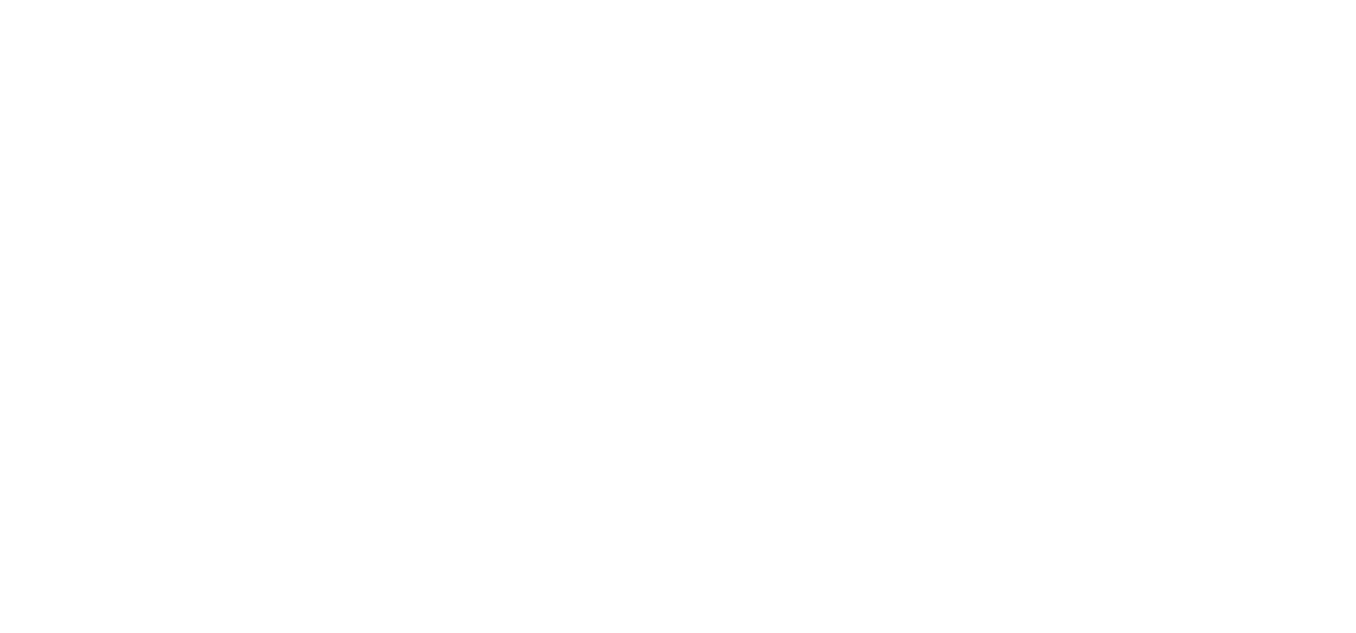 scroll, scrollTop: 0, scrollLeft: 0, axis: both 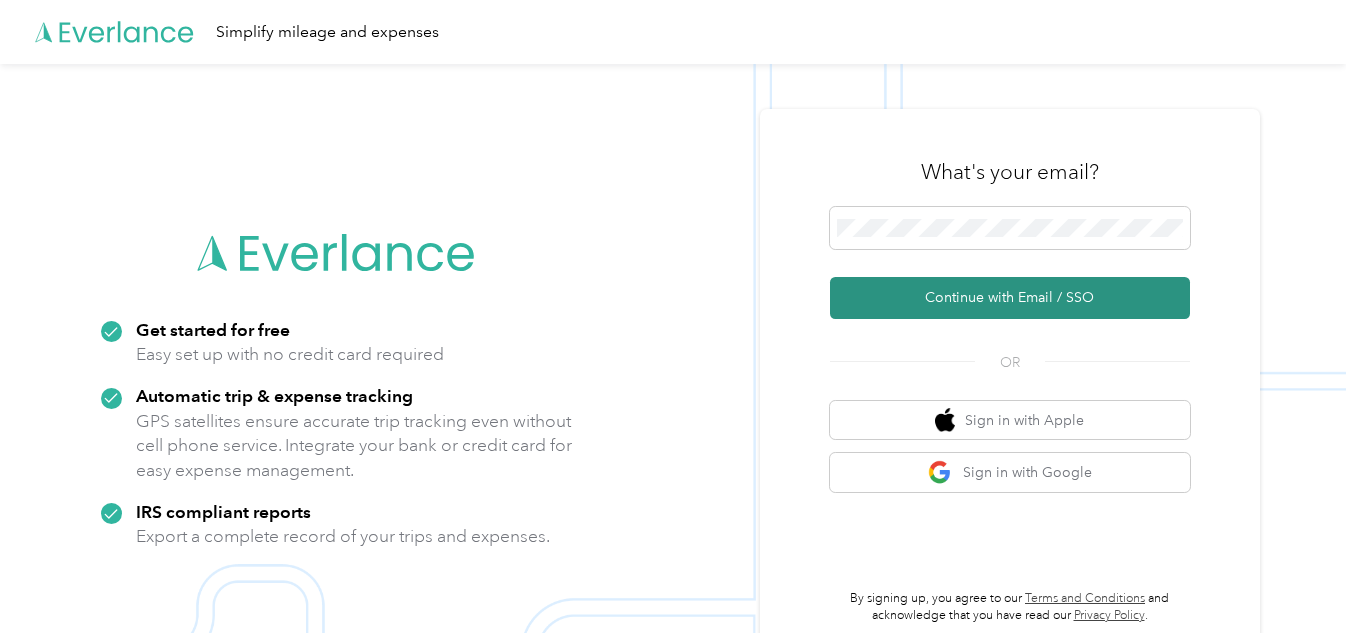 click on "Continue with Email / SSO" at bounding box center (1010, 298) 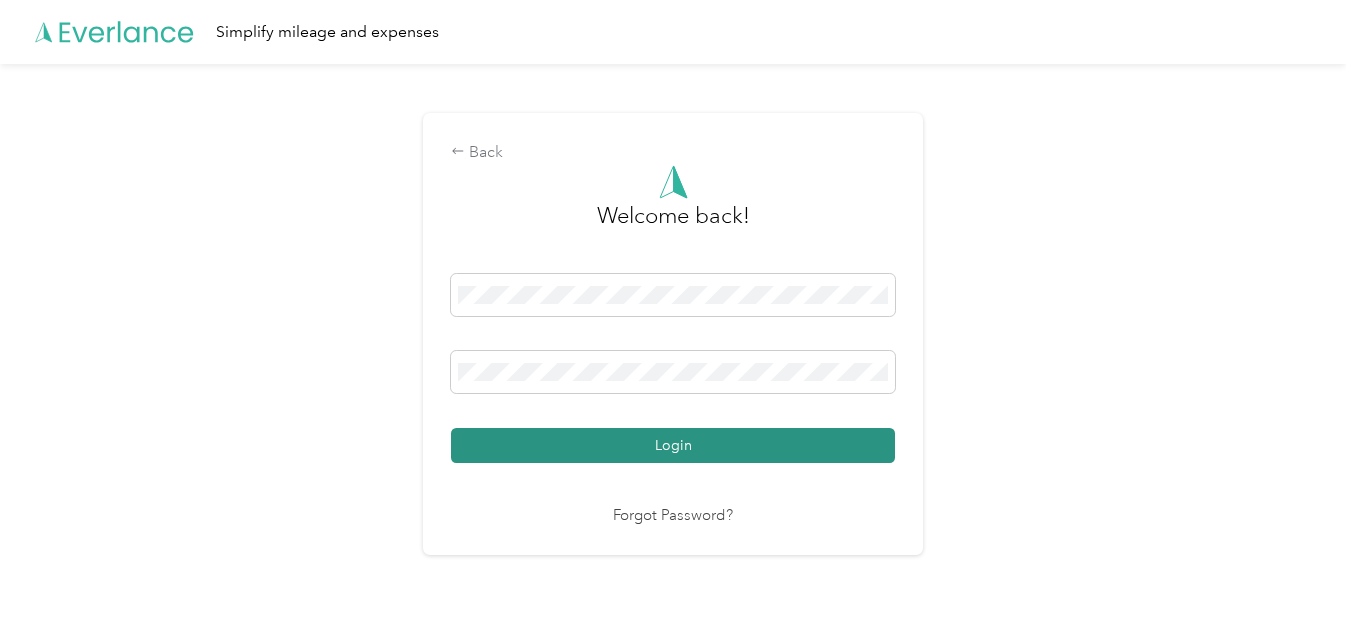 click on "Login" at bounding box center [673, 445] 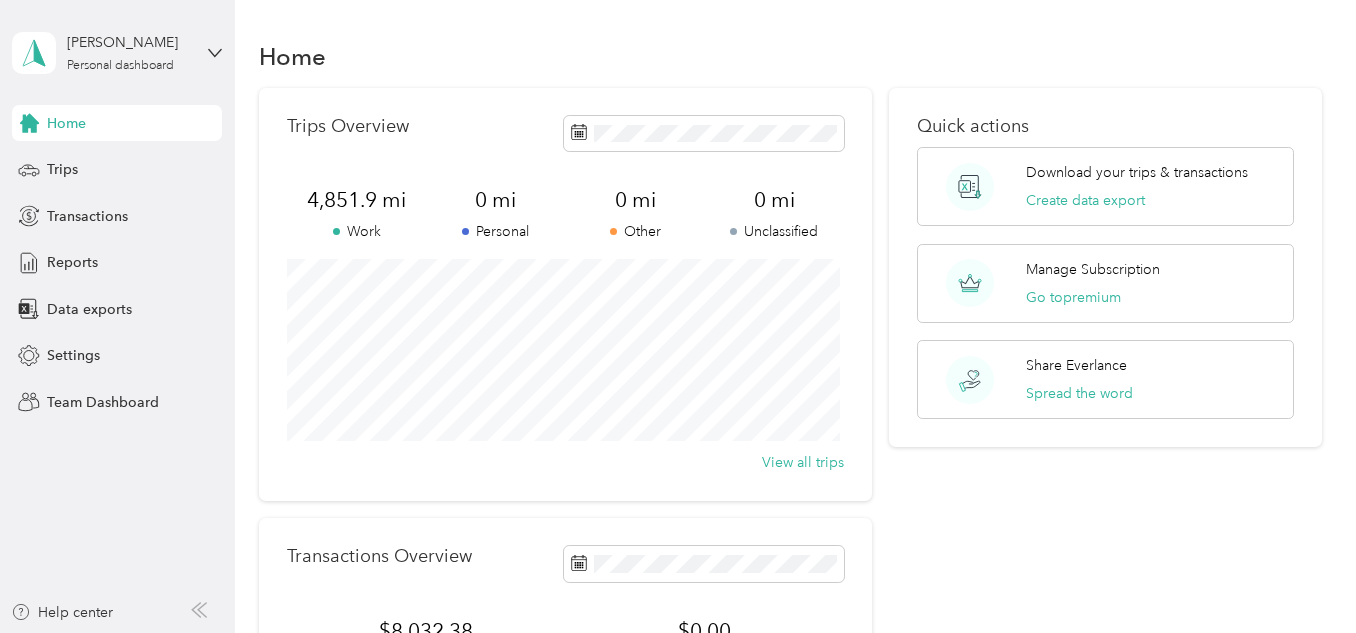 click on "Home" at bounding box center (117, 123) 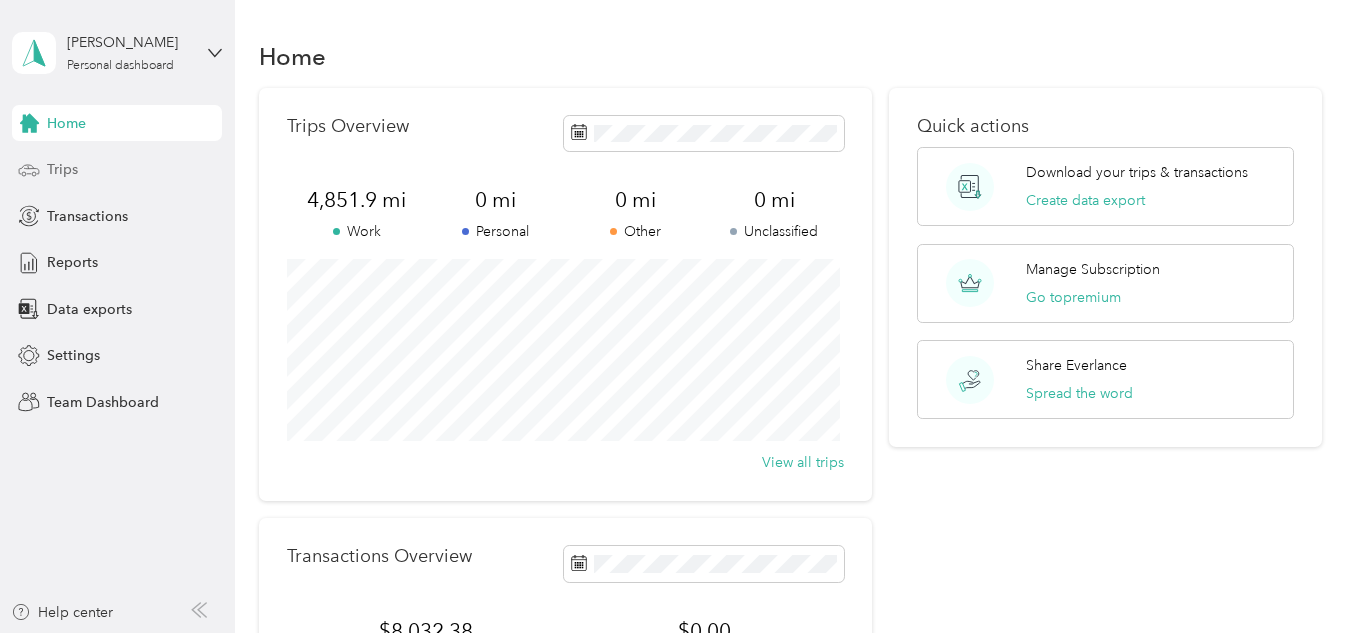 click on "Trips" at bounding box center [117, 170] 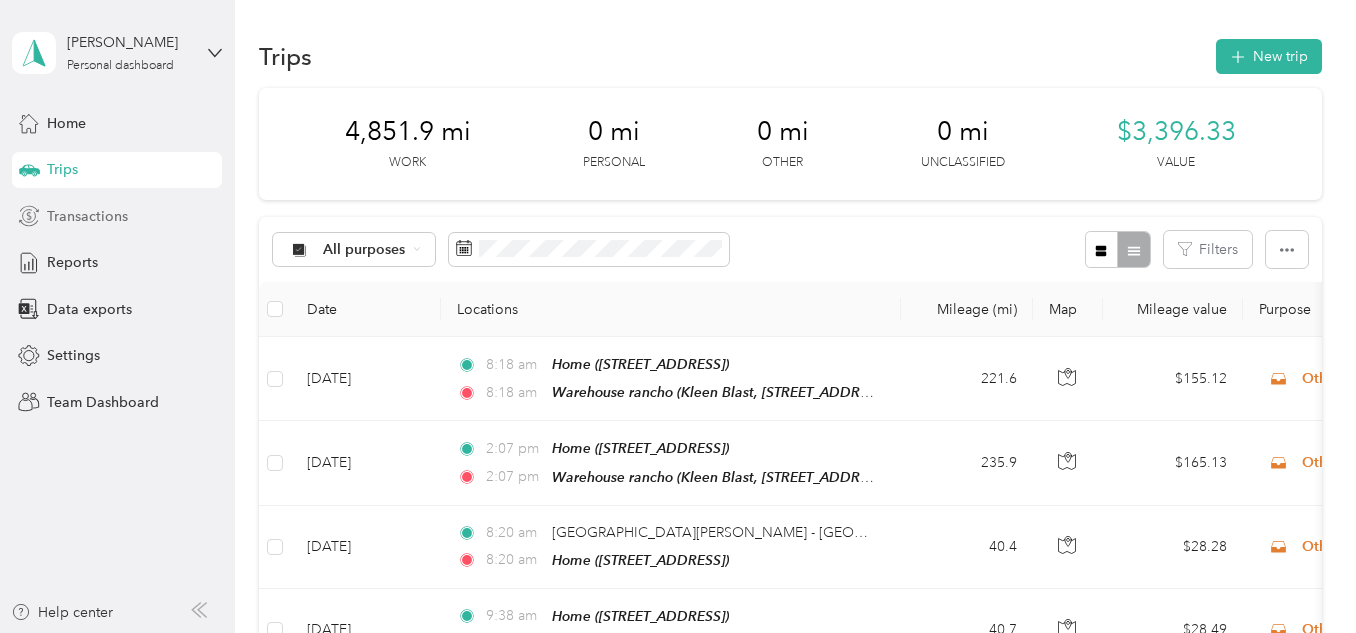 click on "Transactions" at bounding box center (117, 216) 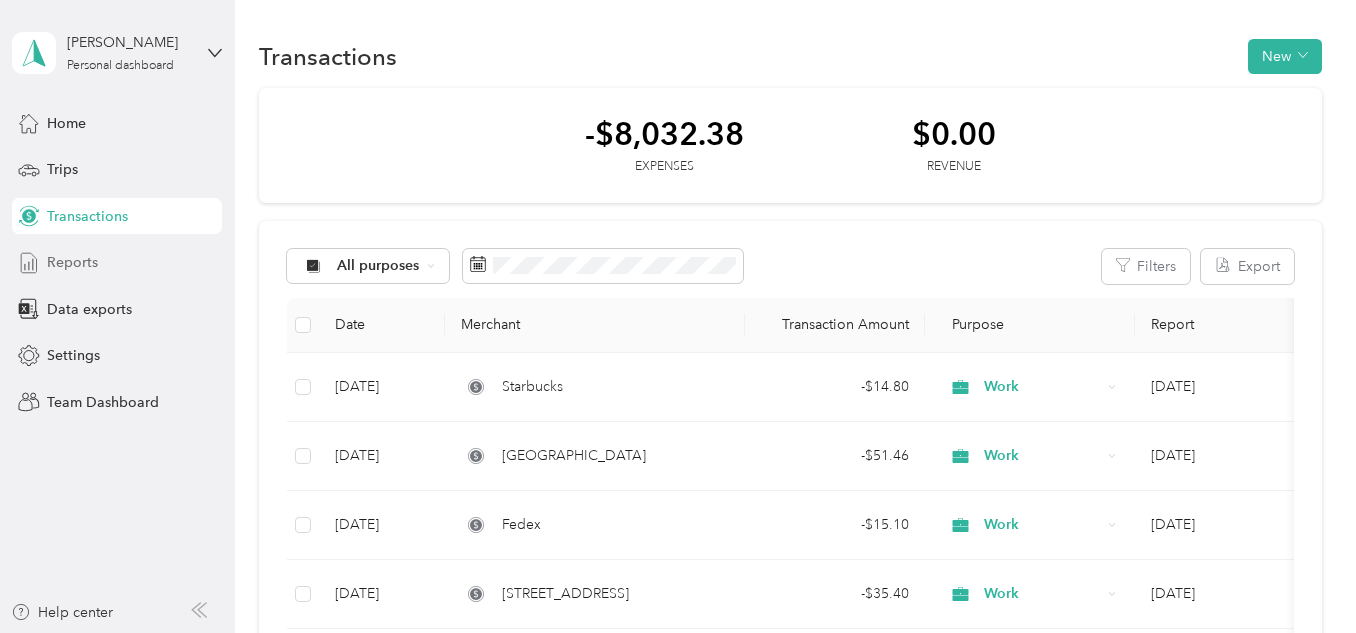 click on "Reports" at bounding box center [117, 263] 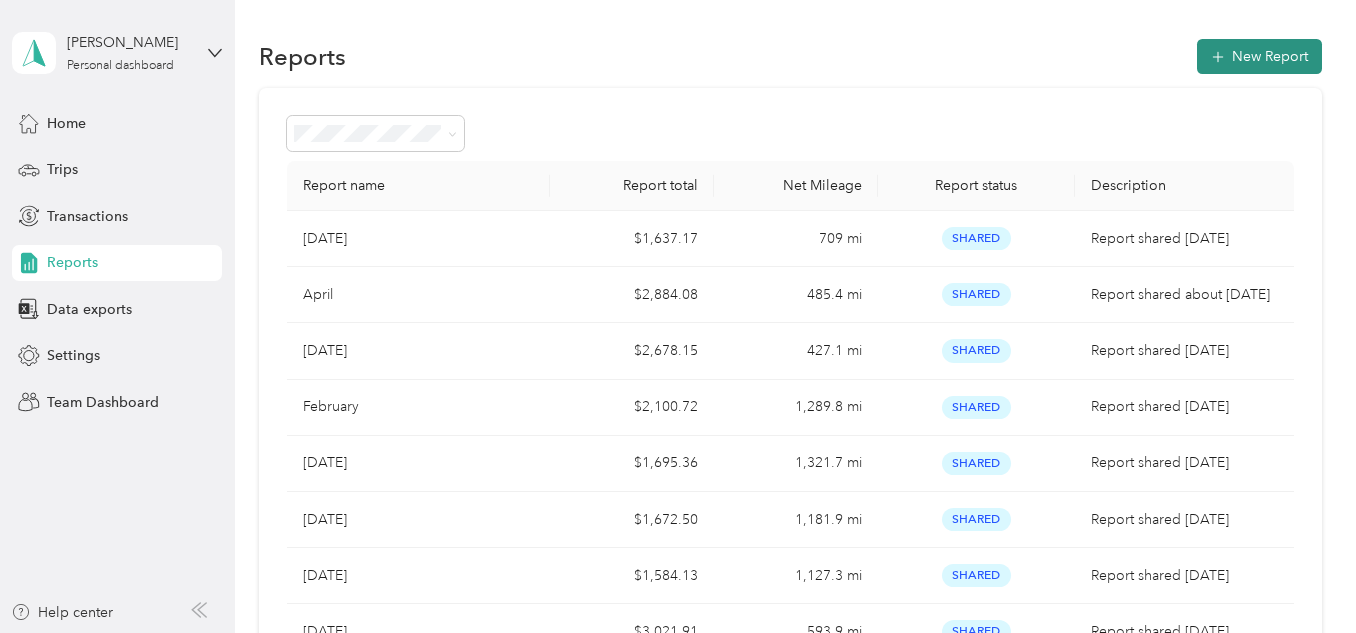 click on "New Report" at bounding box center (1259, 56) 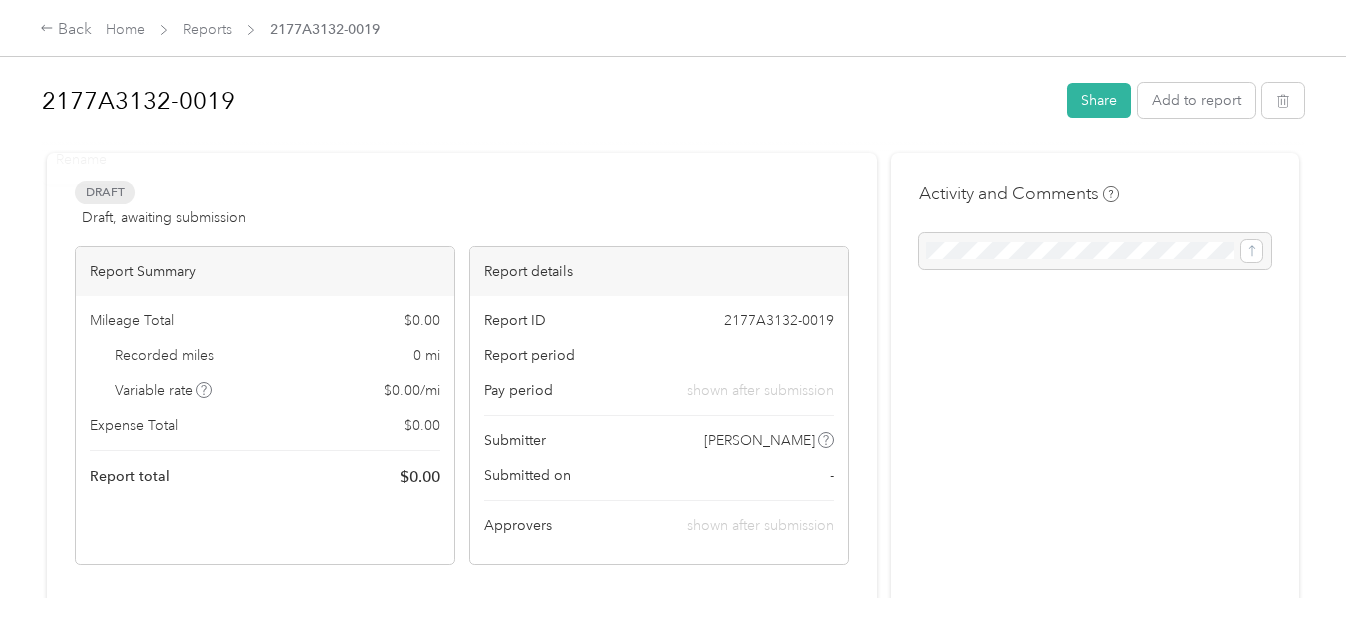 click on "2177A3132-0019" at bounding box center (547, 101) 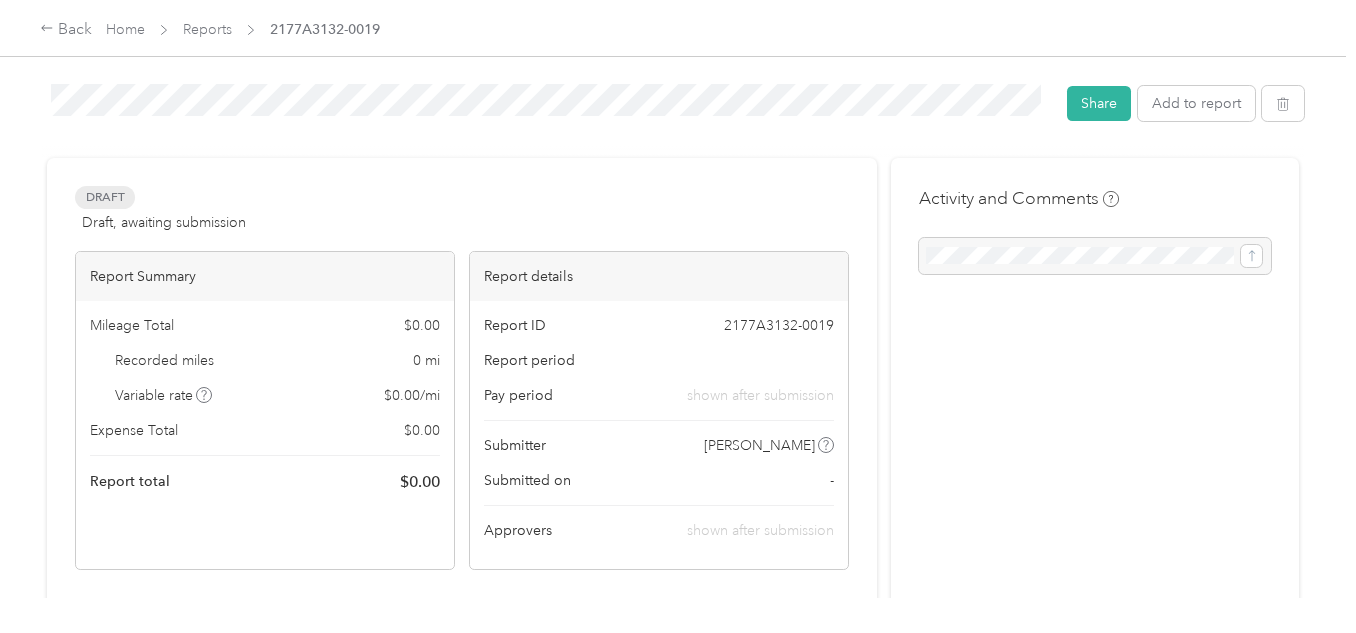 click on "2177A3132-0019 Share Add to report Draft Draft, awaiting submission View  activity & comments Report Summary Mileage Total $ 0.00 Recorded miles 0   mi Variable rate   $ 0.00 / mi Expense Total $ 0.00 Report total $ 0.00 Report details Report ID 2177A3132-0019 Report period Pay period shown after submission Submitter [PERSON_NAME] Submitted on - Approvers shown after submission Trips (0) Expense (0) There are no trips in this report. New trip Add trips Activity and Comments" at bounding box center (673, 299) 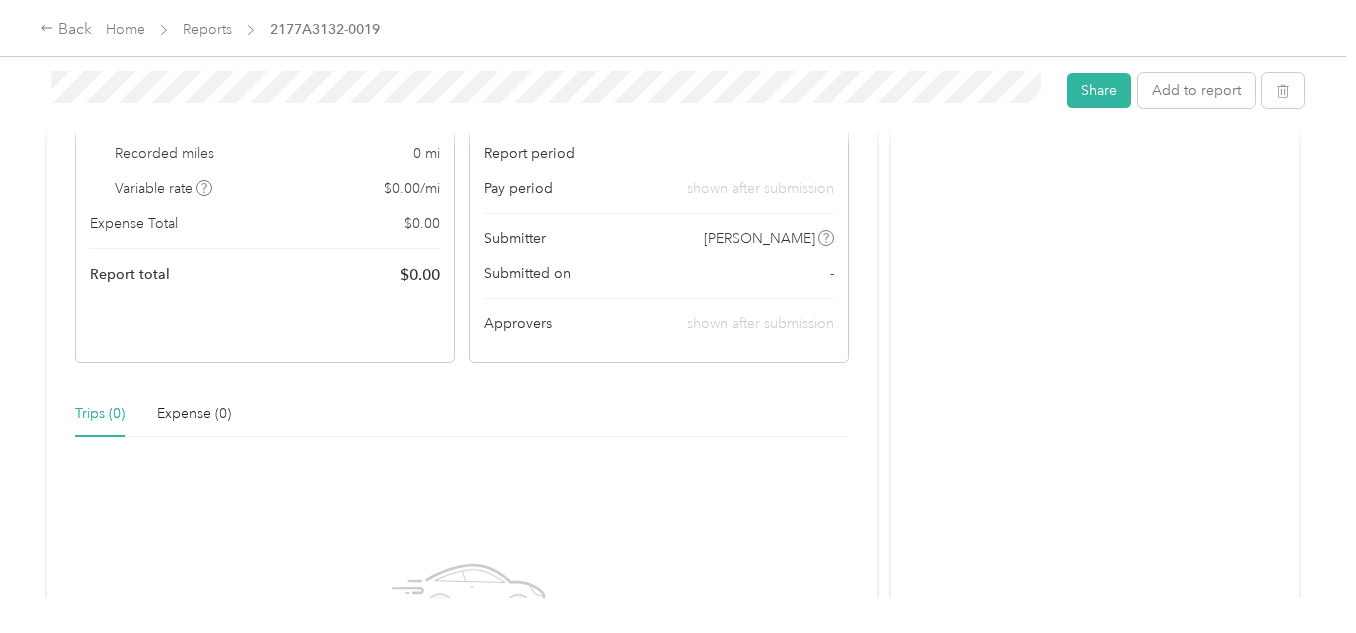 scroll, scrollTop: 0, scrollLeft: 0, axis: both 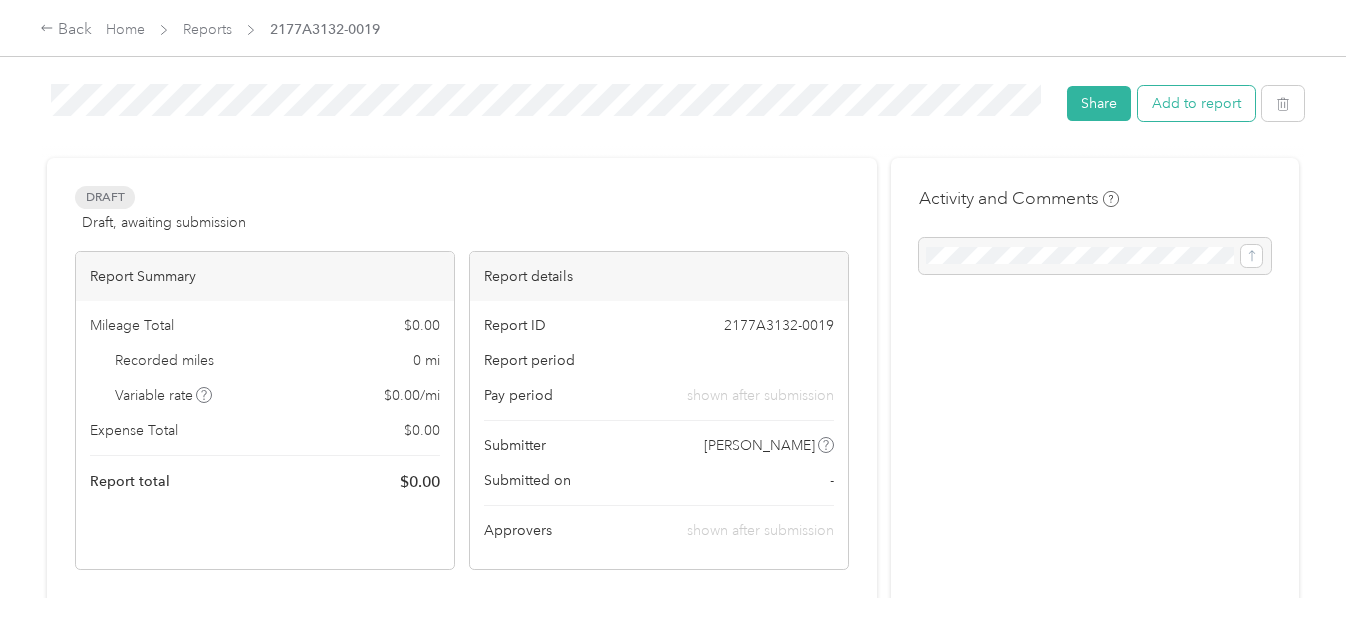 click on "Add to report" at bounding box center [1196, 103] 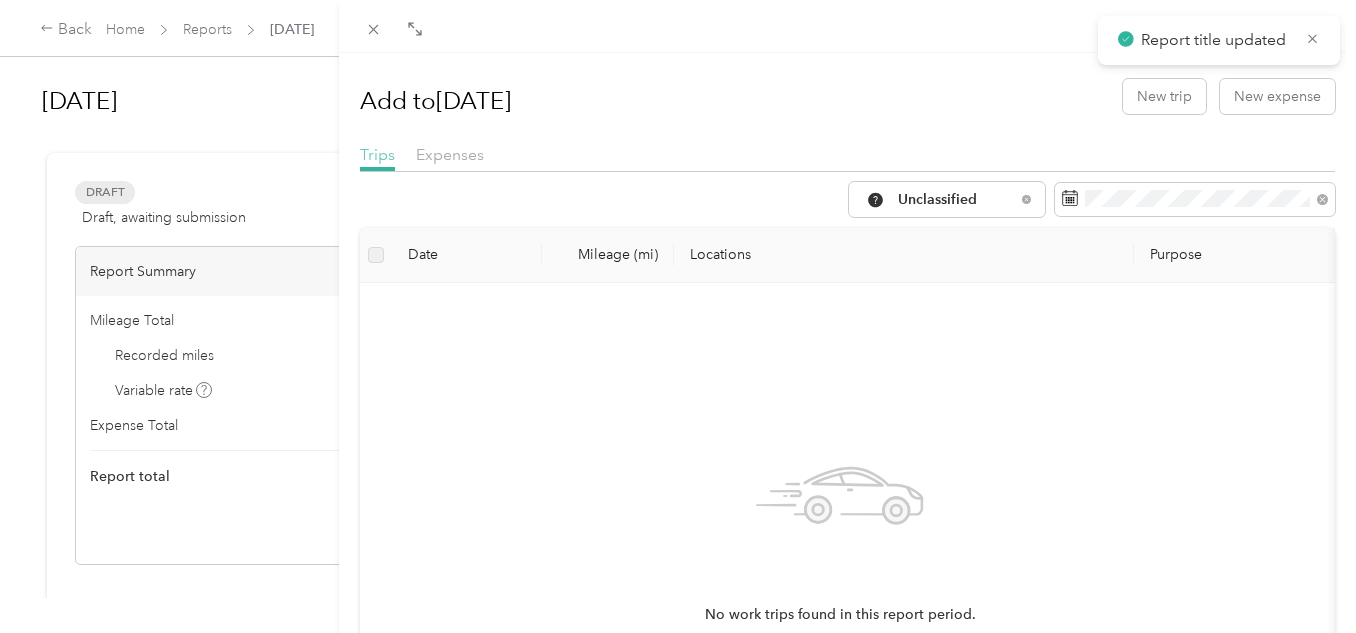 click on "Trips" at bounding box center (377, 154) 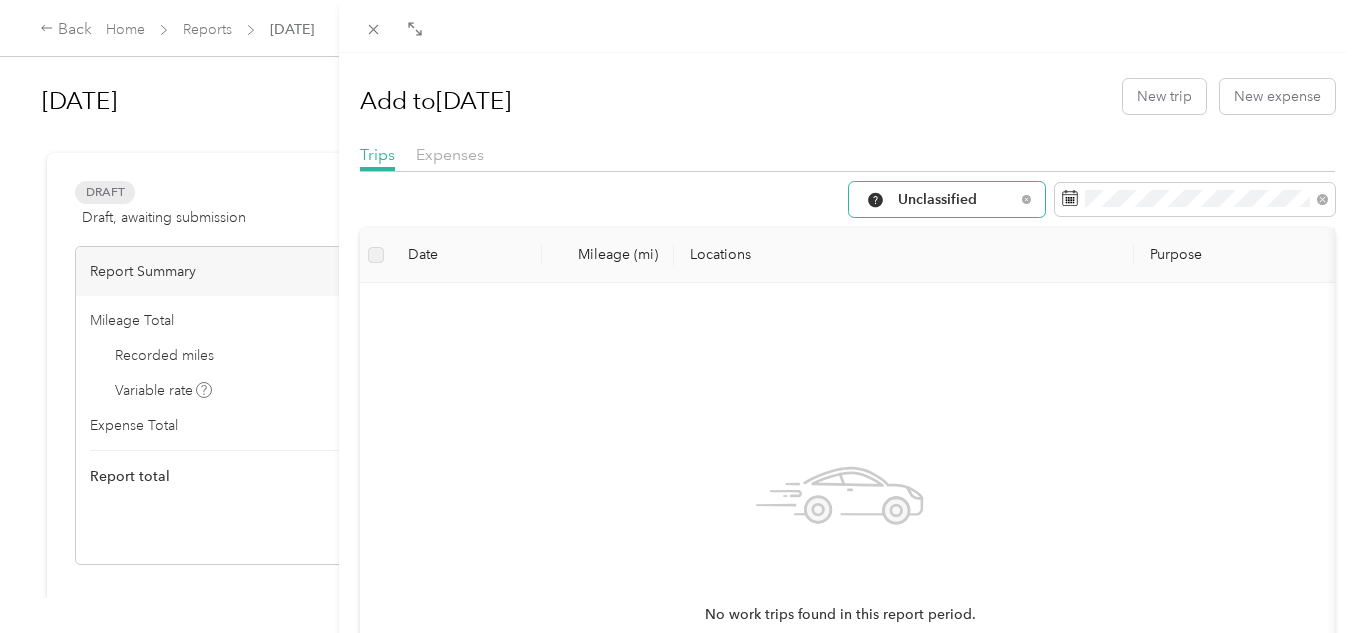 click on "Unclassified" at bounding box center [939, 200] 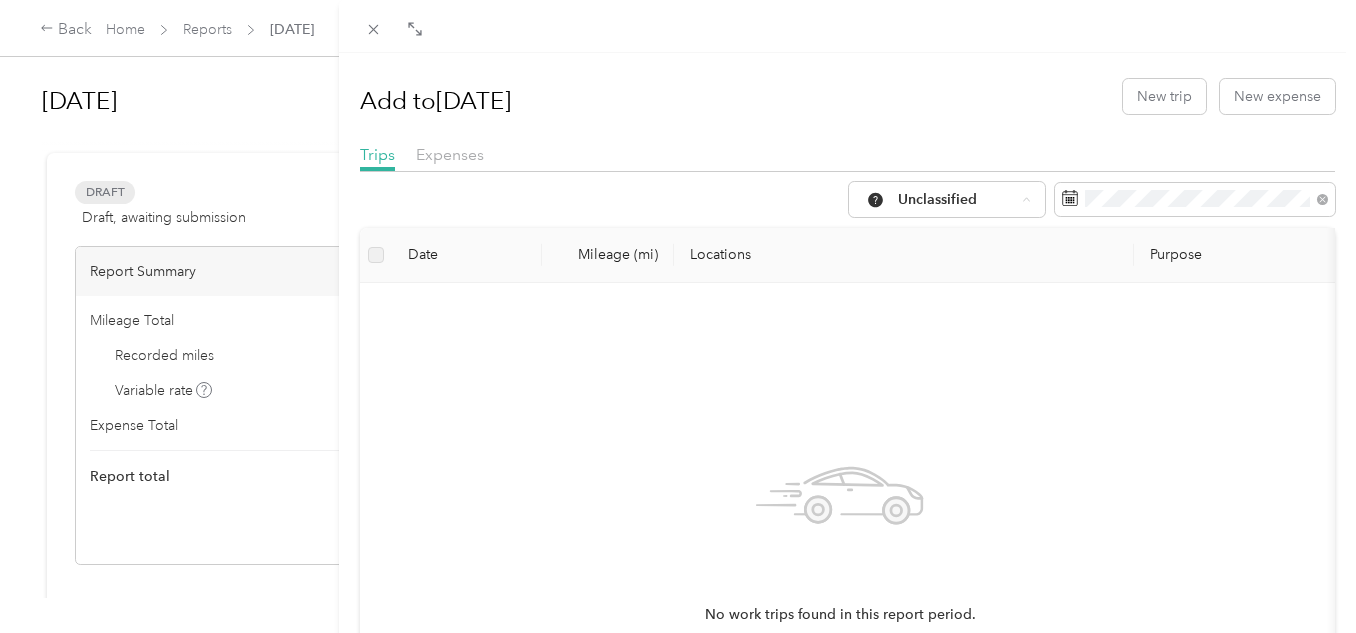 click on "All Purposes" at bounding box center (949, 236) 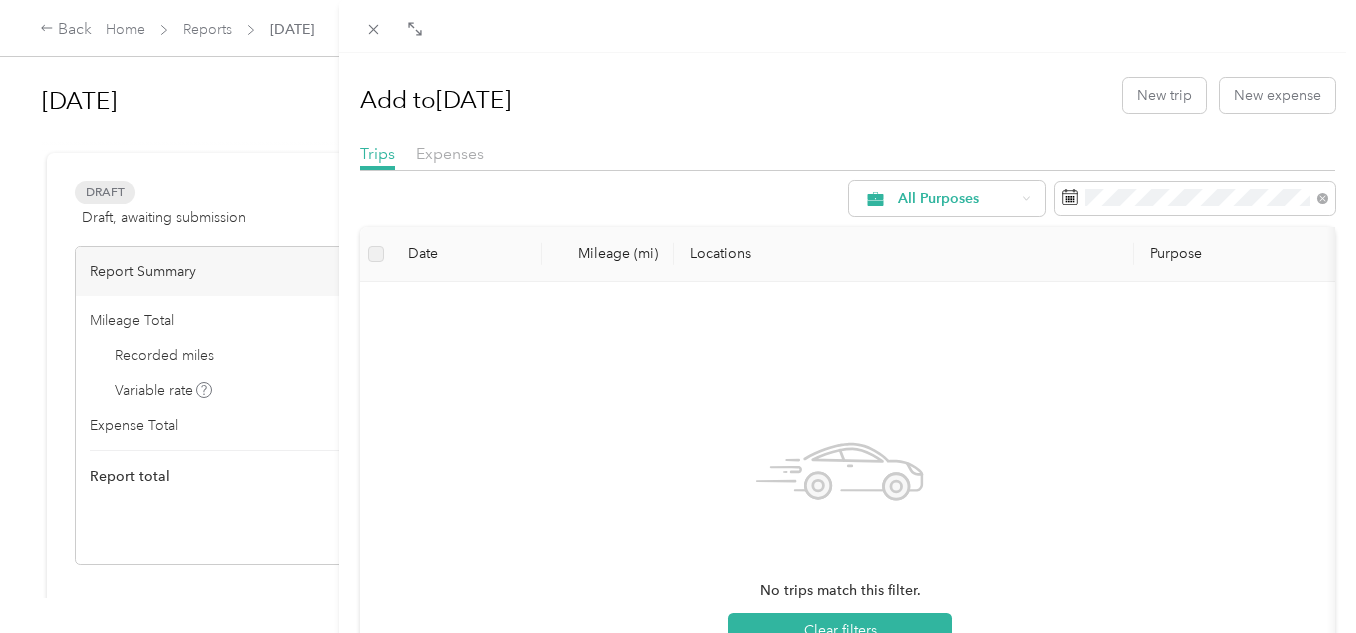 scroll, scrollTop: 0, scrollLeft: 0, axis: both 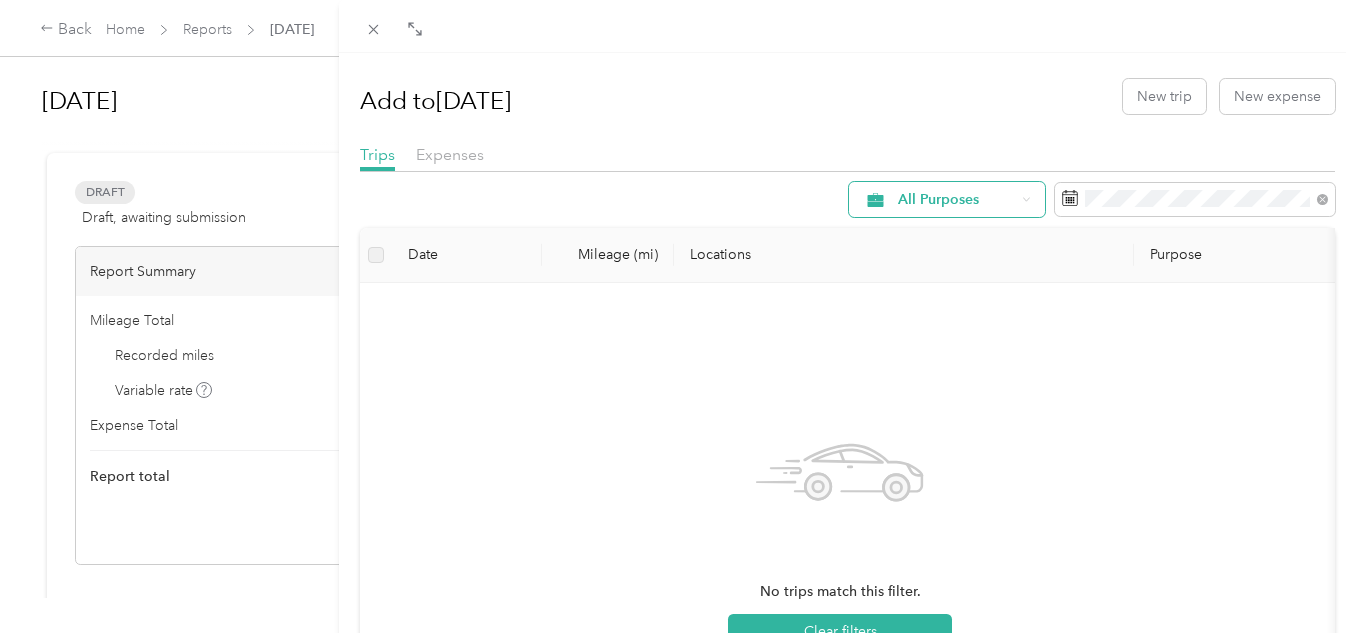 click on "All Purposes" at bounding box center [956, 200] 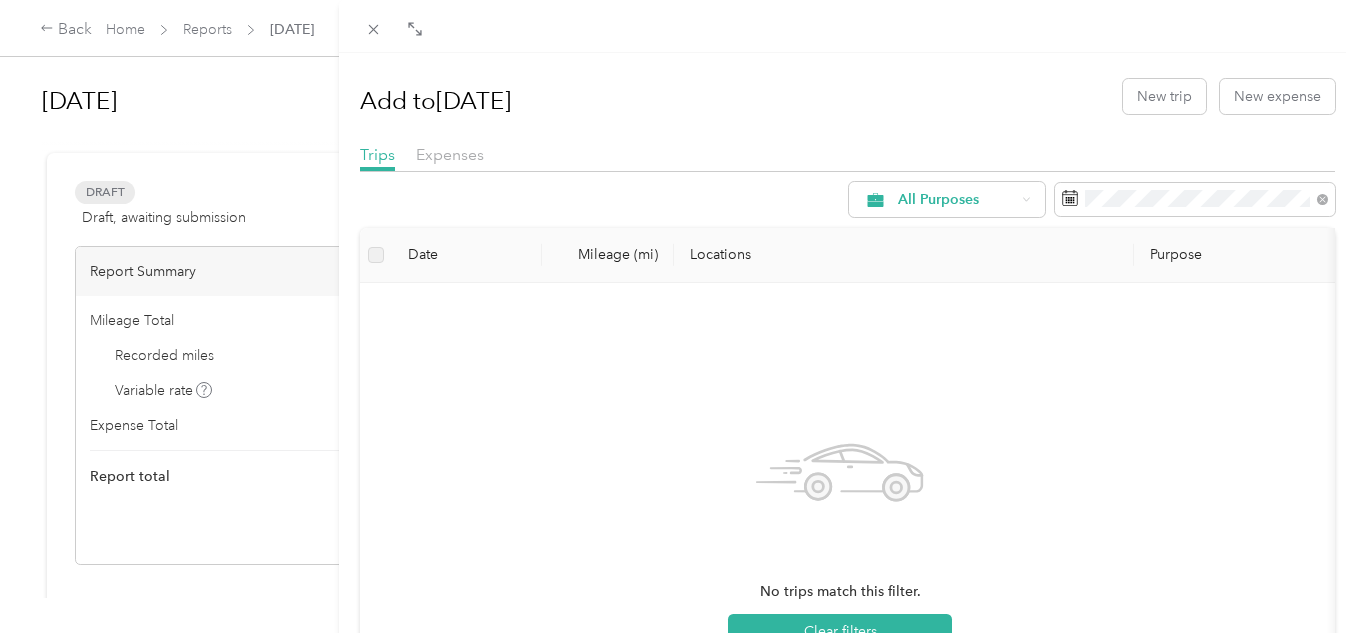 click on "Other" at bounding box center [949, 375] 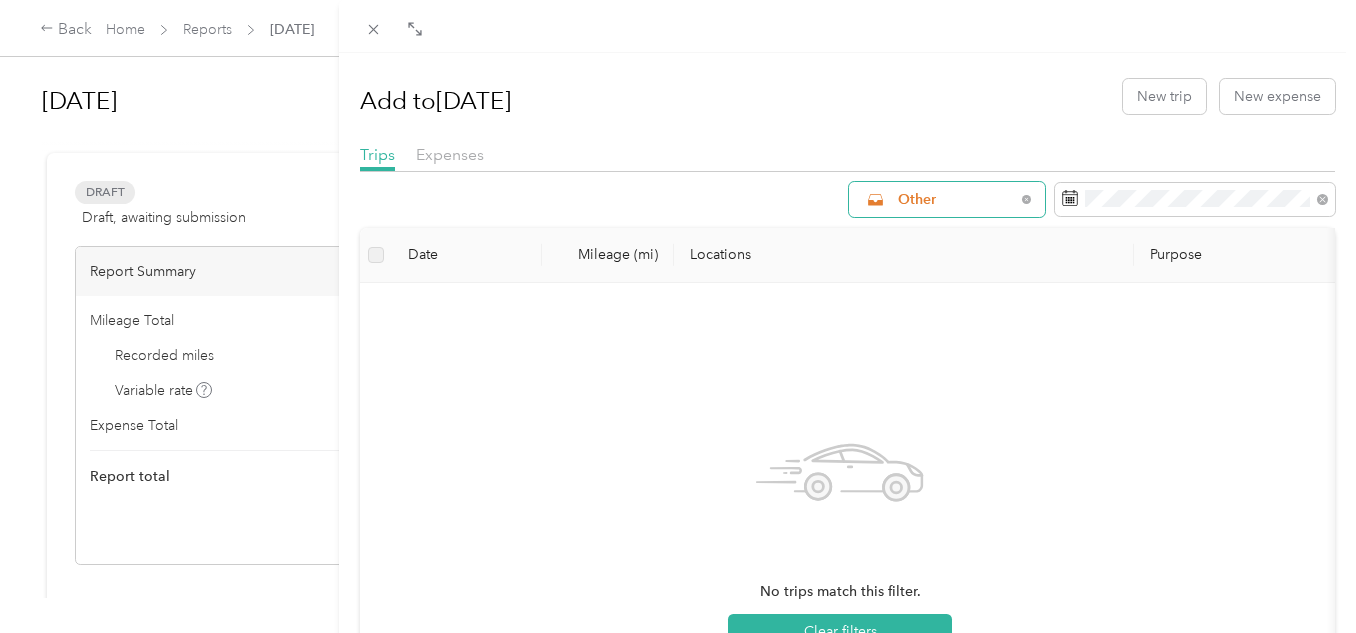 click on "Other" at bounding box center (956, 200) 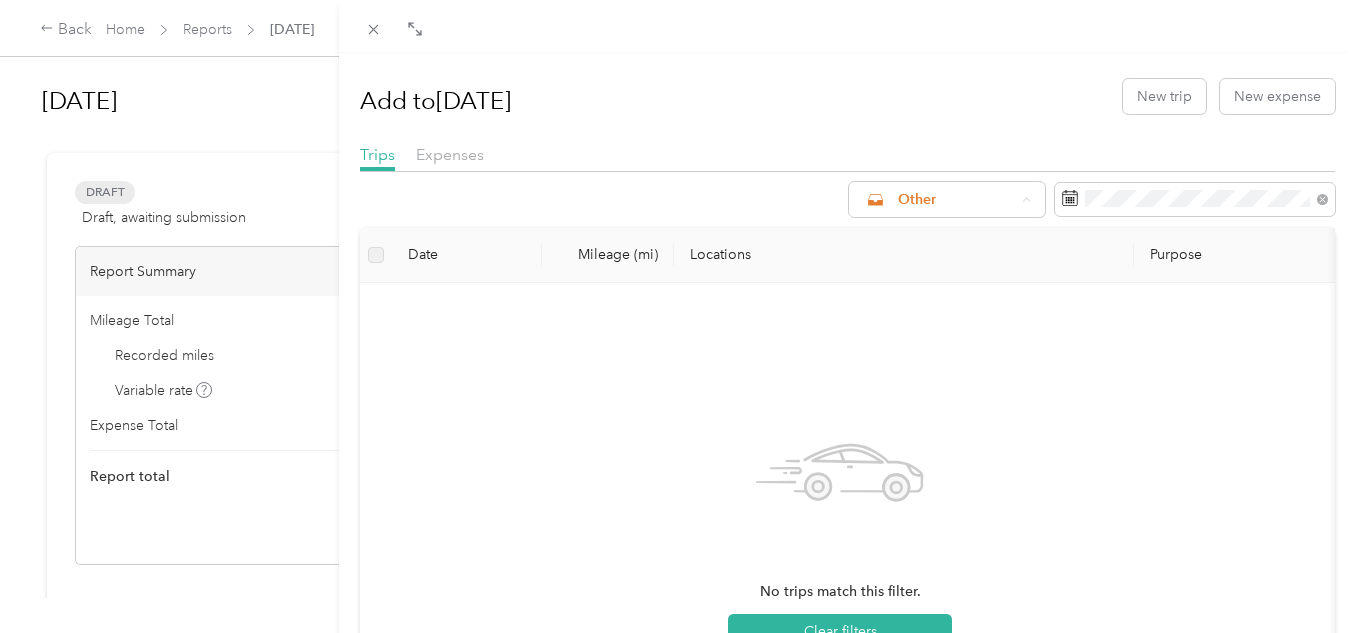 click on "All Purposes" at bounding box center (949, 236) 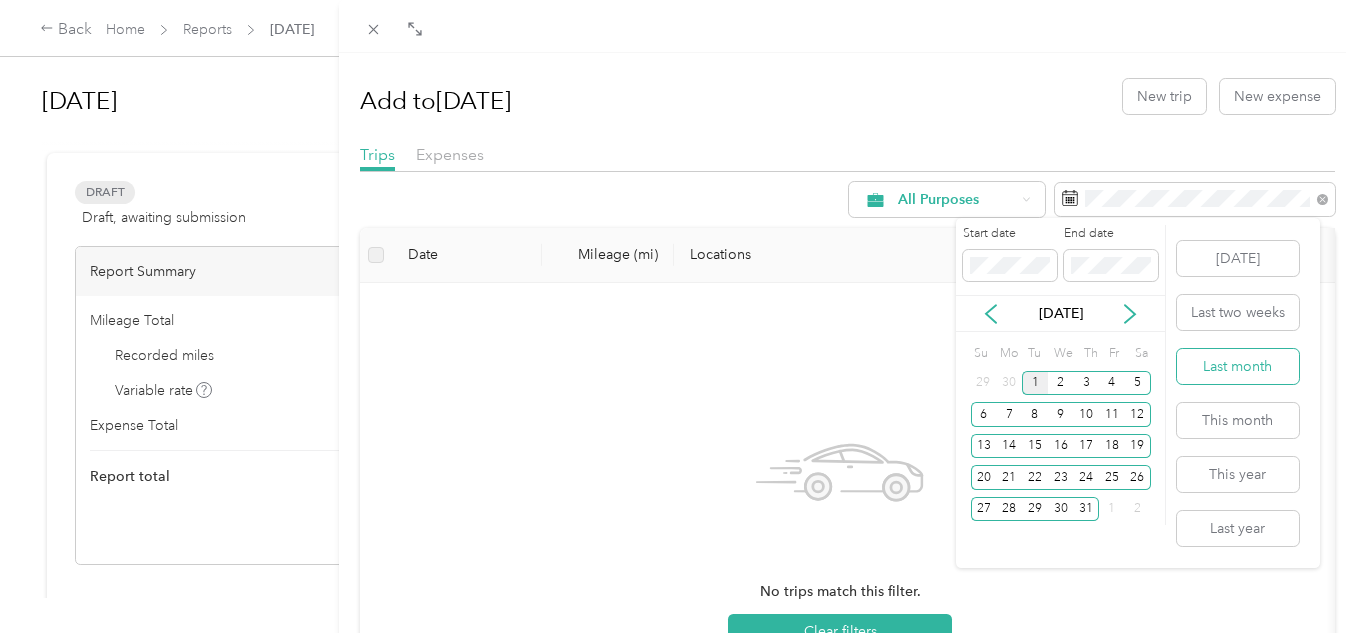 click on "Last month" at bounding box center [1238, 366] 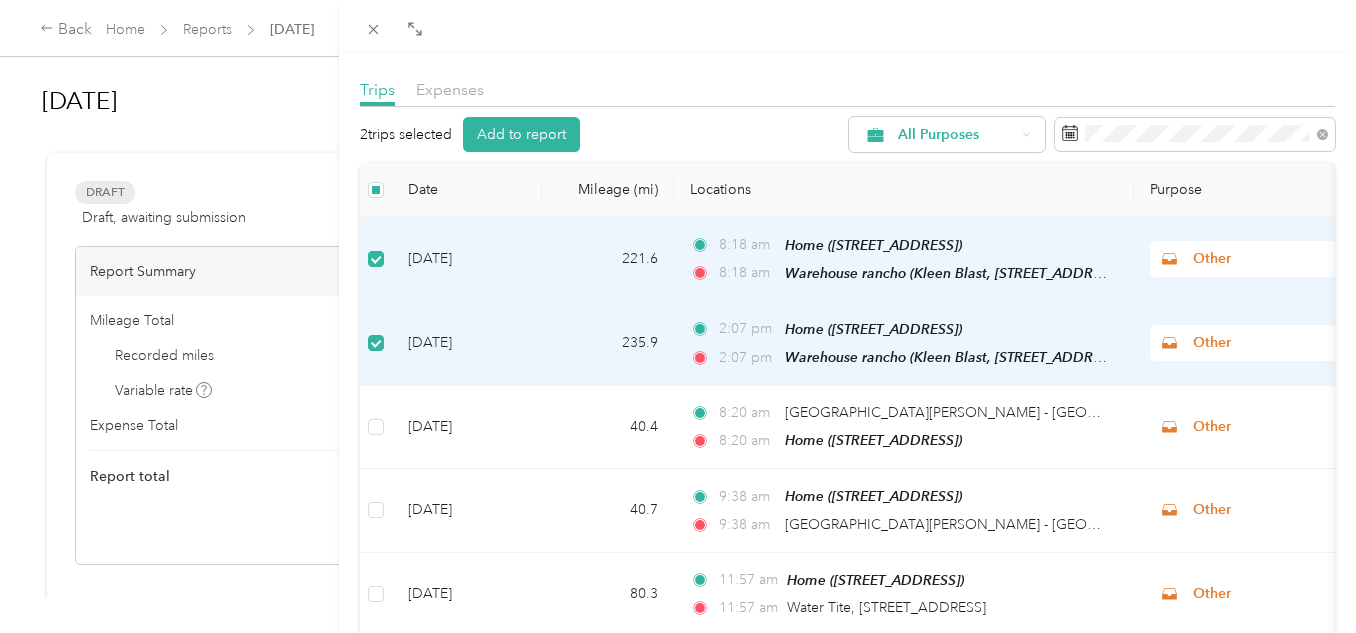 scroll, scrollTop: 100, scrollLeft: 0, axis: vertical 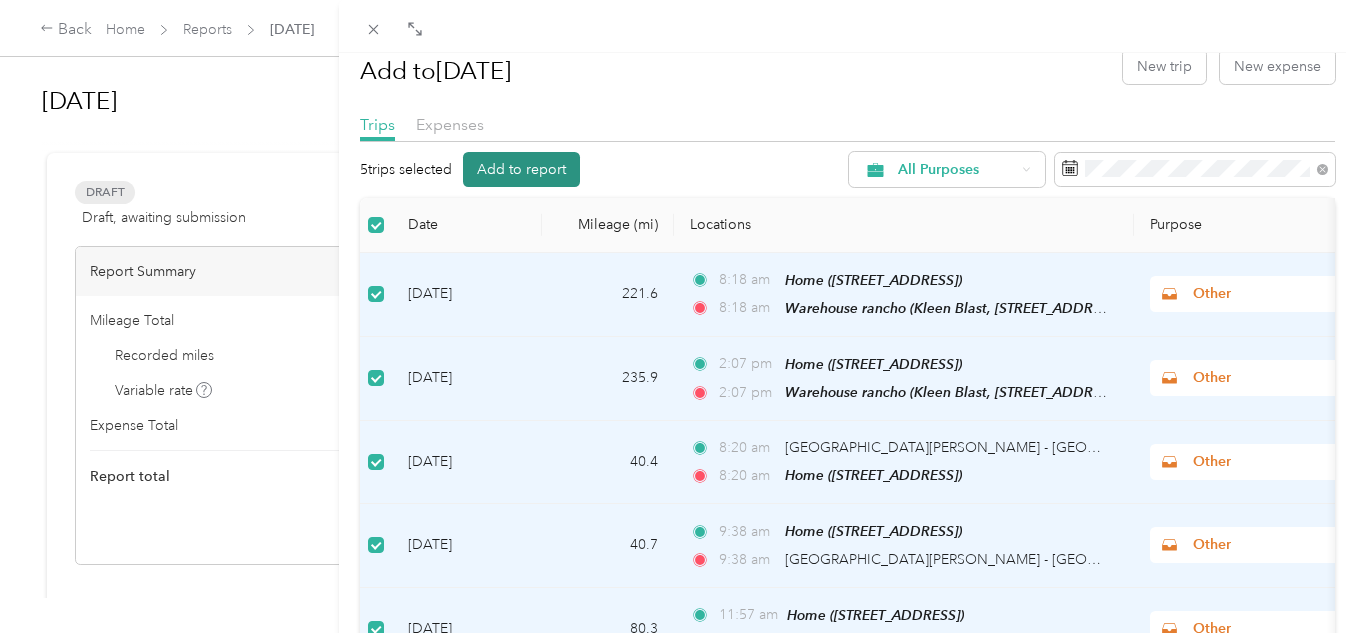 click on "Add to report" at bounding box center [521, 169] 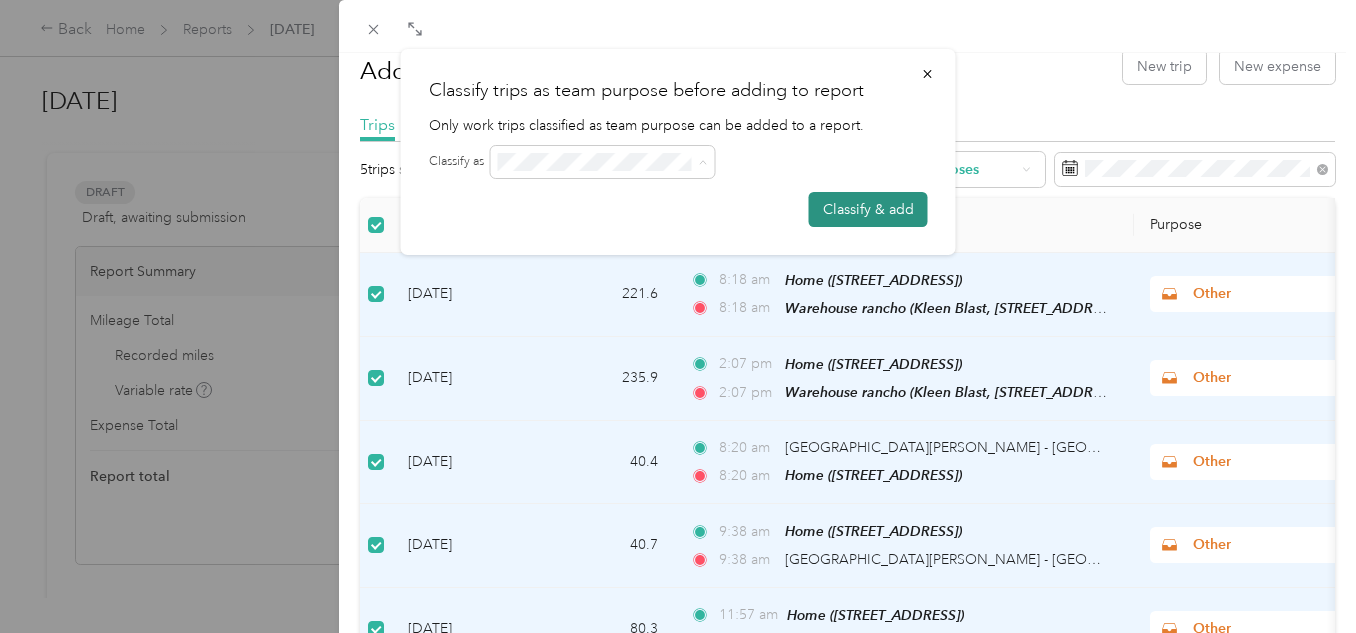 click on "Classify & add" at bounding box center (868, 209) 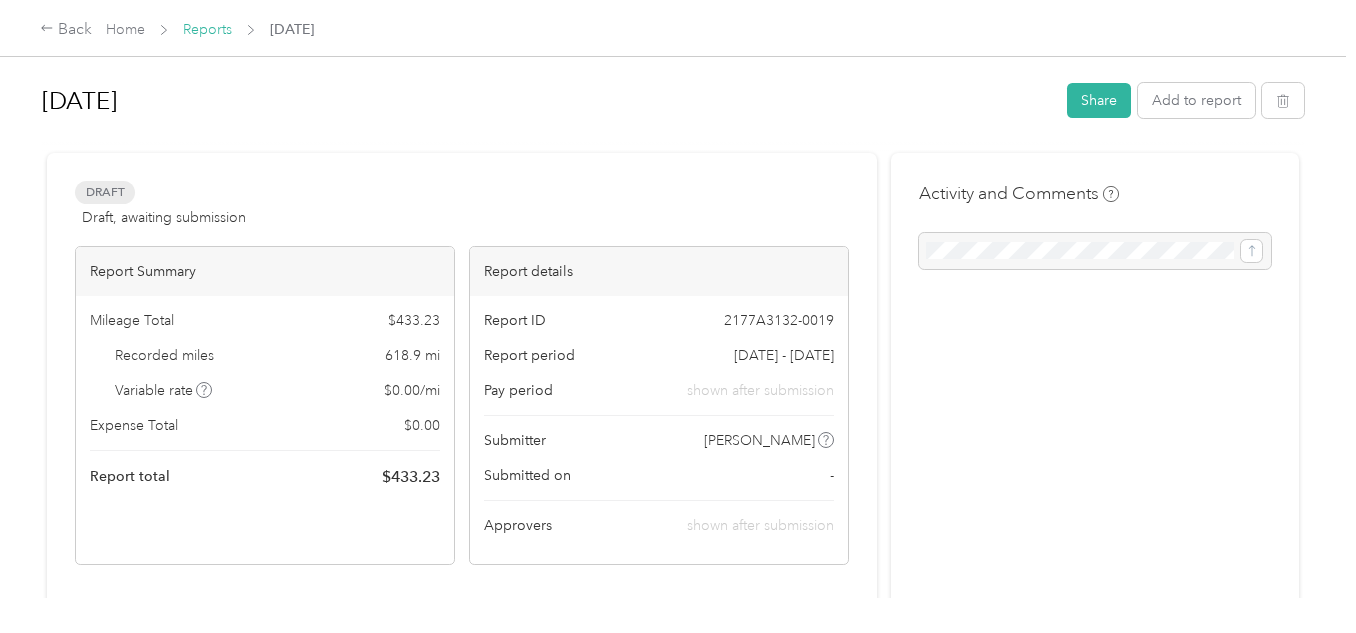 click on "Reports" at bounding box center (207, 29) 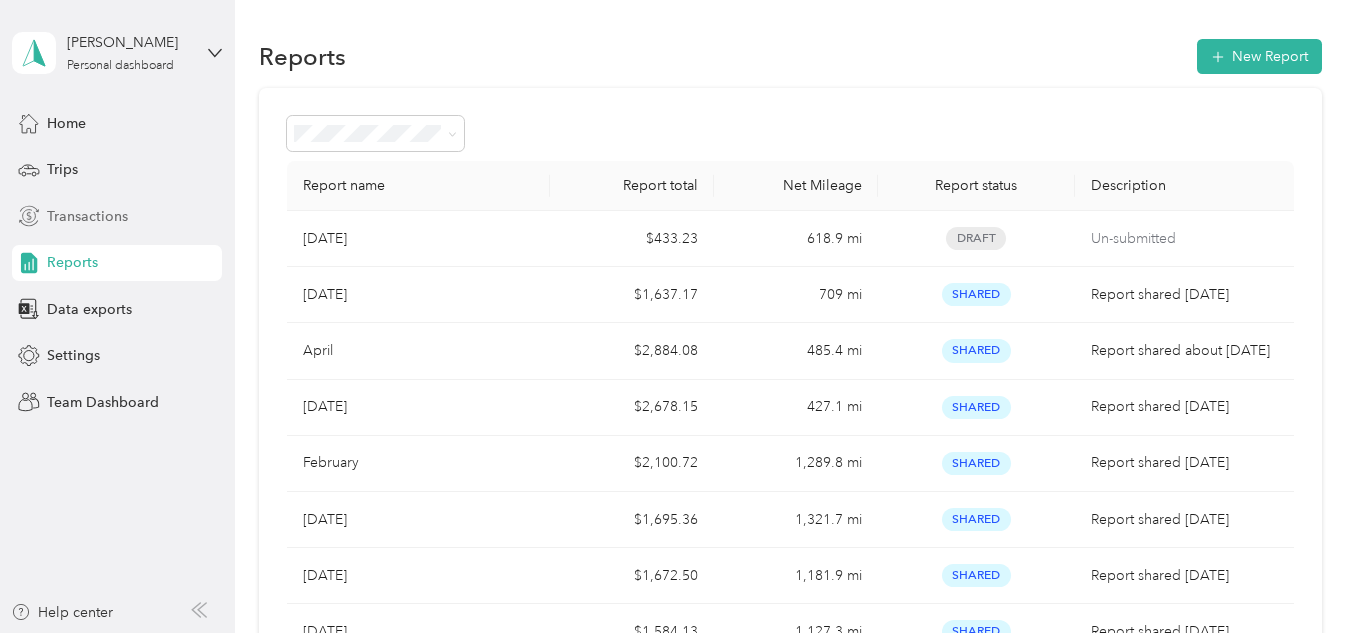 click on "Transactions" at bounding box center (87, 216) 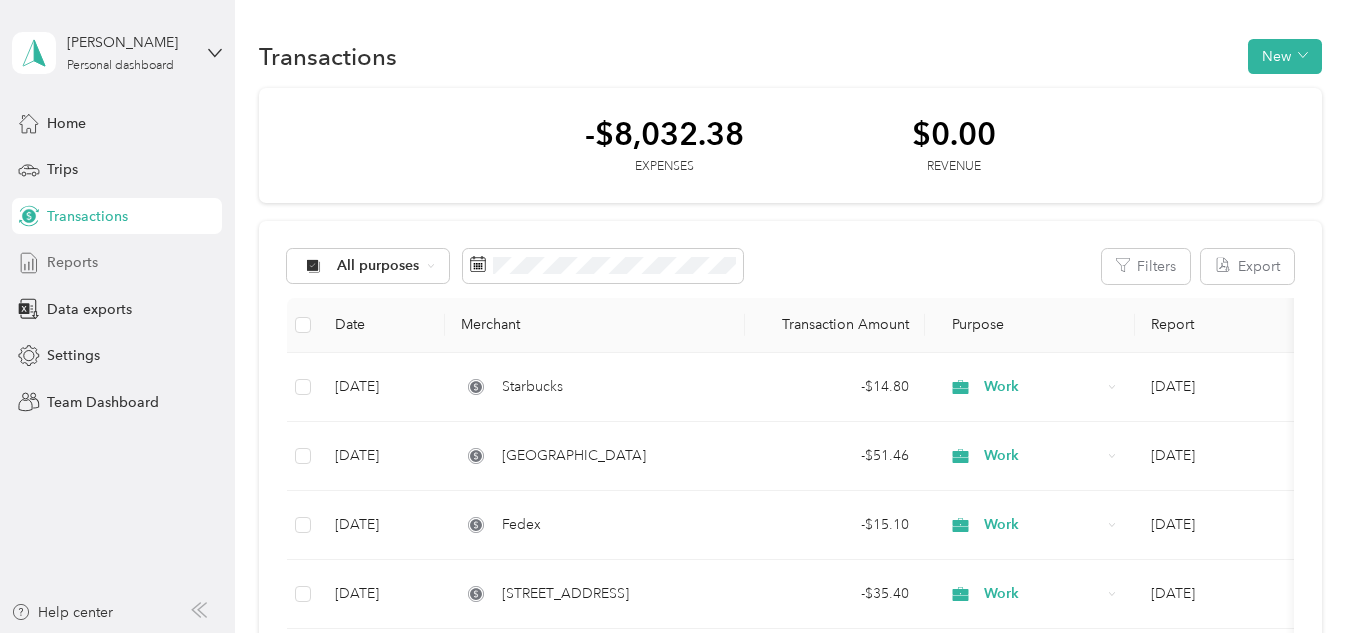 click on "Reports" at bounding box center [117, 263] 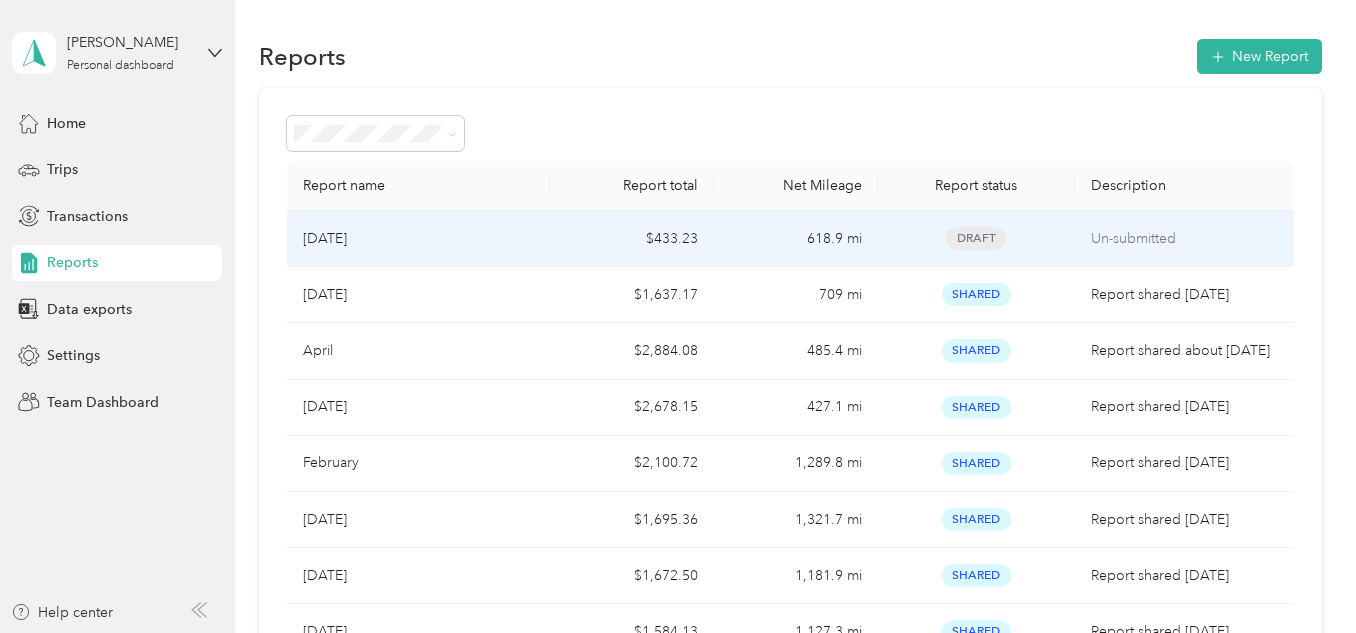 click on "[DATE]" at bounding box center [418, 239] 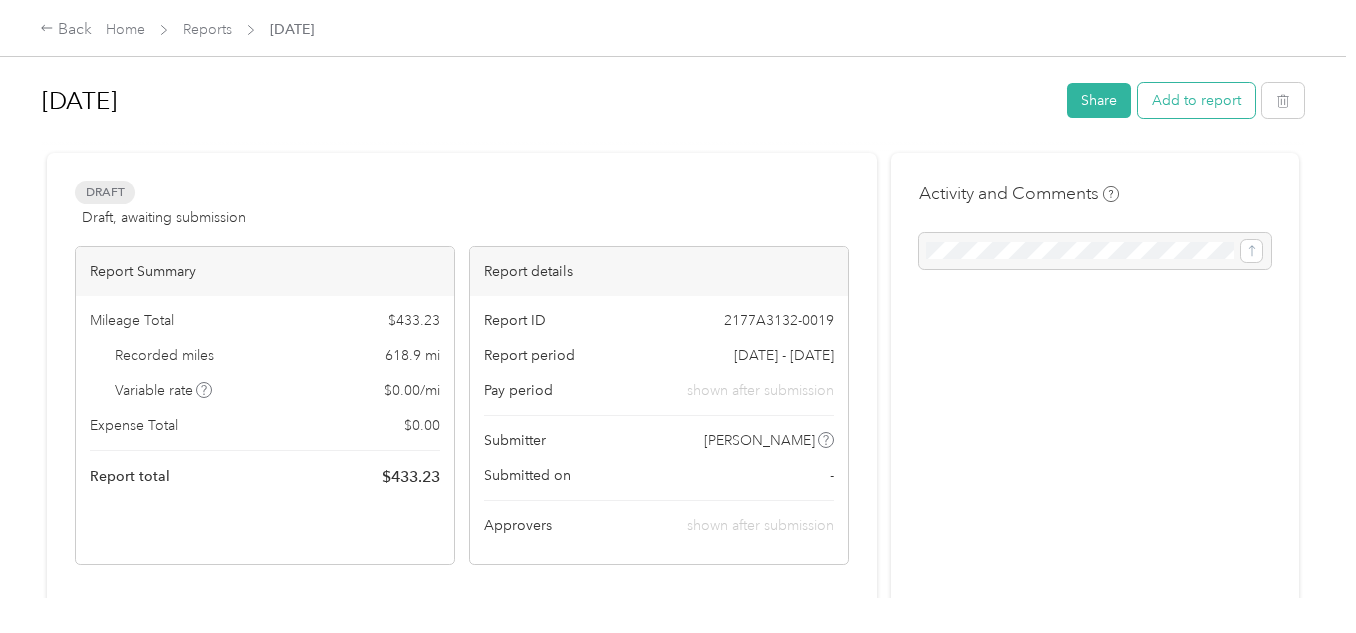 click on "Add to report" at bounding box center (1196, 100) 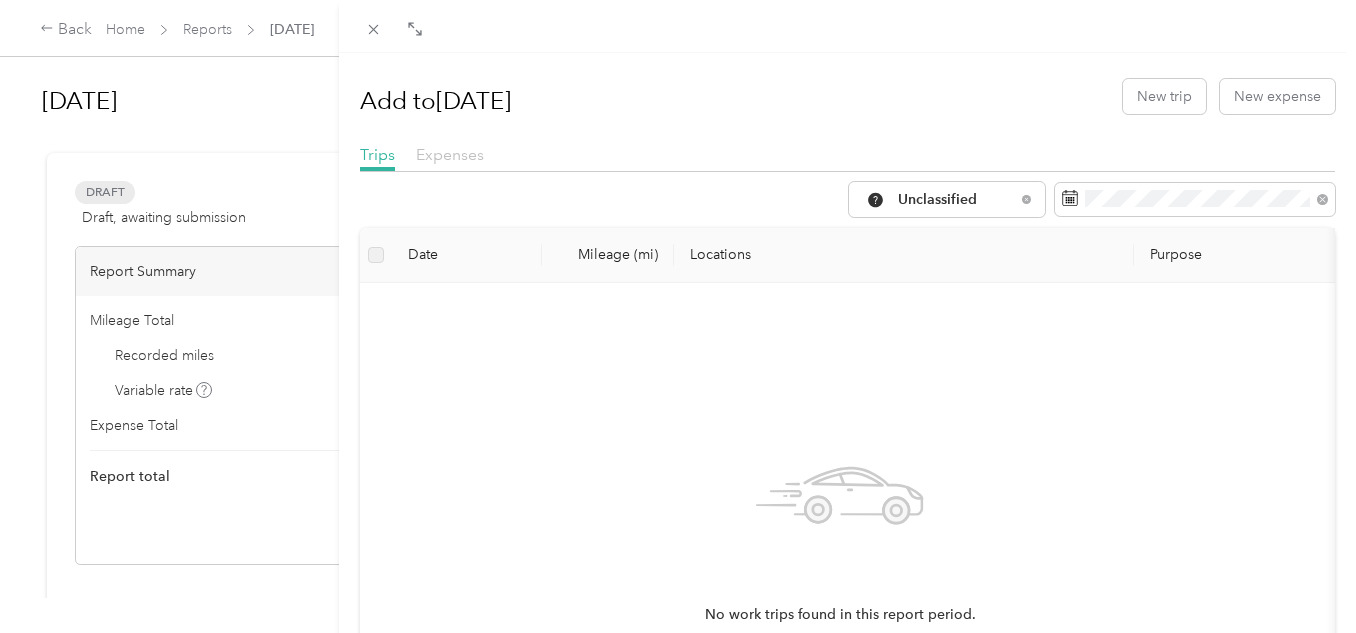 click on "Expenses" at bounding box center [450, 154] 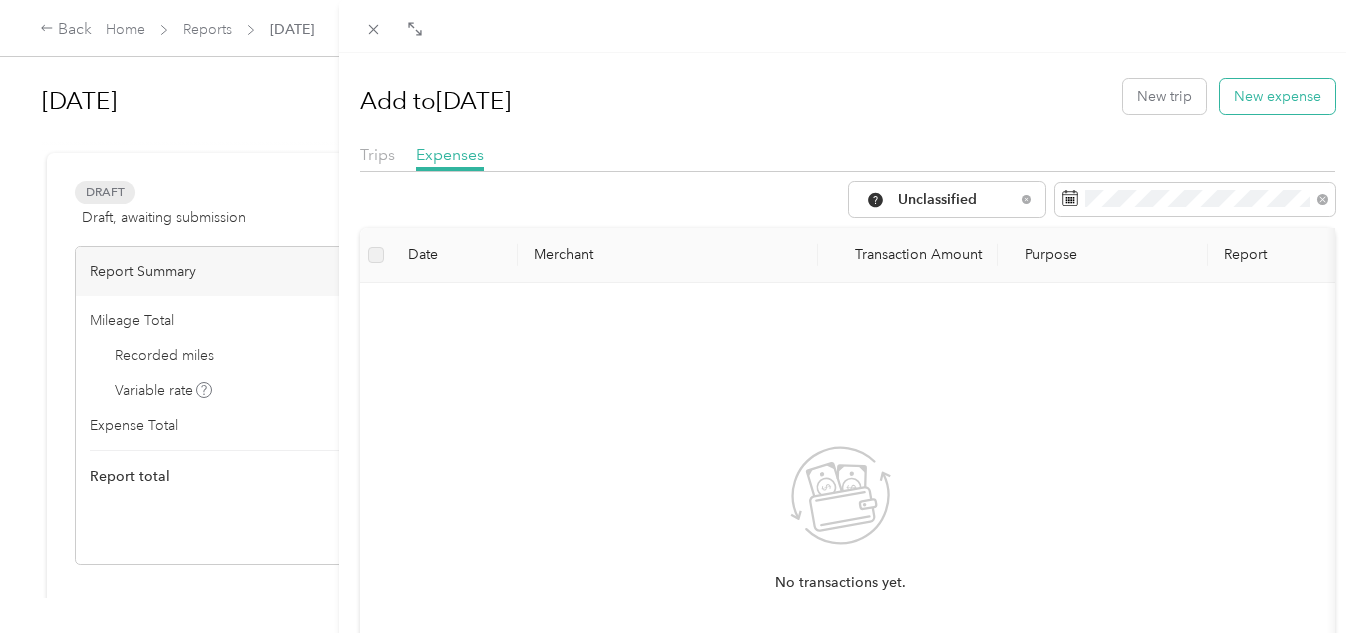 click on "New expense" at bounding box center [1277, 96] 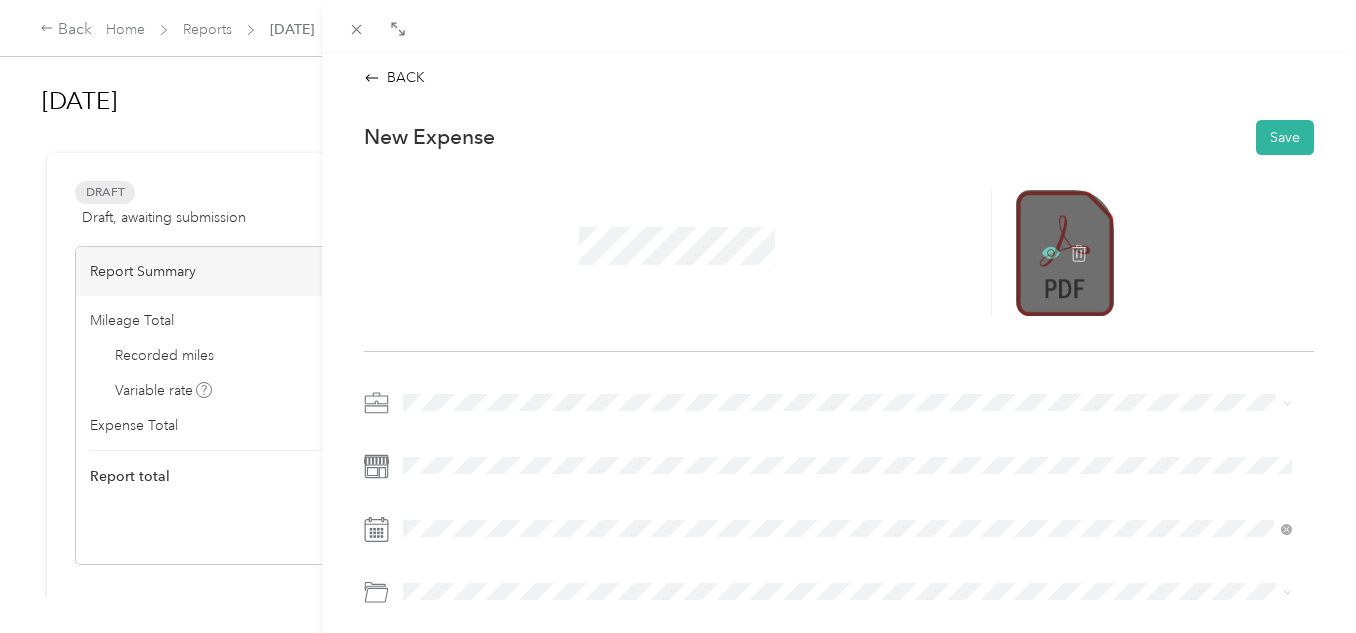 click 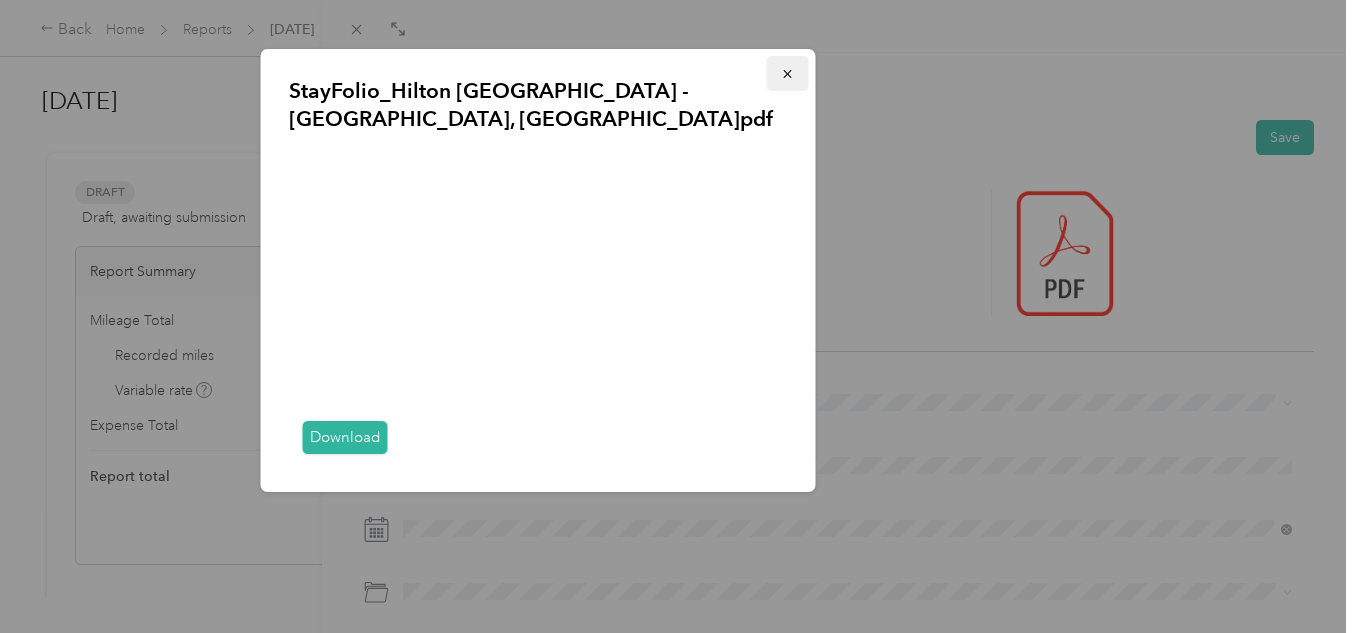 click 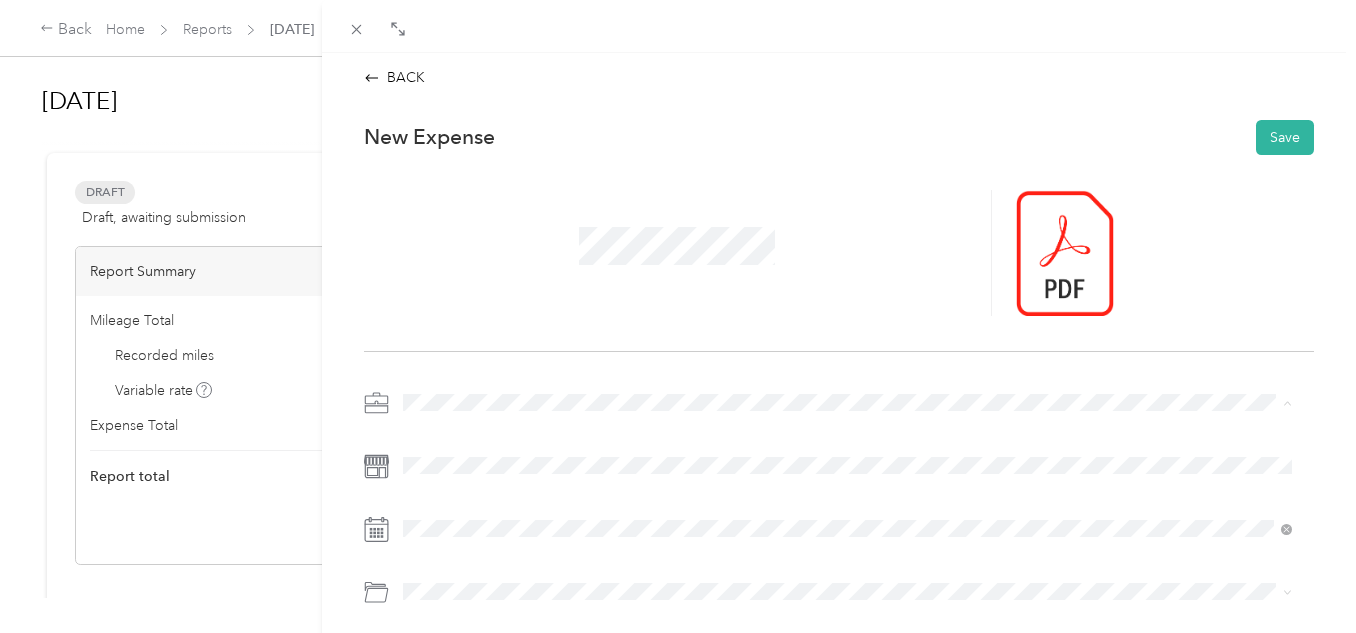 scroll, scrollTop: 100, scrollLeft: 0, axis: vertical 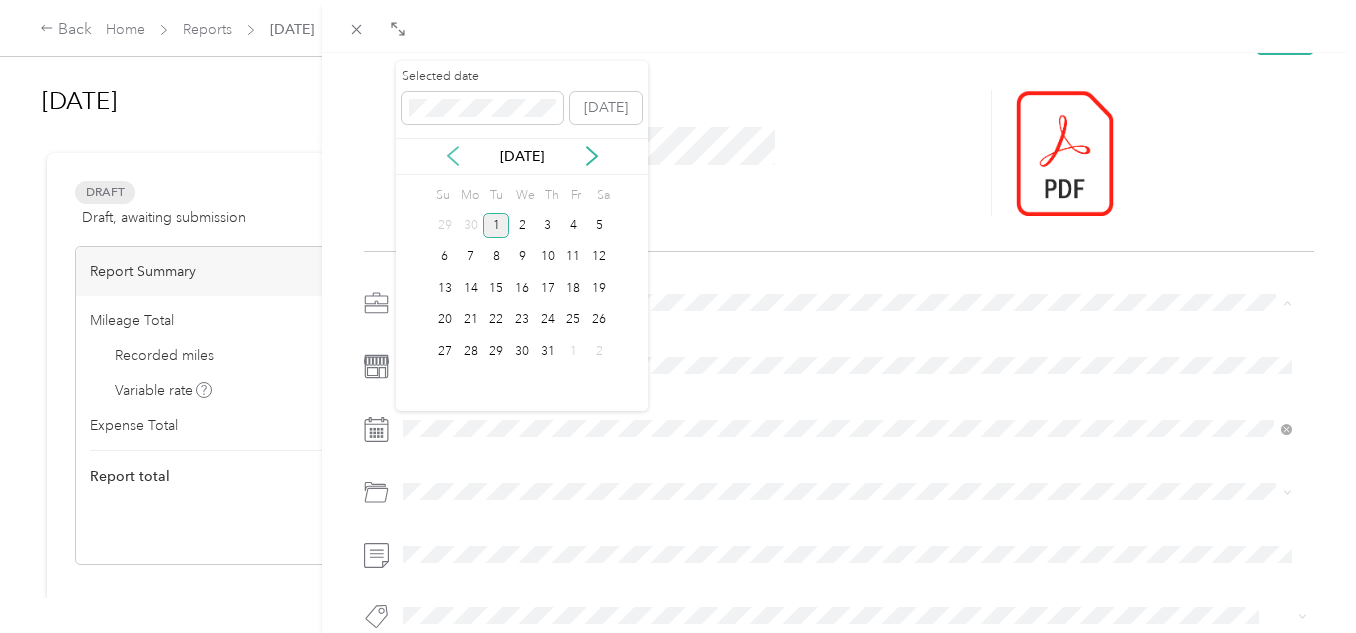 click 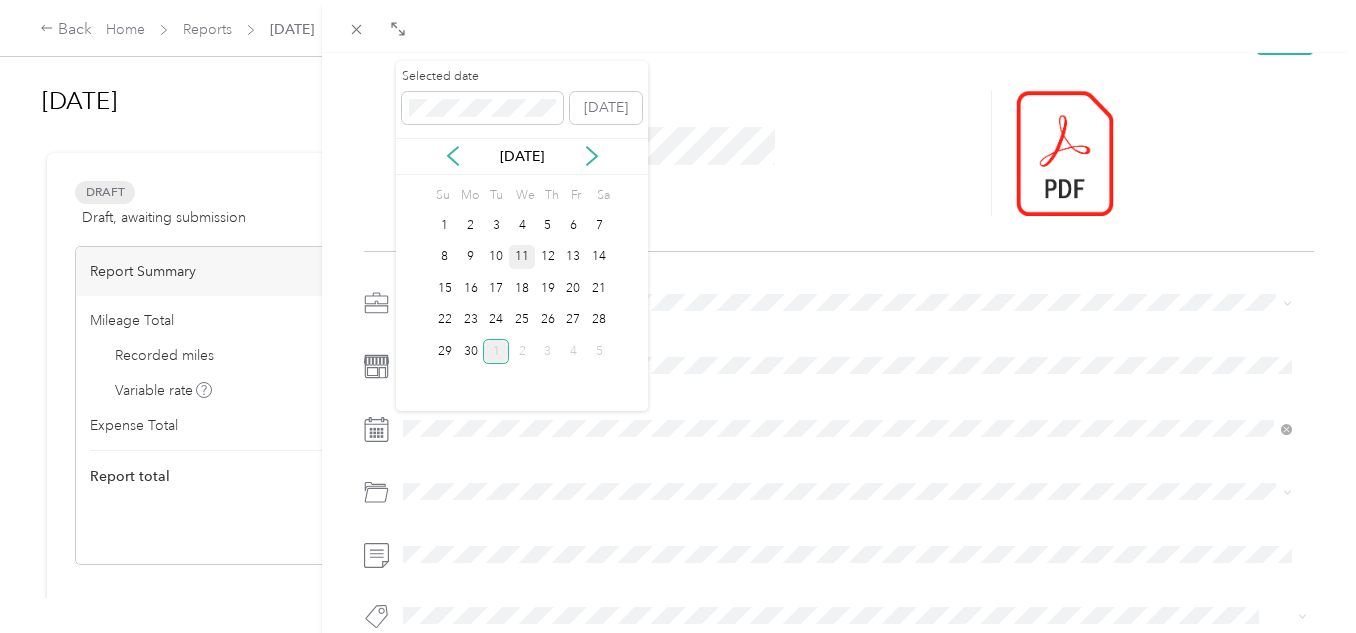 click on "11" at bounding box center [522, 257] 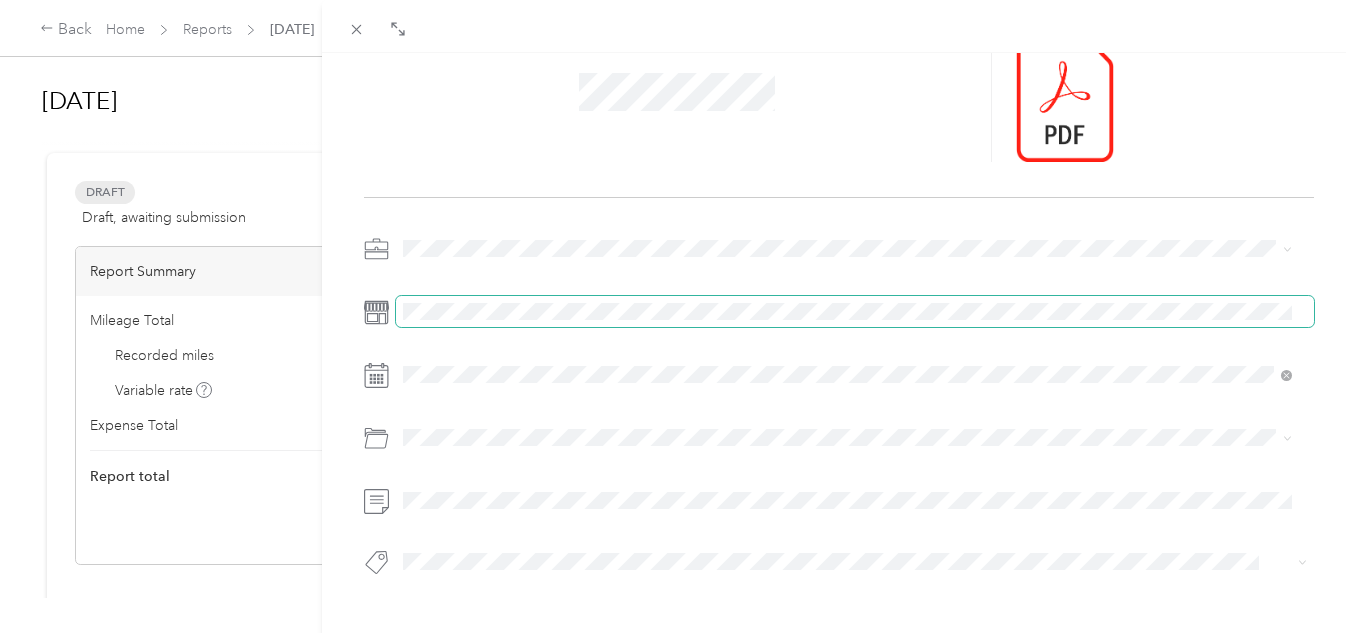 scroll, scrollTop: 200, scrollLeft: 0, axis: vertical 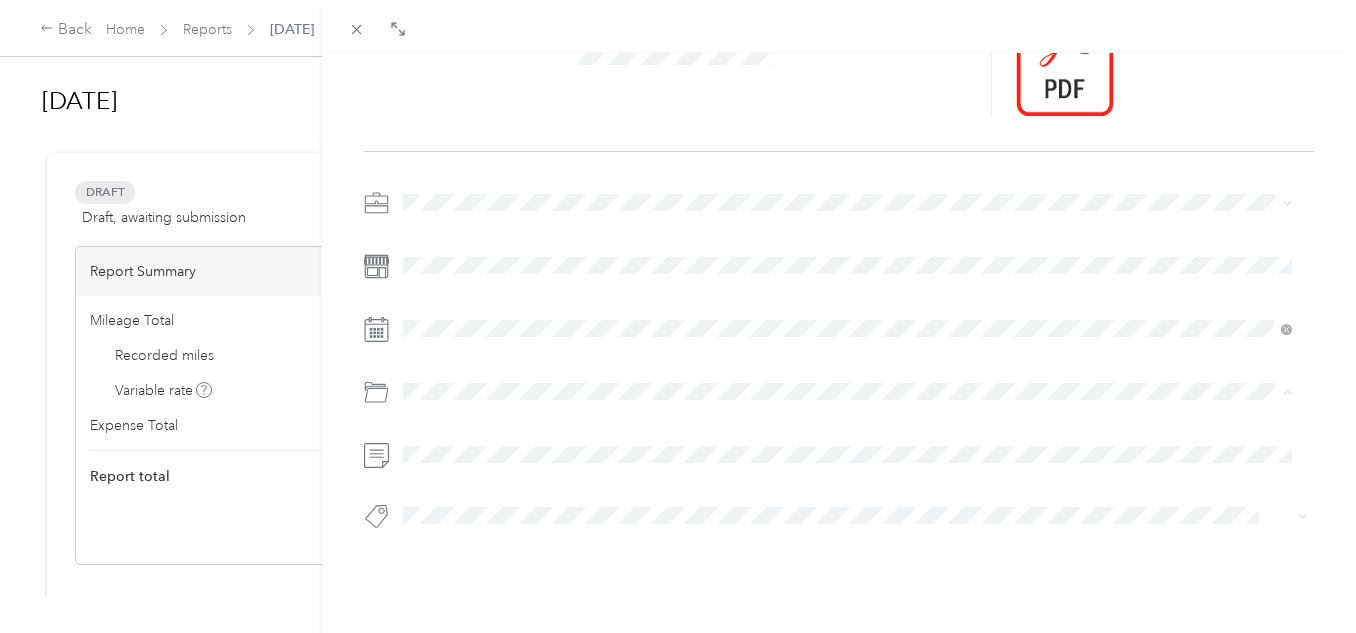 click on "Business Travel" at bounding box center [847, 246] 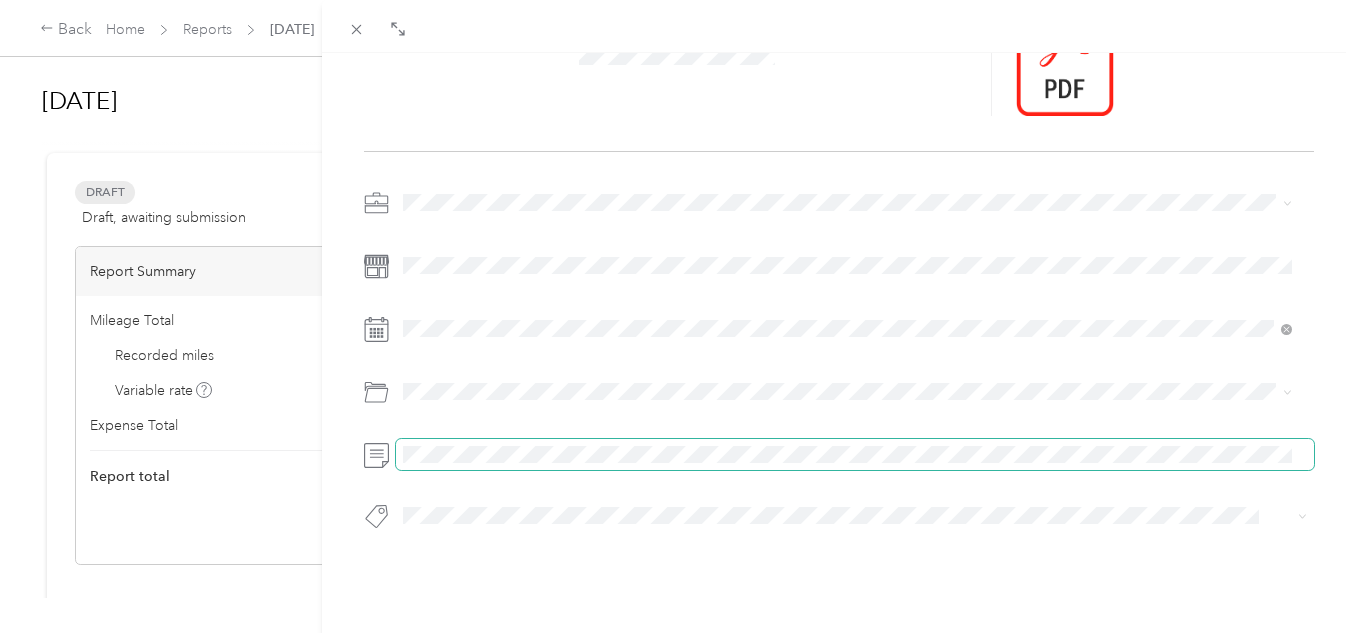 click at bounding box center (855, 455) 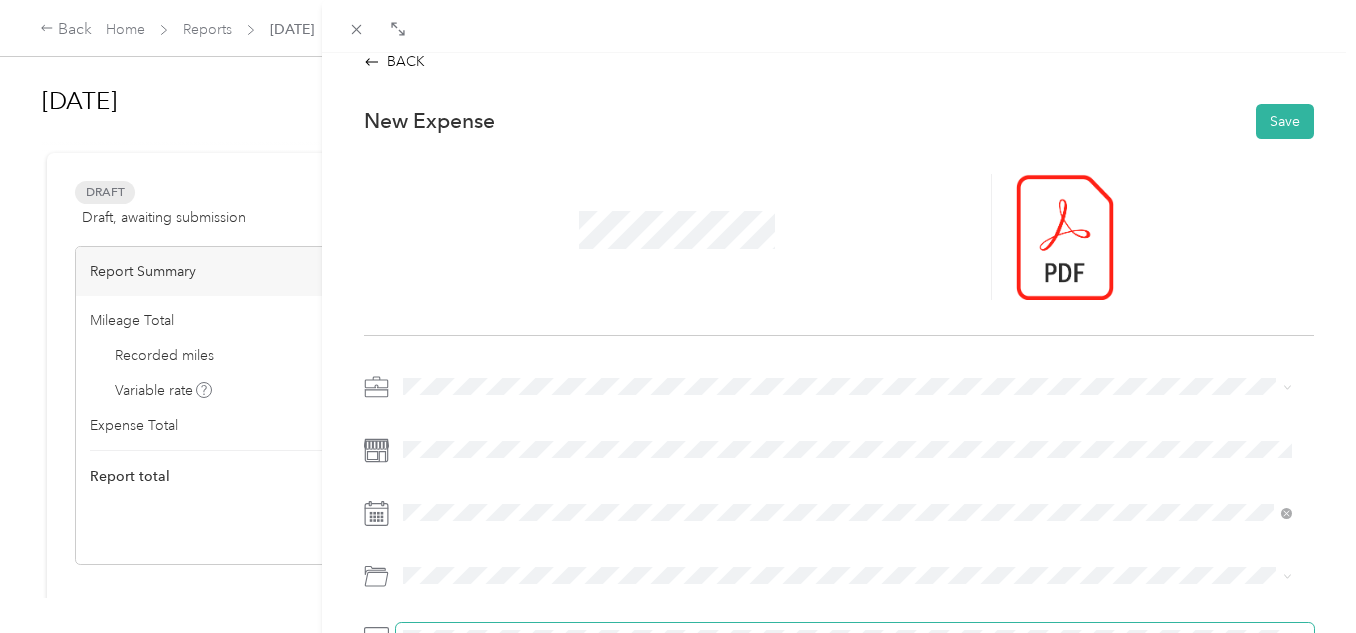 scroll, scrollTop: 0, scrollLeft: 0, axis: both 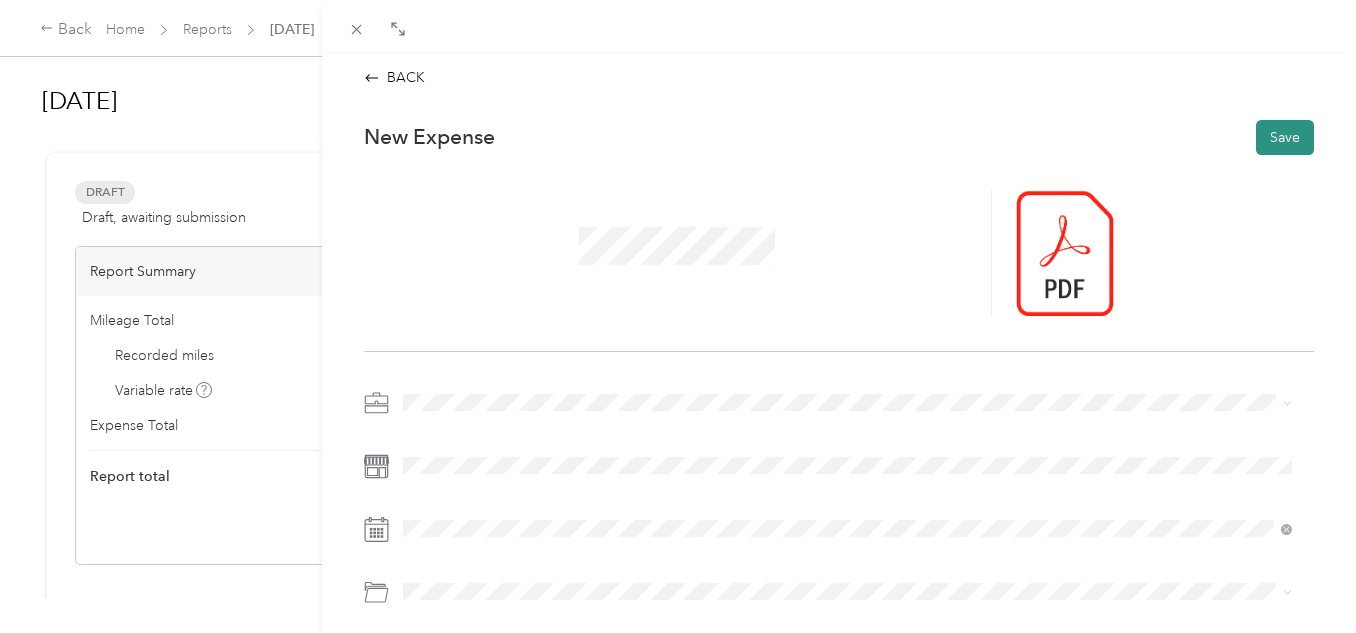 click on "Save" at bounding box center [1285, 137] 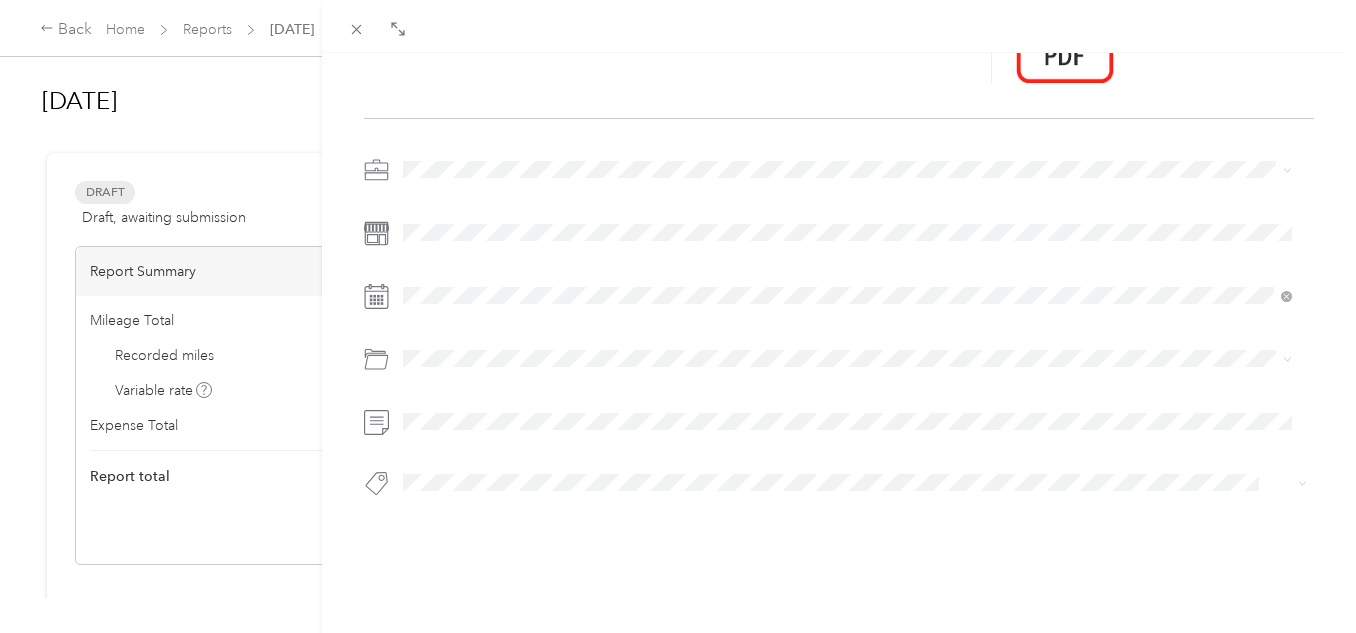 scroll, scrollTop: 0, scrollLeft: 0, axis: both 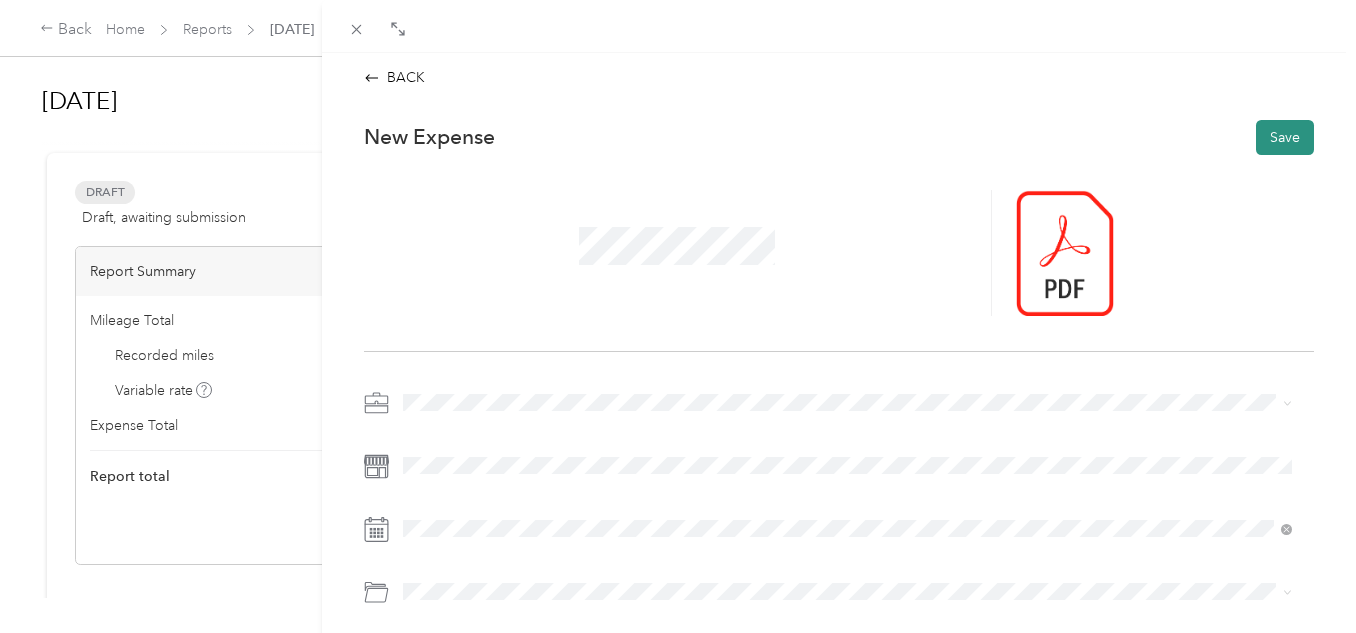 click on "Save" at bounding box center (1285, 137) 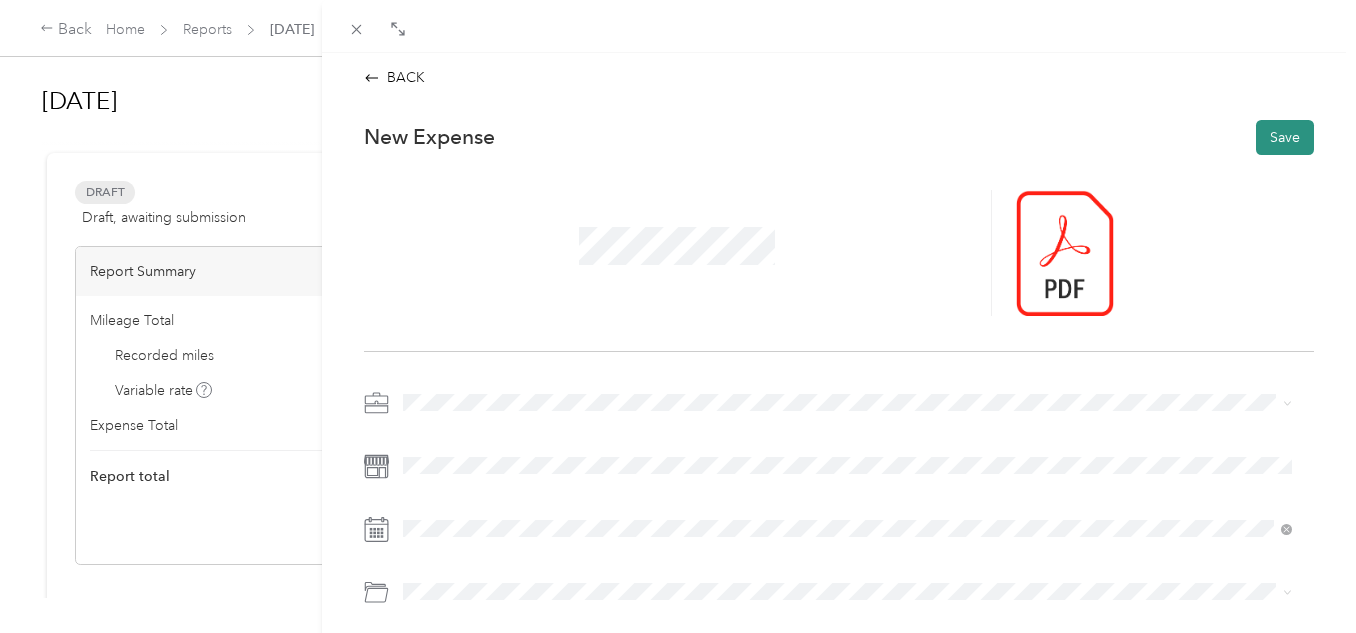click on "Save" at bounding box center [1285, 137] 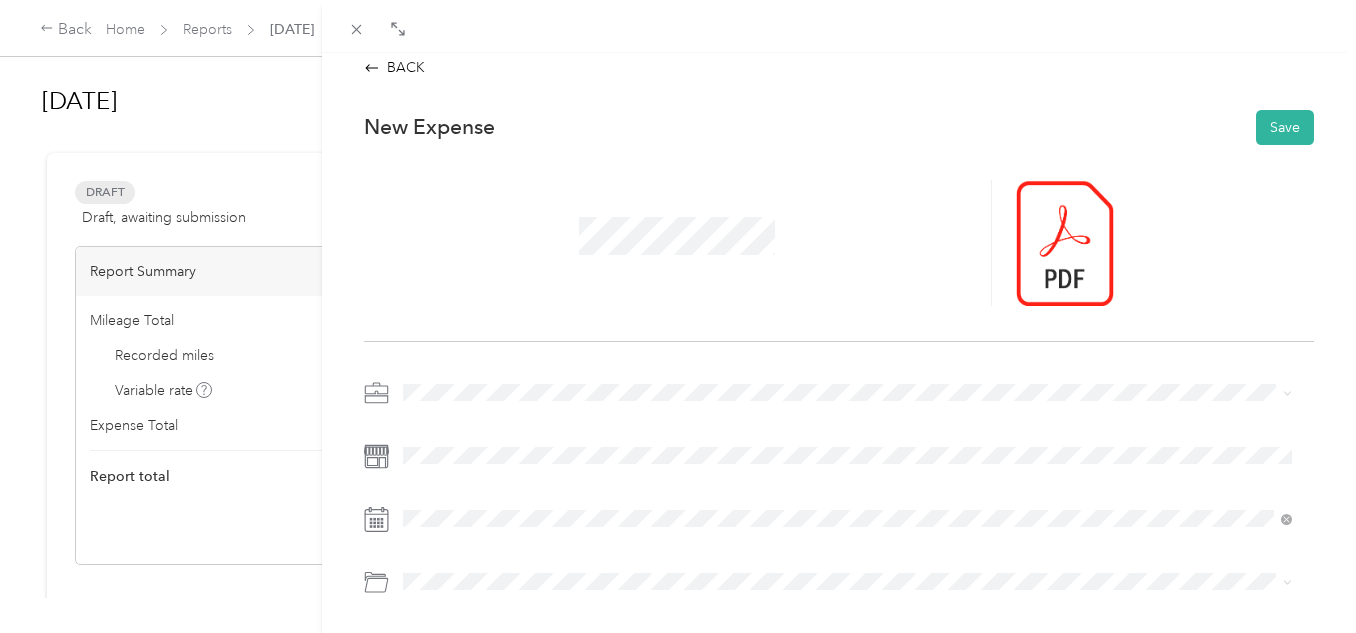 scroll, scrollTop: 0, scrollLeft: 0, axis: both 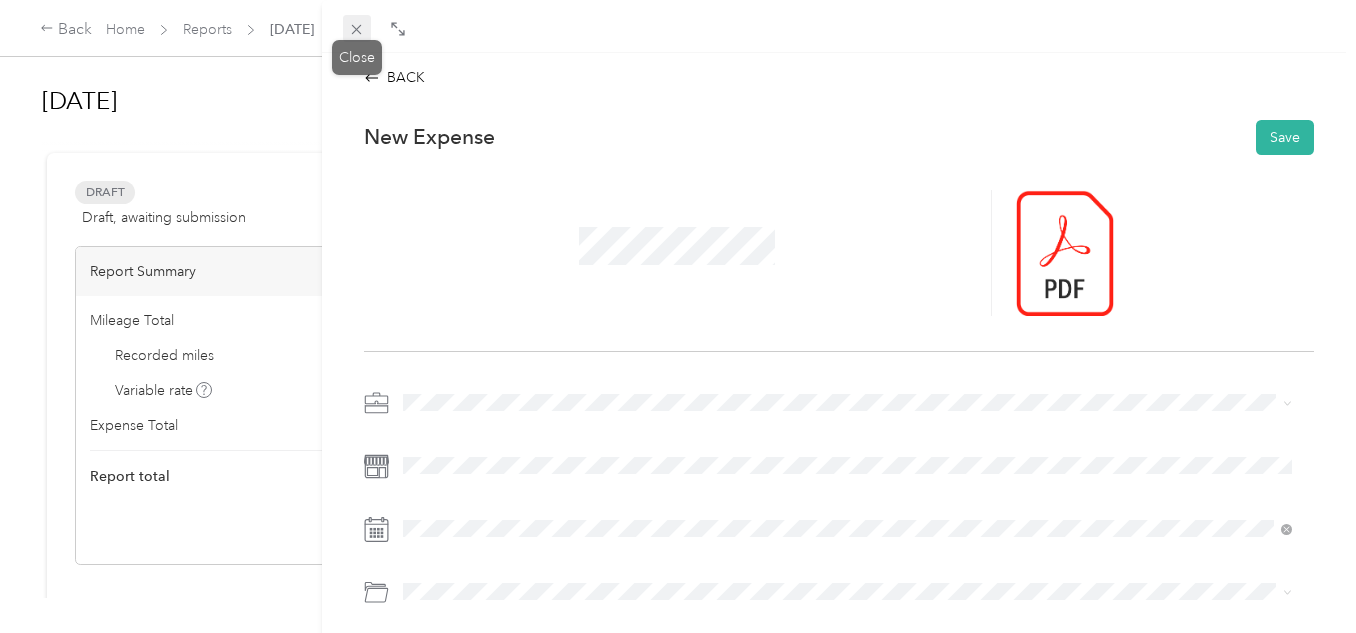 click 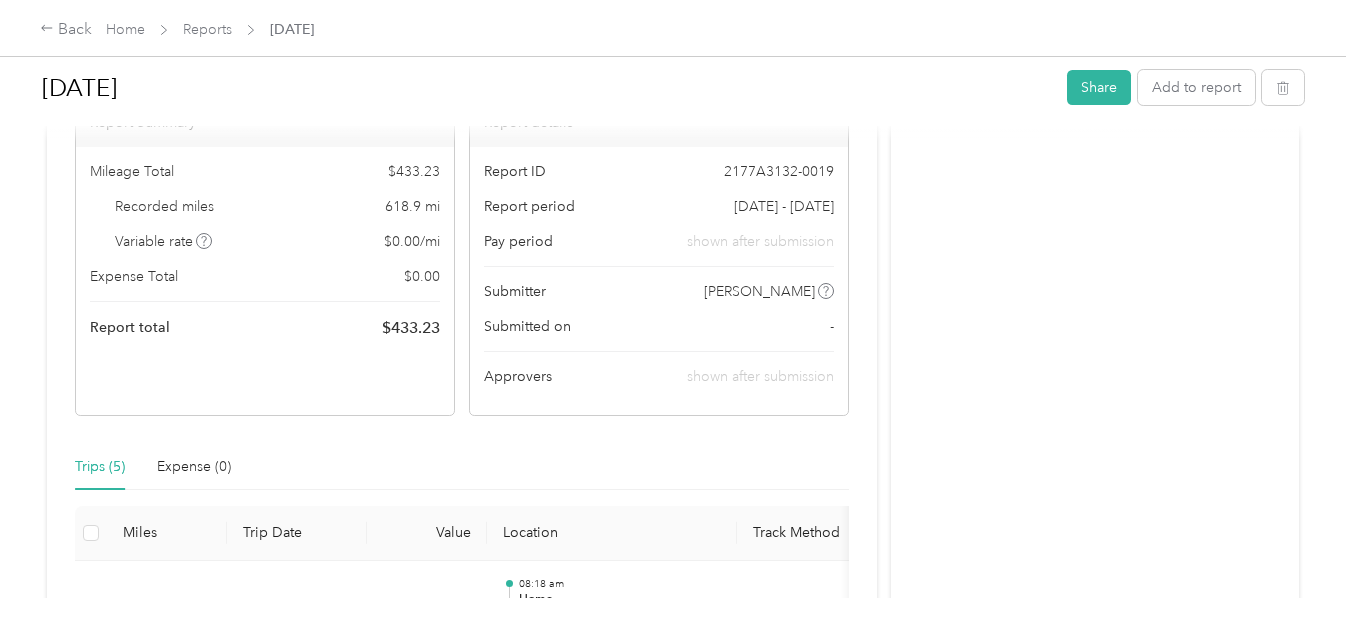 scroll, scrollTop: 400, scrollLeft: 0, axis: vertical 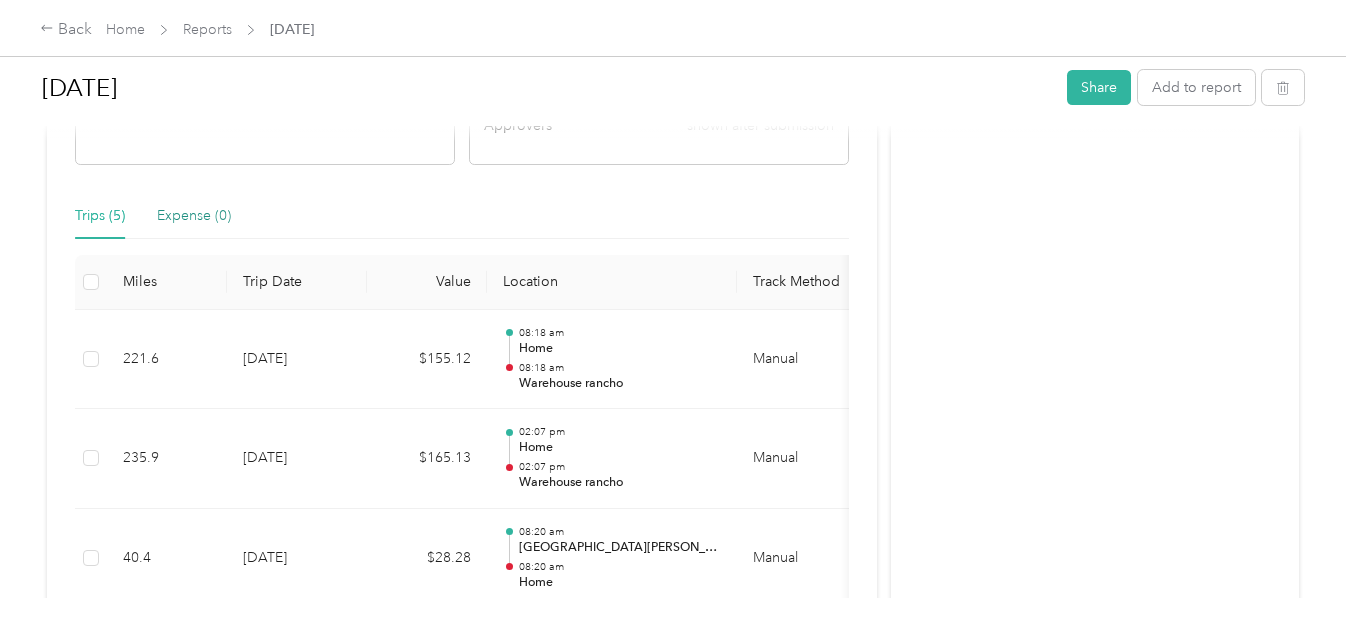 click on "Expense (0)" at bounding box center [194, 216] 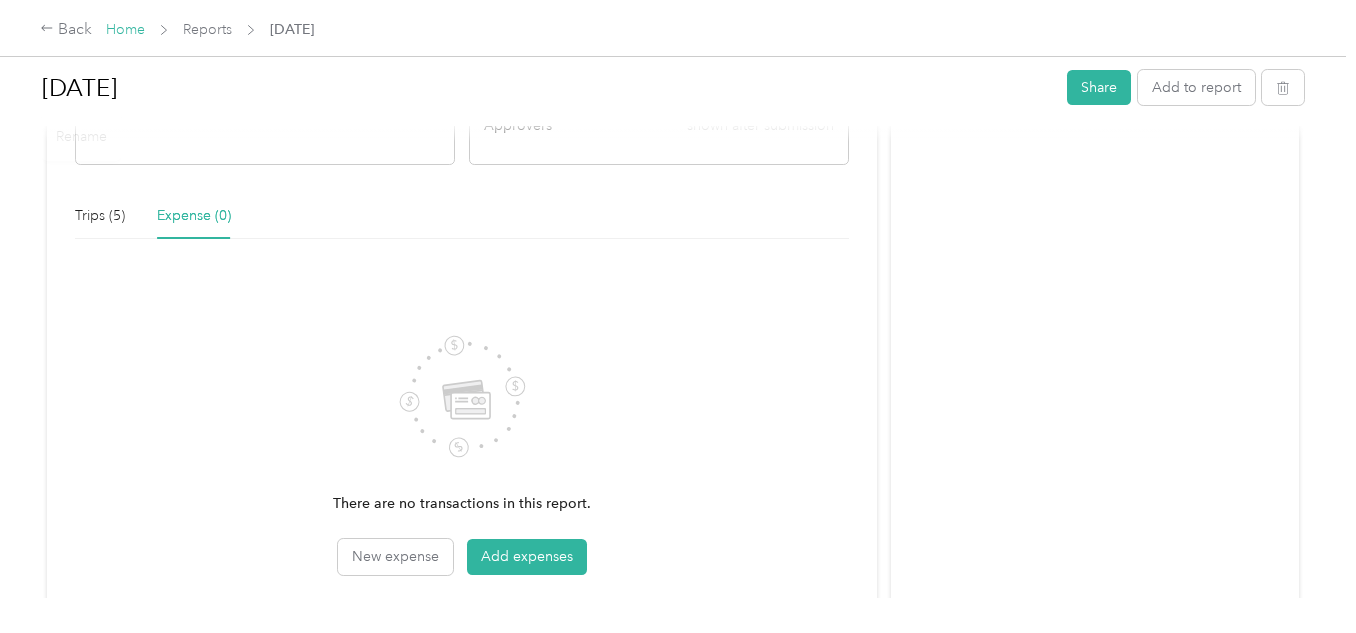 click on "Home" at bounding box center (125, 29) 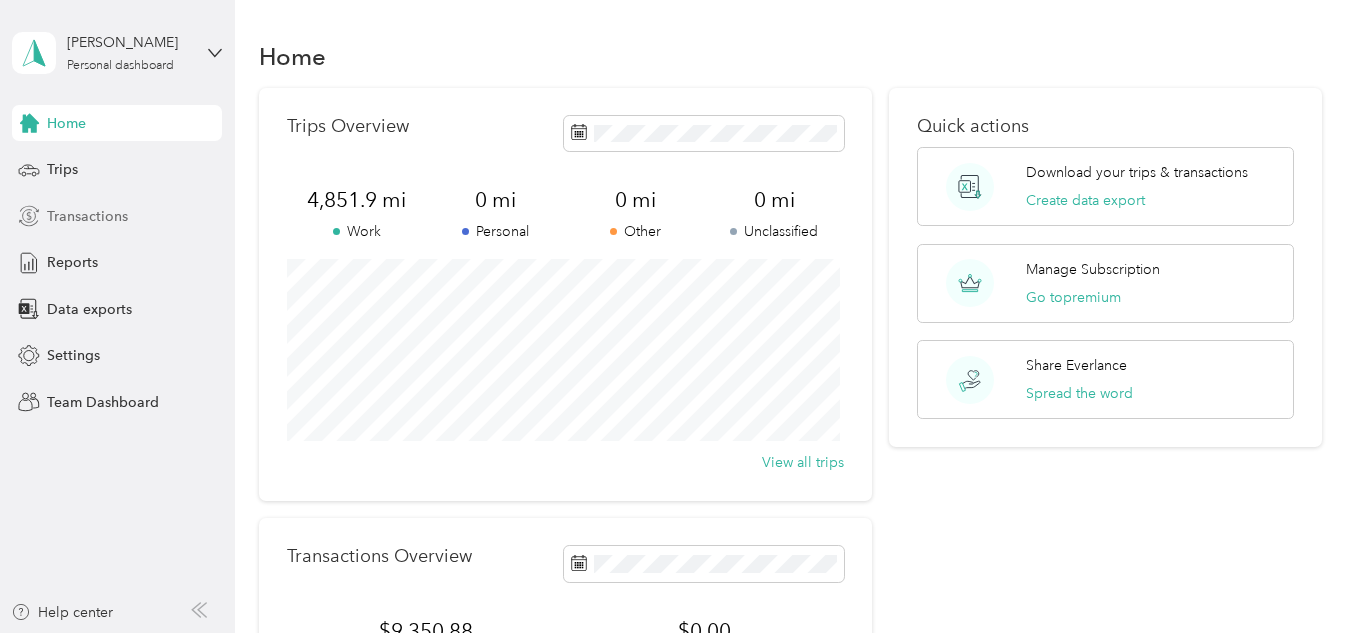 click on "Transactions" at bounding box center [87, 216] 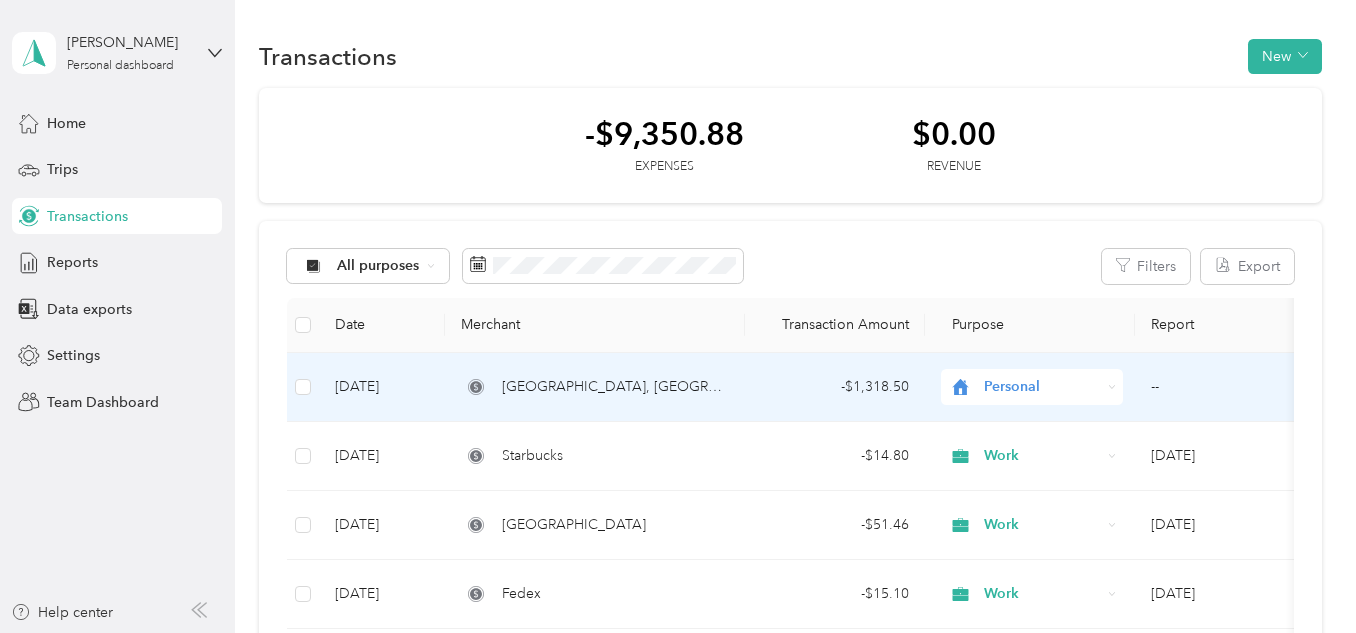click on "Personal" at bounding box center (1042, 387) 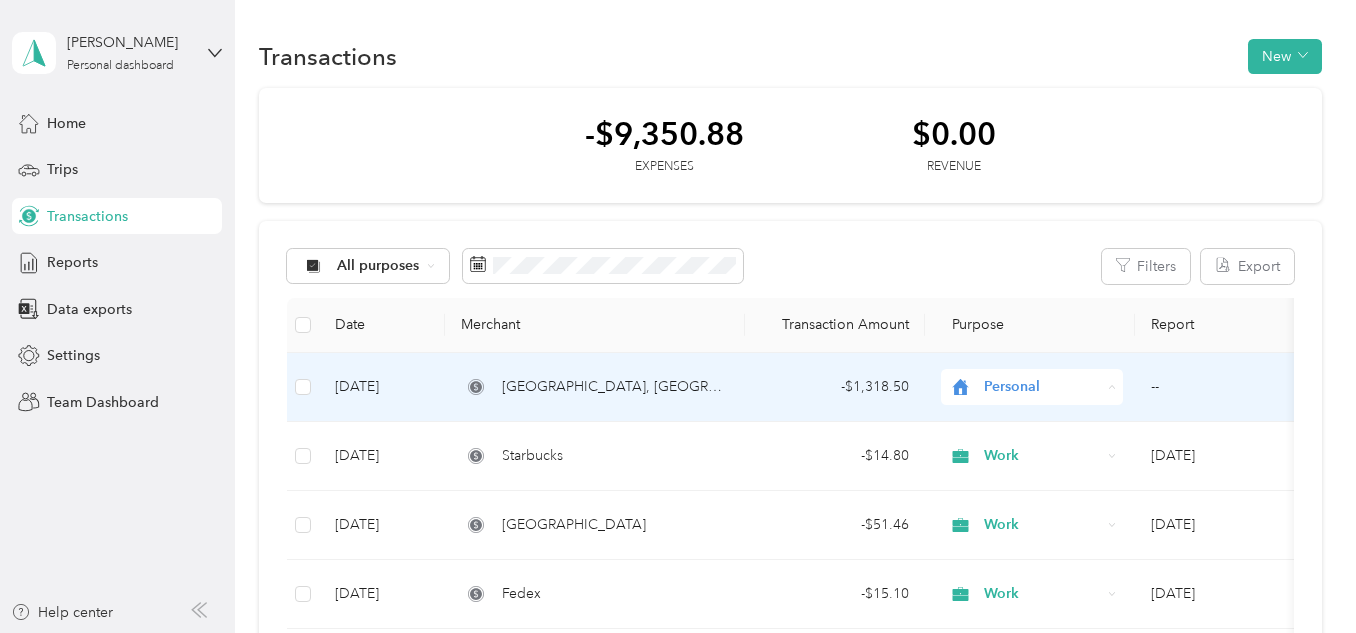 click on "Work" at bounding box center [1050, 104] 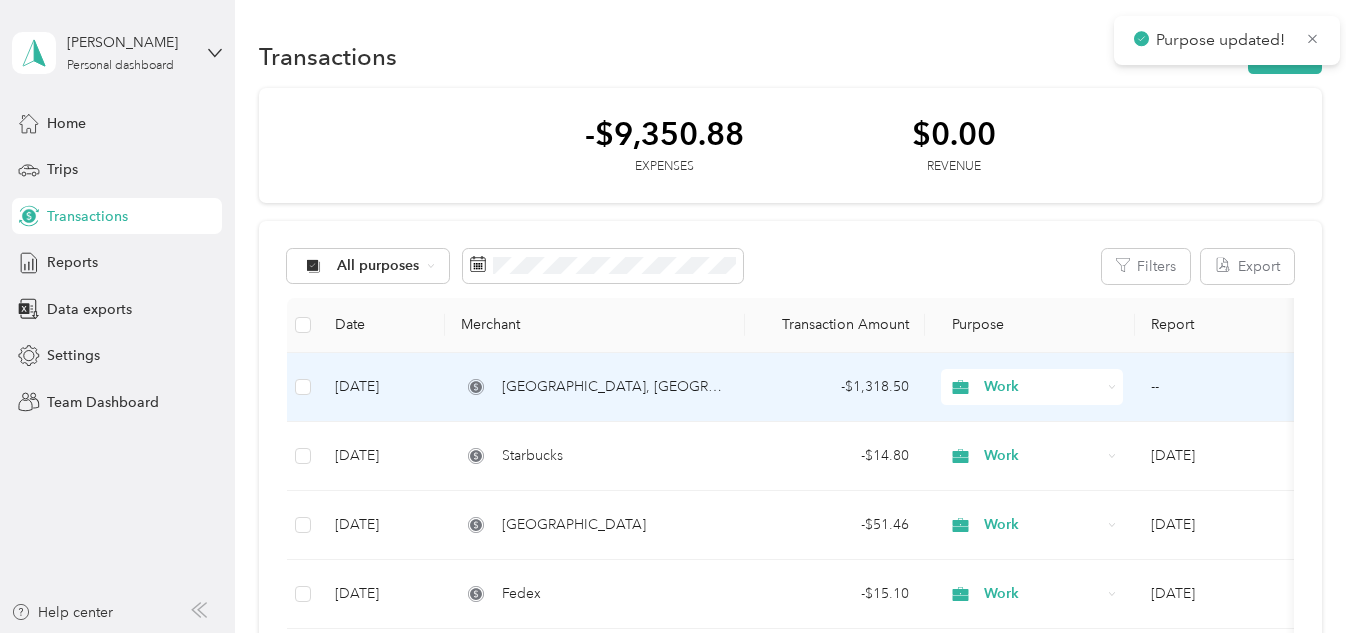 click on "--" at bounding box center (1235, 387) 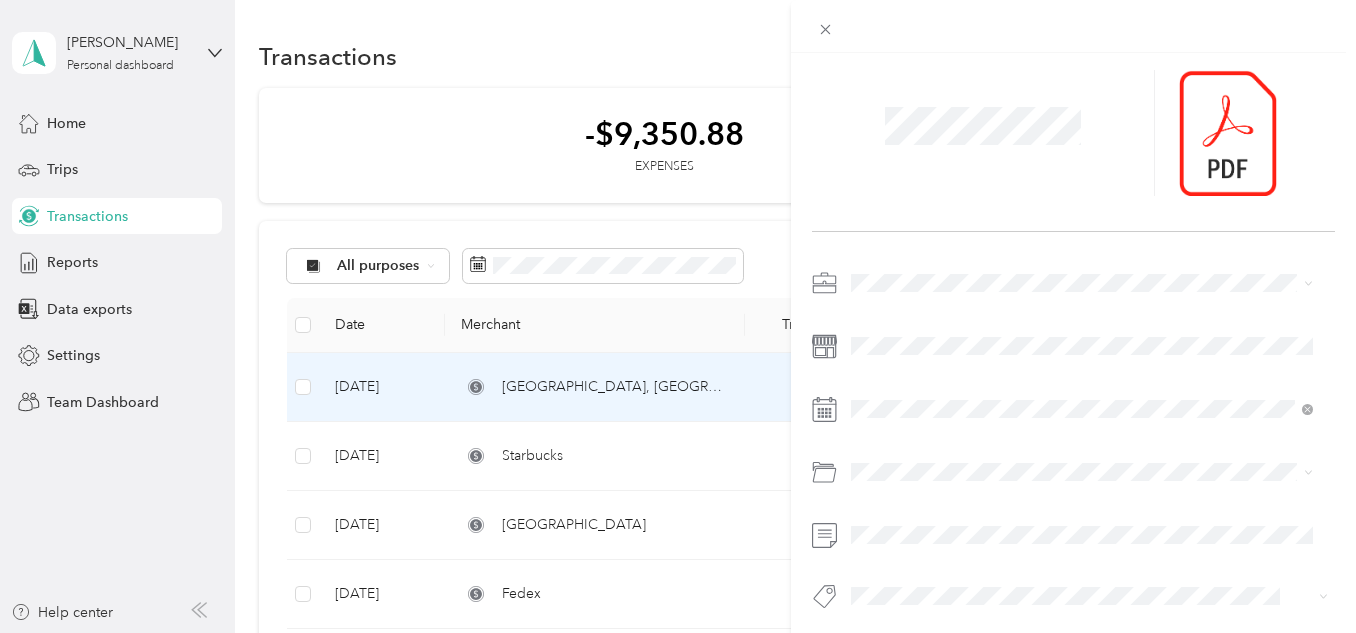 scroll, scrollTop: 0, scrollLeft: 0, axis: both 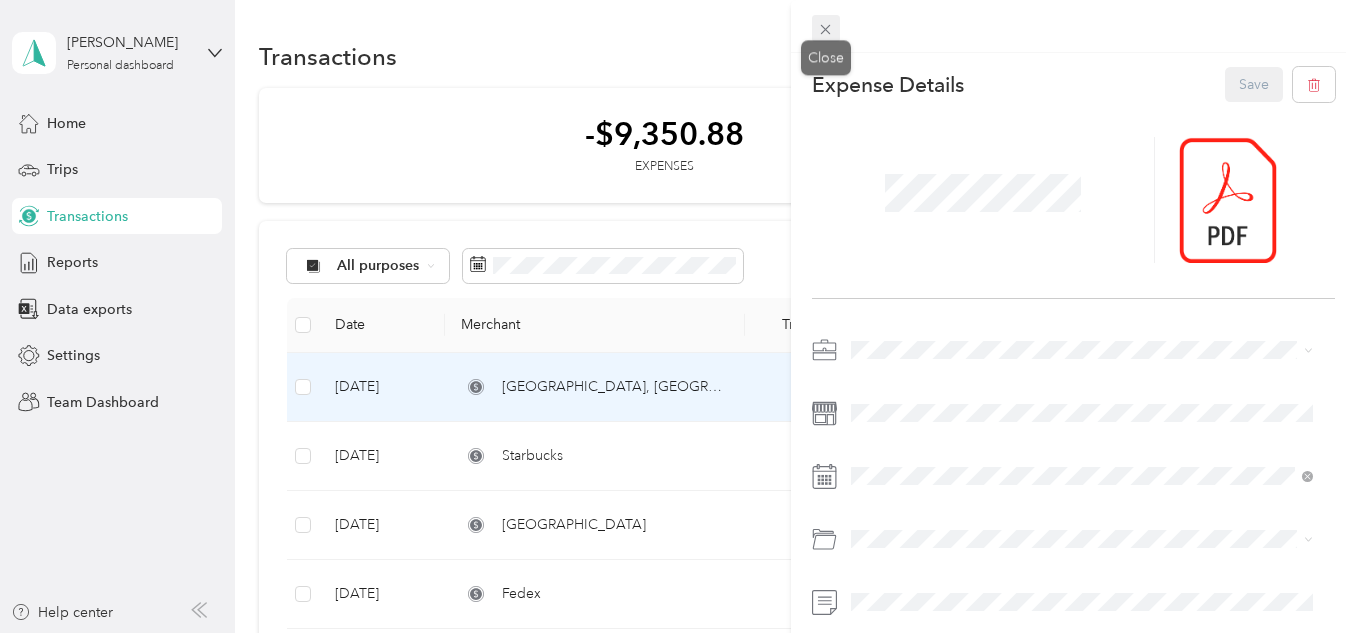 click 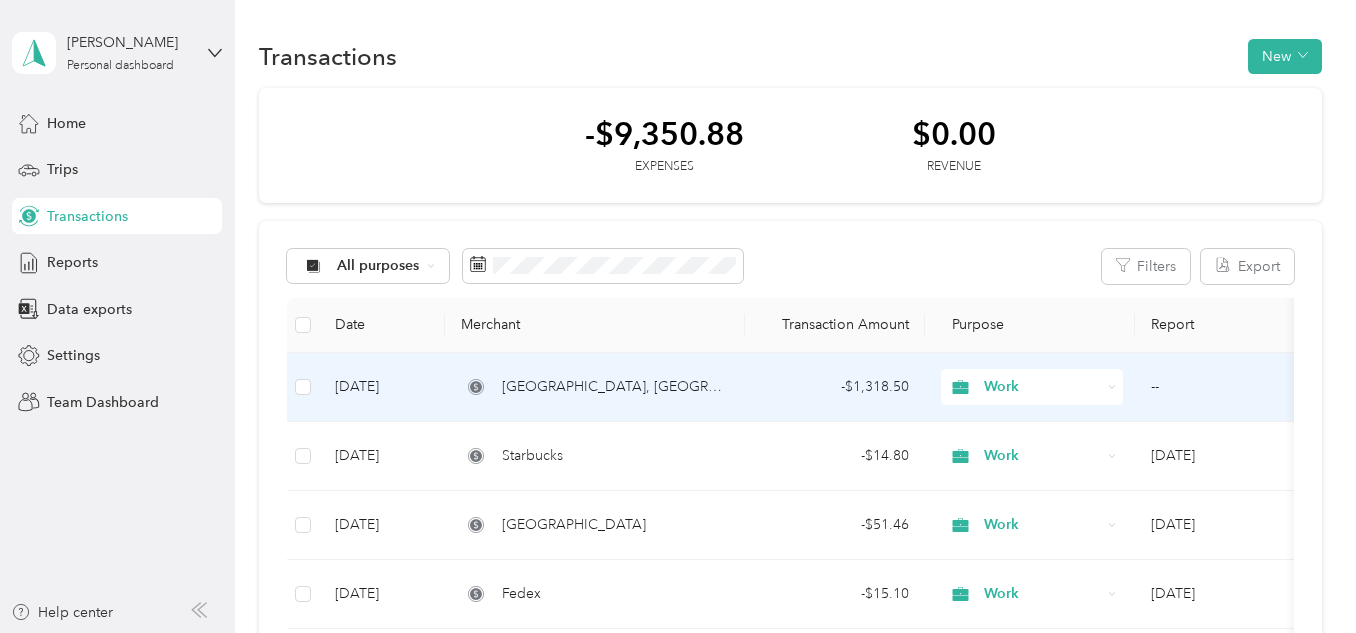 click on "--" at bounding box center (1235, 387) 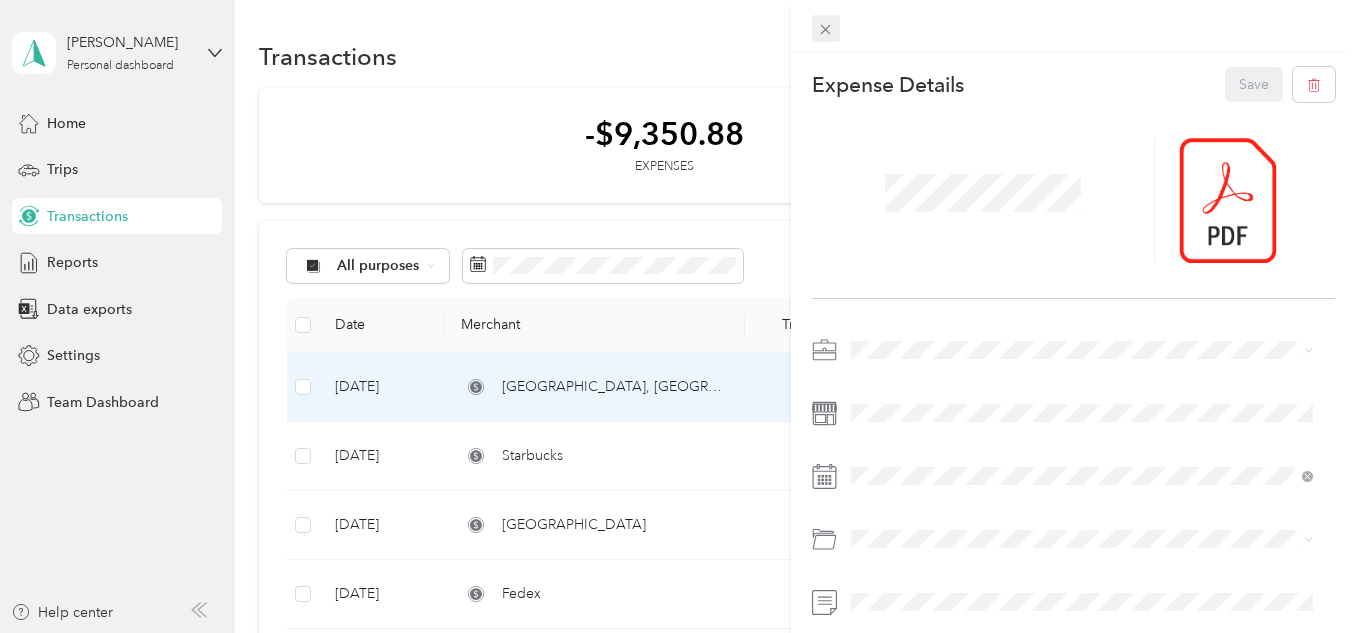 click 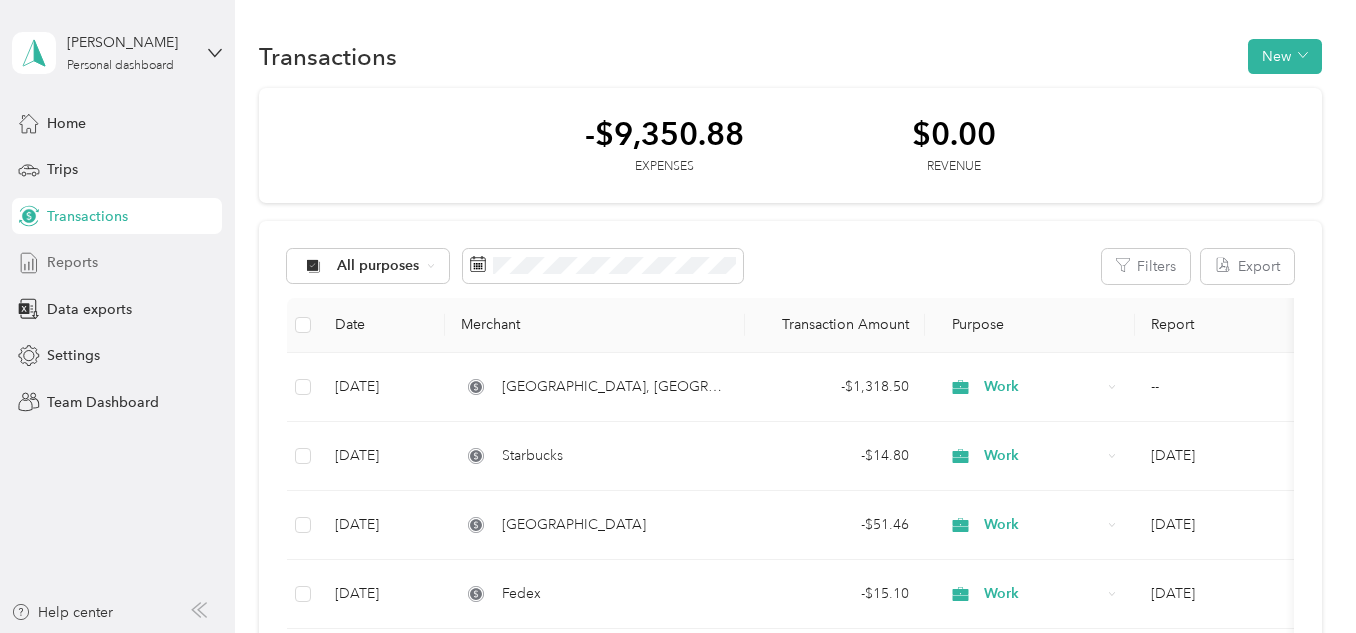 click on "Reports" at bounding box center (117, 263) 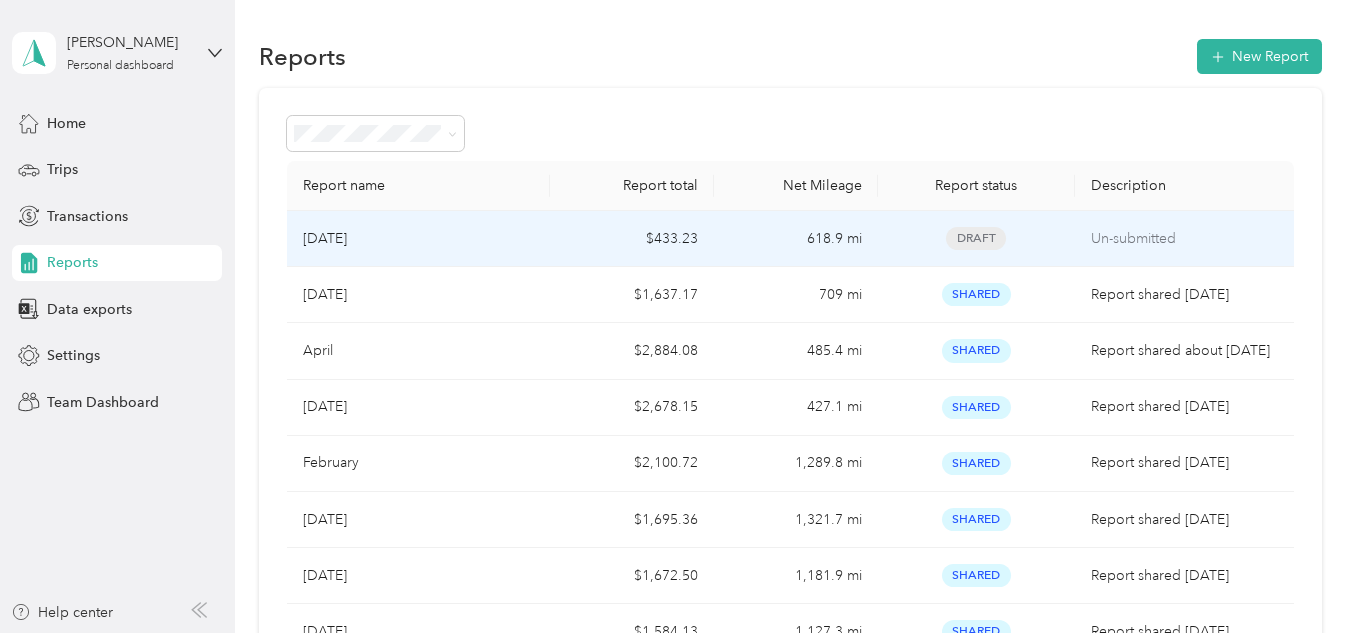 click on "[DATE]" at bounding box center (418, 239) 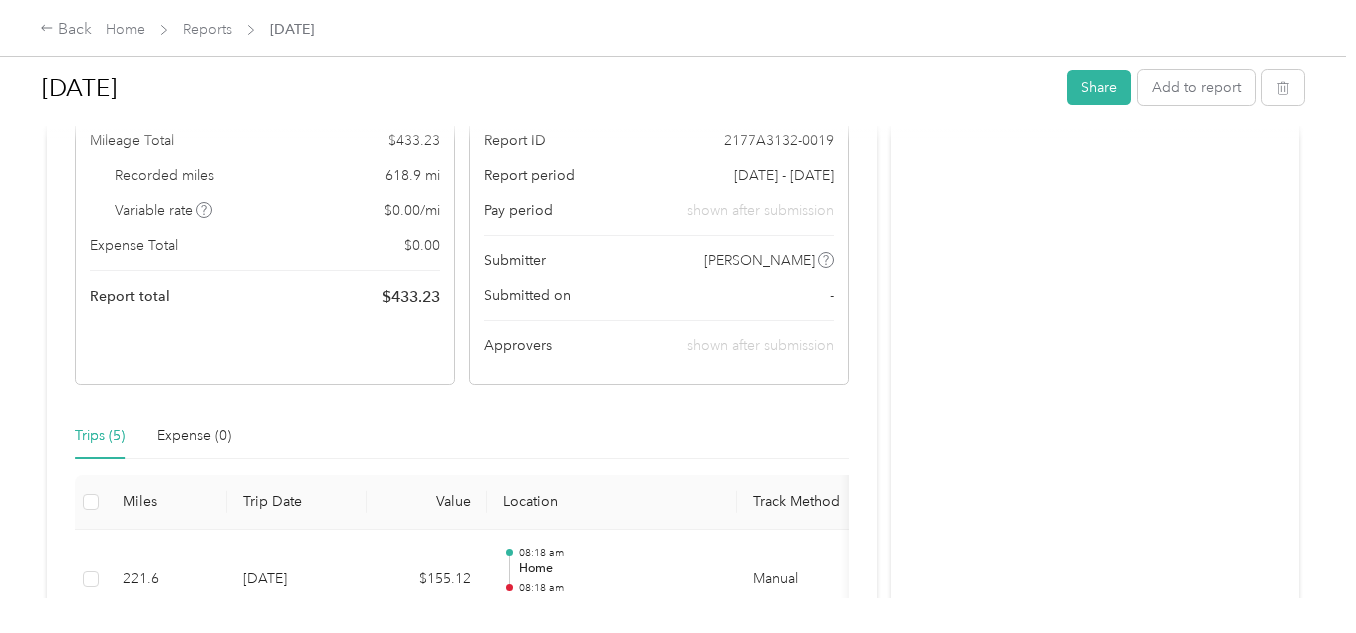 scroll, scrollTop: 0, scrollLeft: 0, axis: both 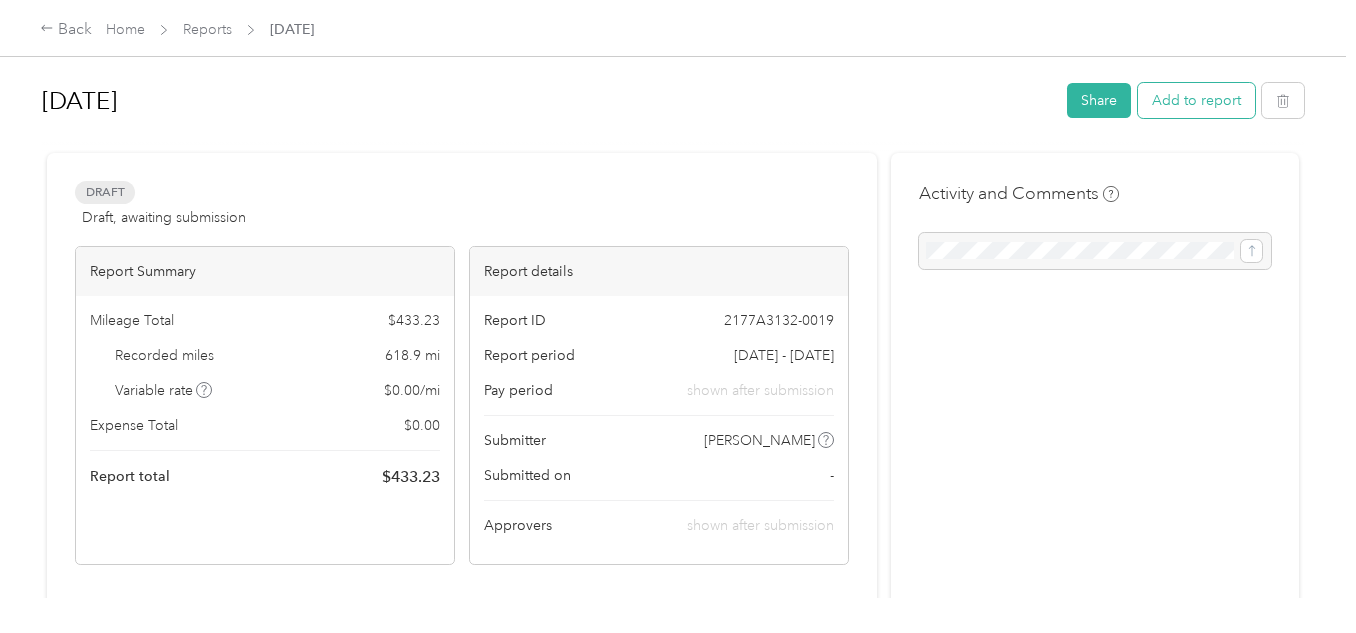 click on "Add to report" at bounding box center [1196, 100] 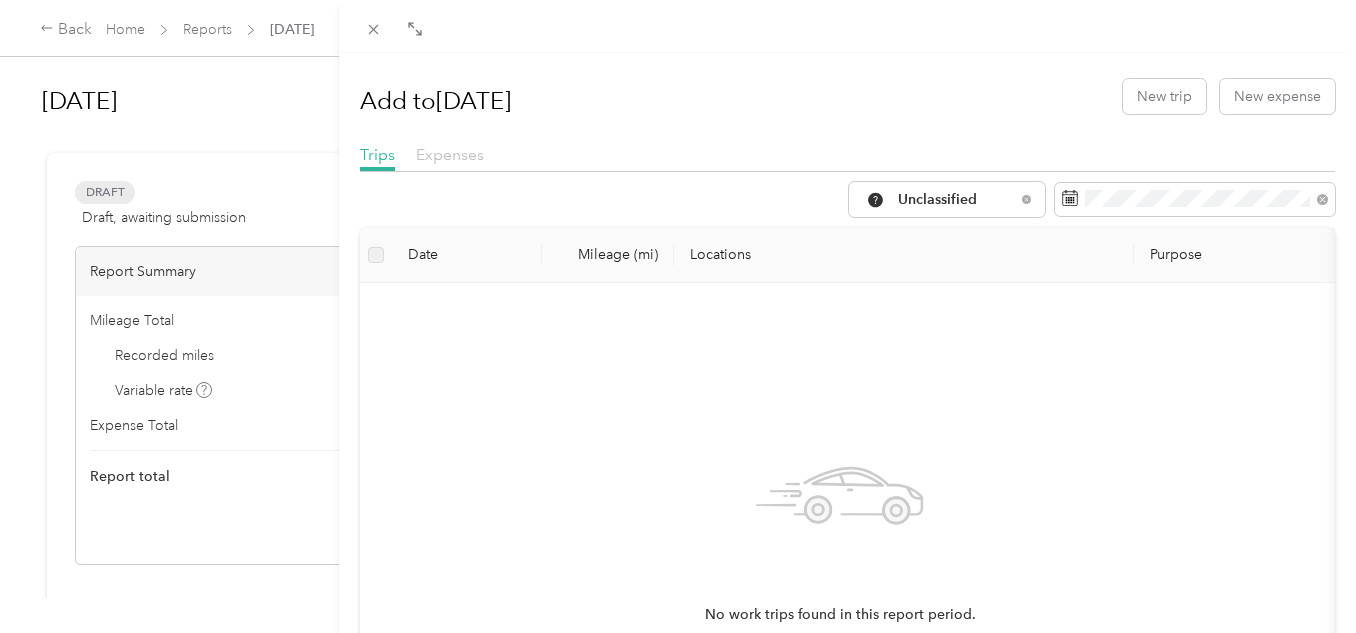click on "Expenses" at bounding box center (450, 154) 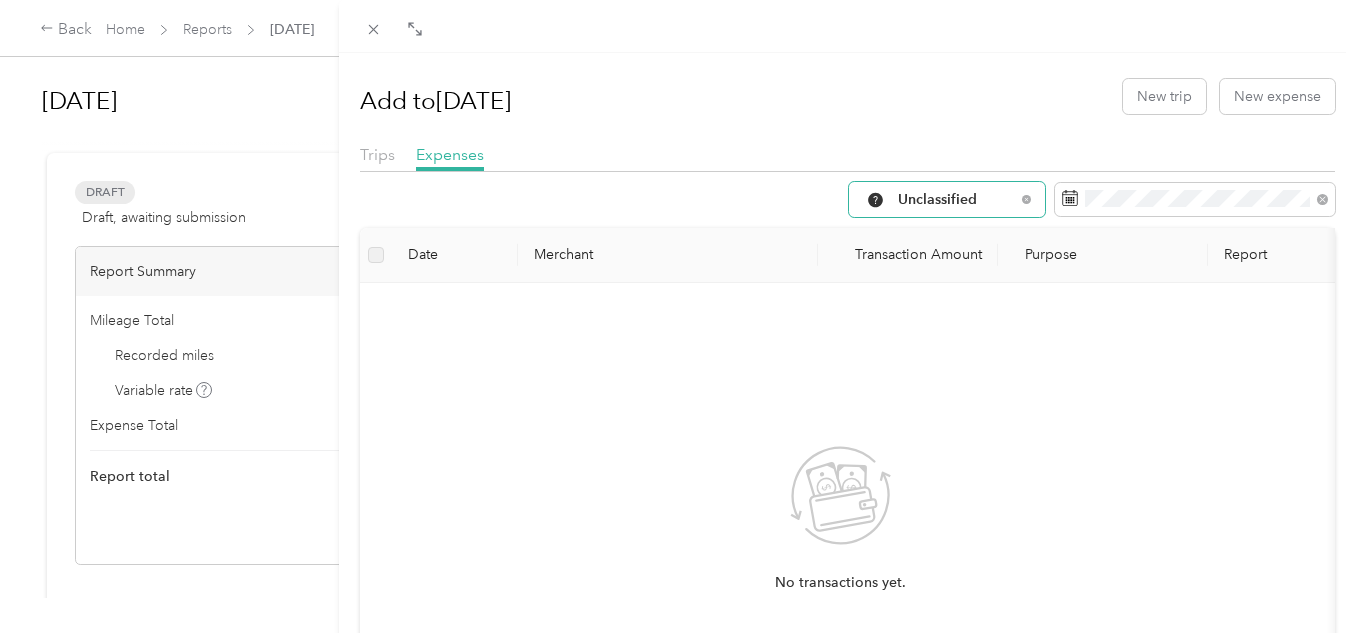 click on "Unclassified" at bounding box center (956, 200) 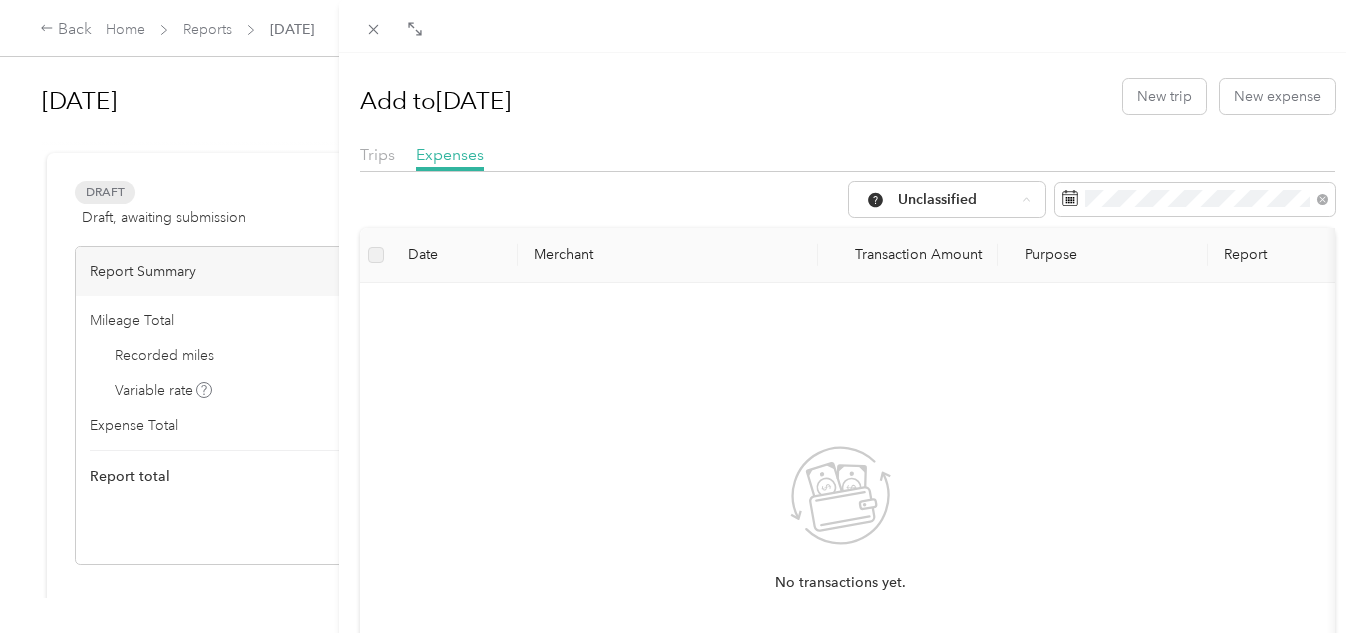 click on "All Purposes" at bounding box center (949, 236) 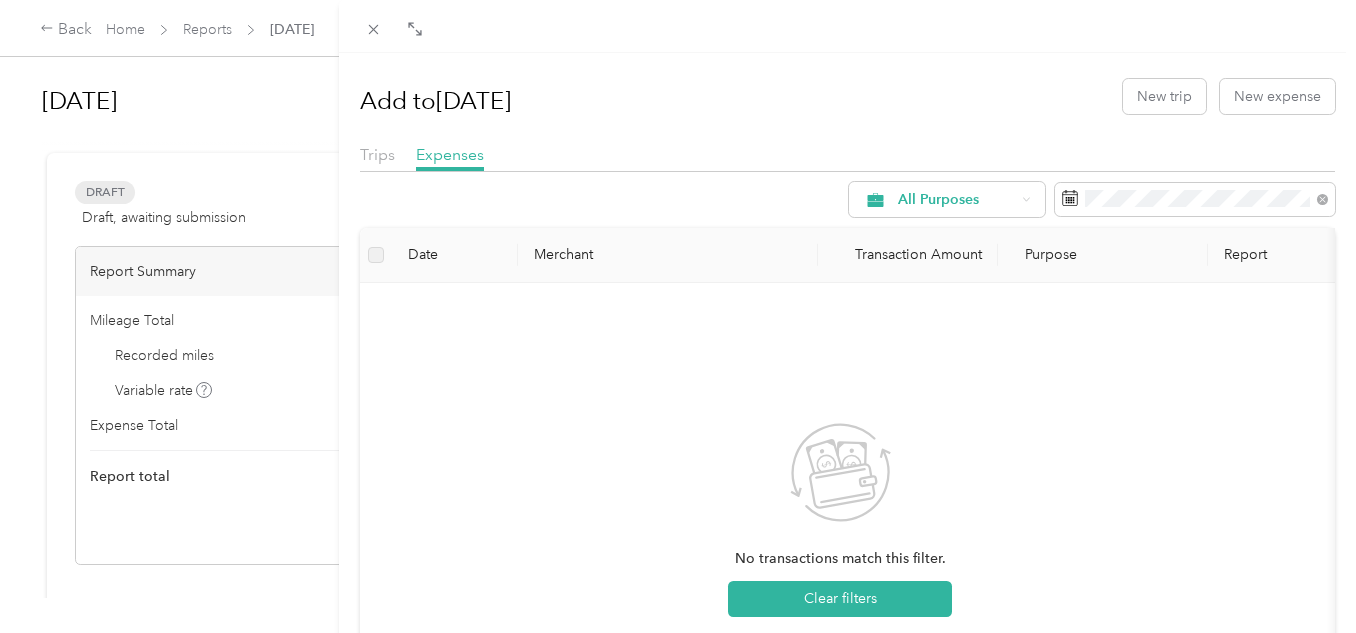 click at bounding box center [847, 177] 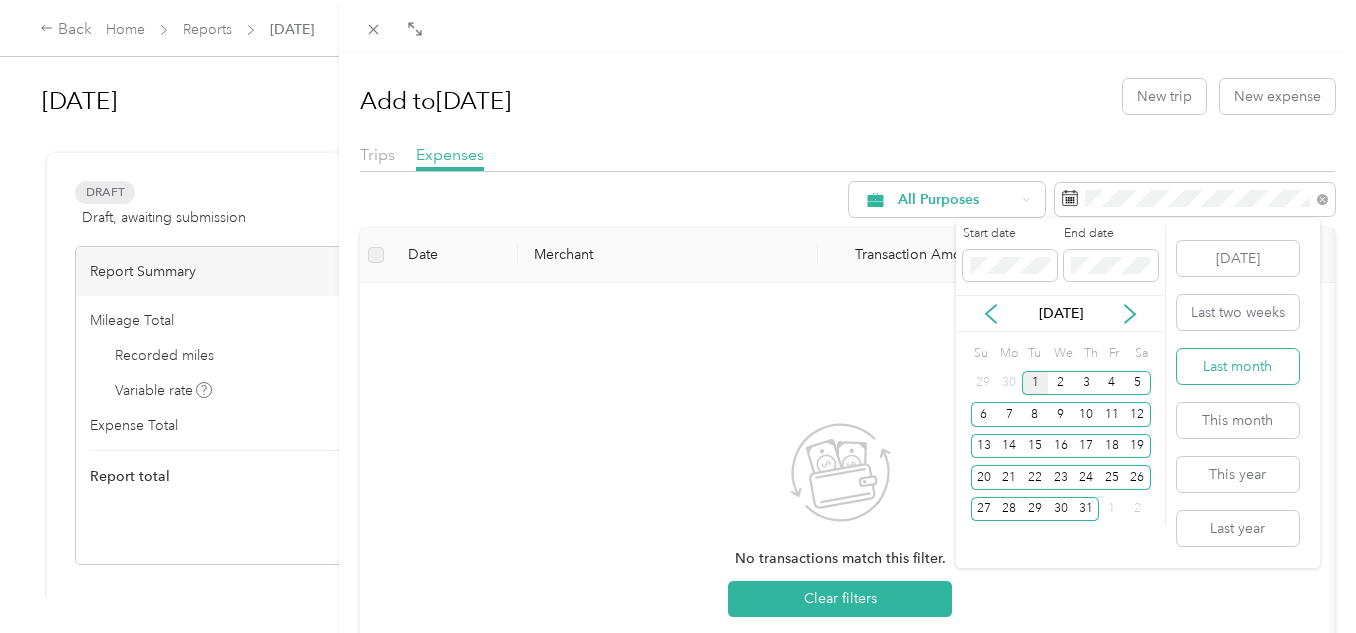 click on "Last month" at bounding box center [1238, 366] 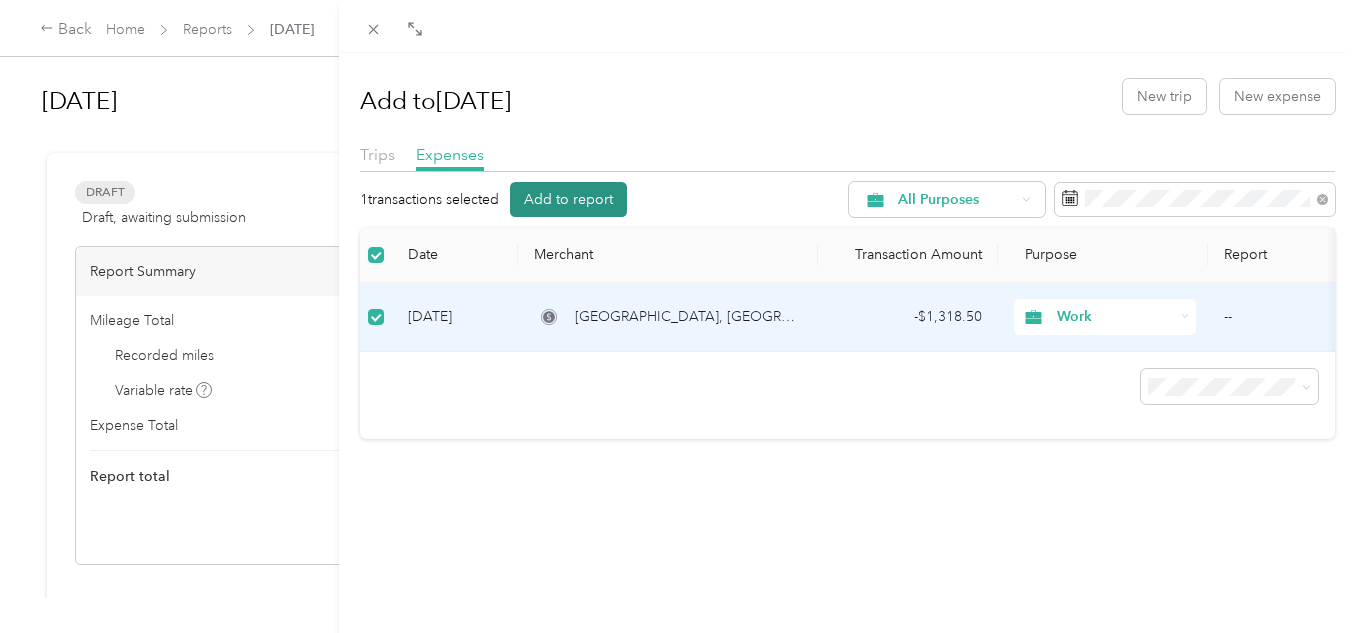 click on "Add to report" at bounding box center (568, 199) 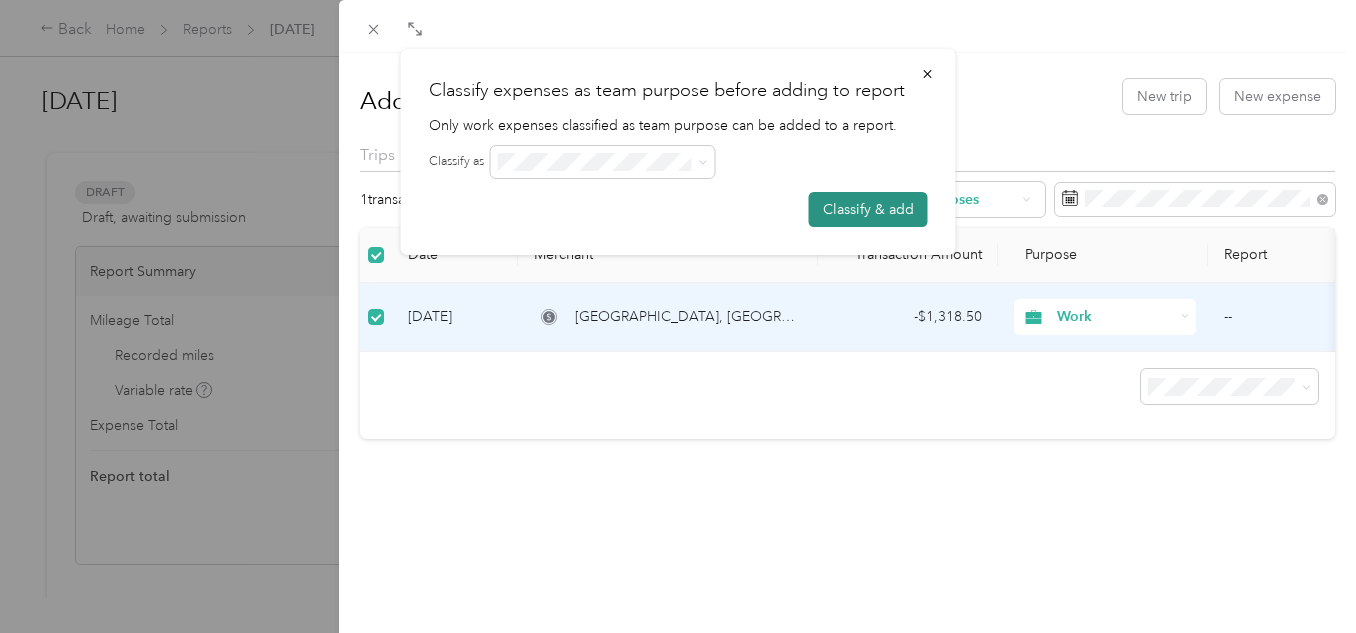 click on "Classify & add" at bounding box center [868, 209] 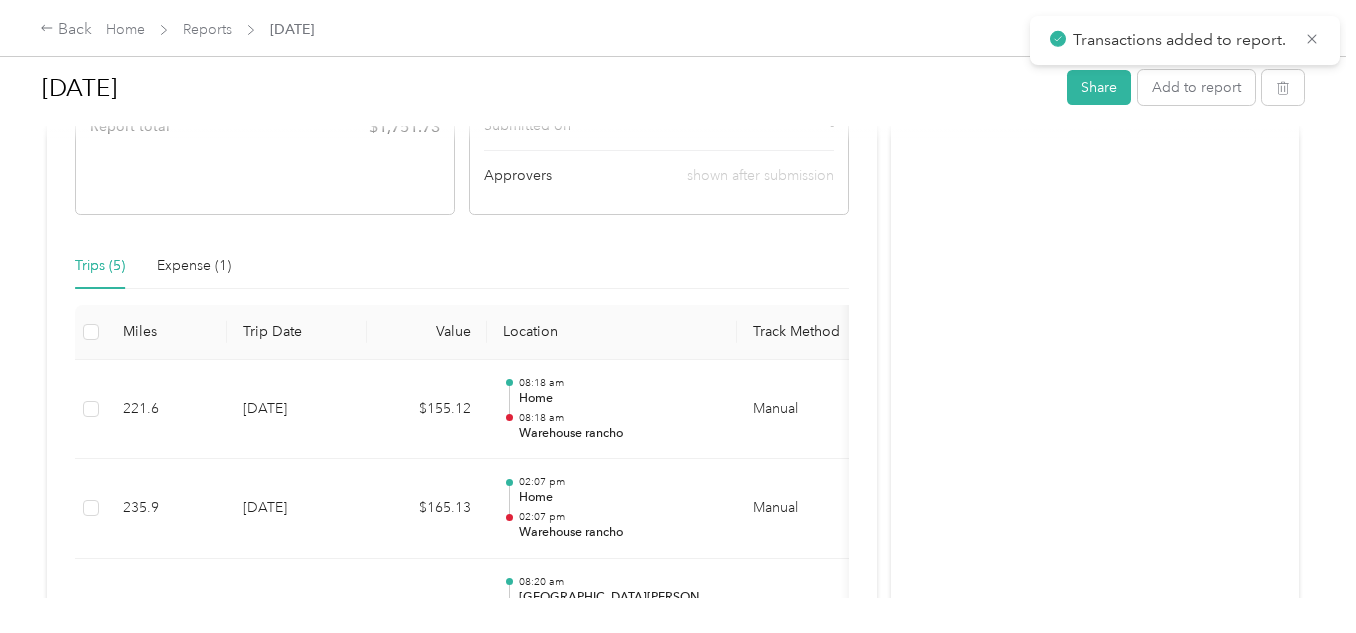 scroll, scrollTop: 400, scrollLeft: 0, axis: vertical 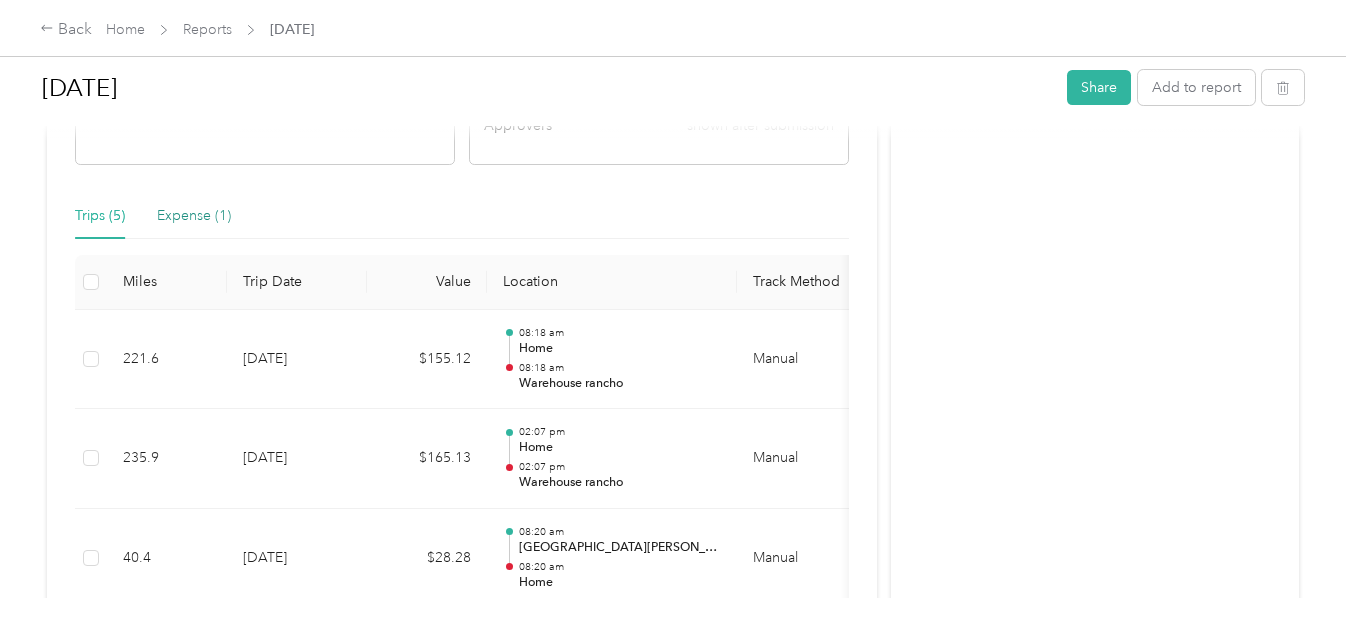 click on "Expense (1)" at bounding box center [194, 216] 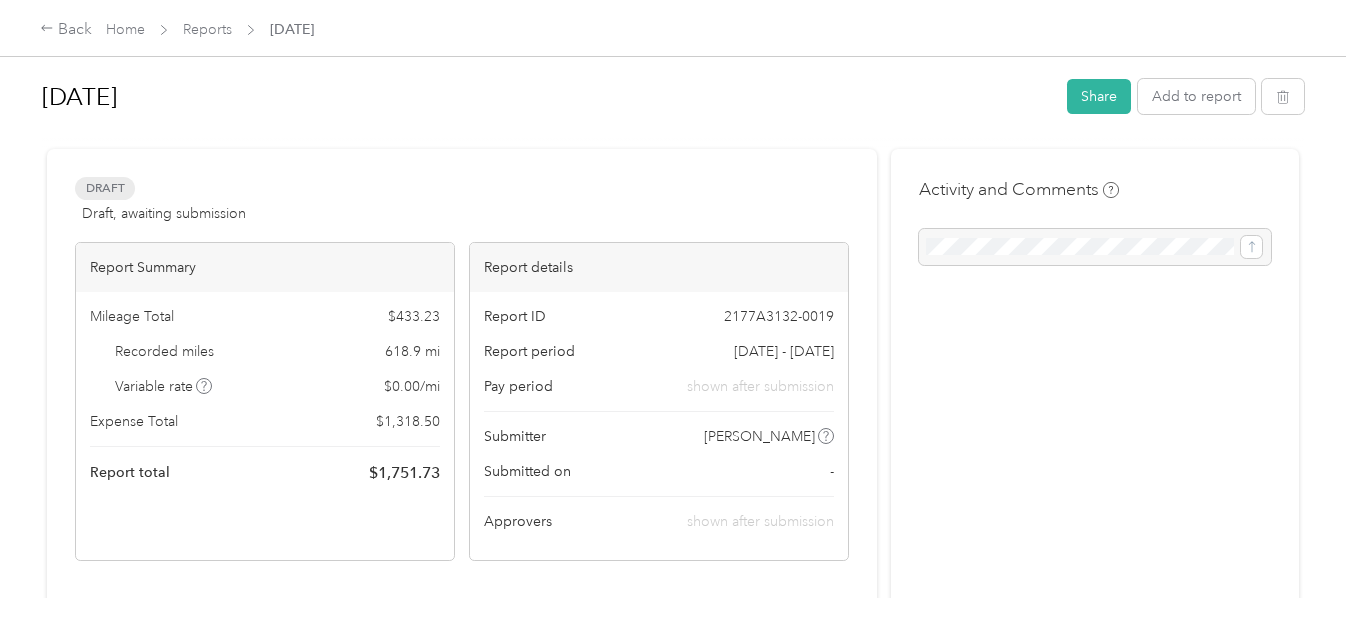 scroll, scrollTop: 0, scrollLeft: 0, axis: both 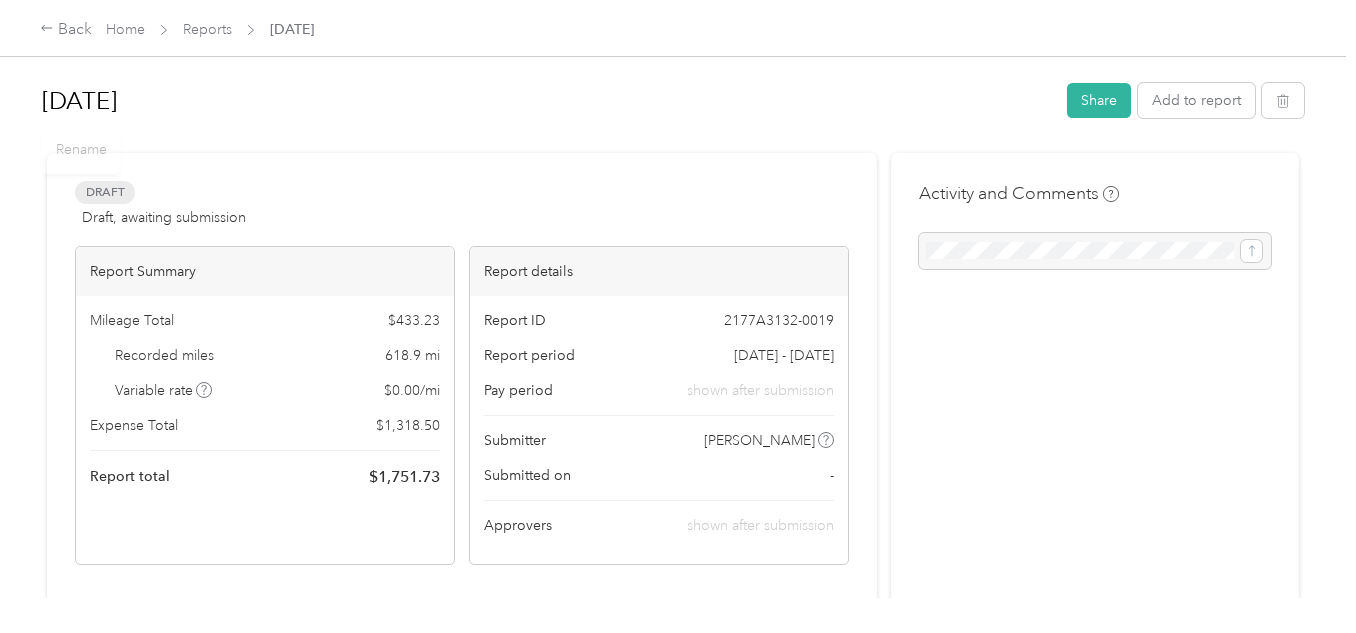 click on "Home" at bounding box center (125, 29) 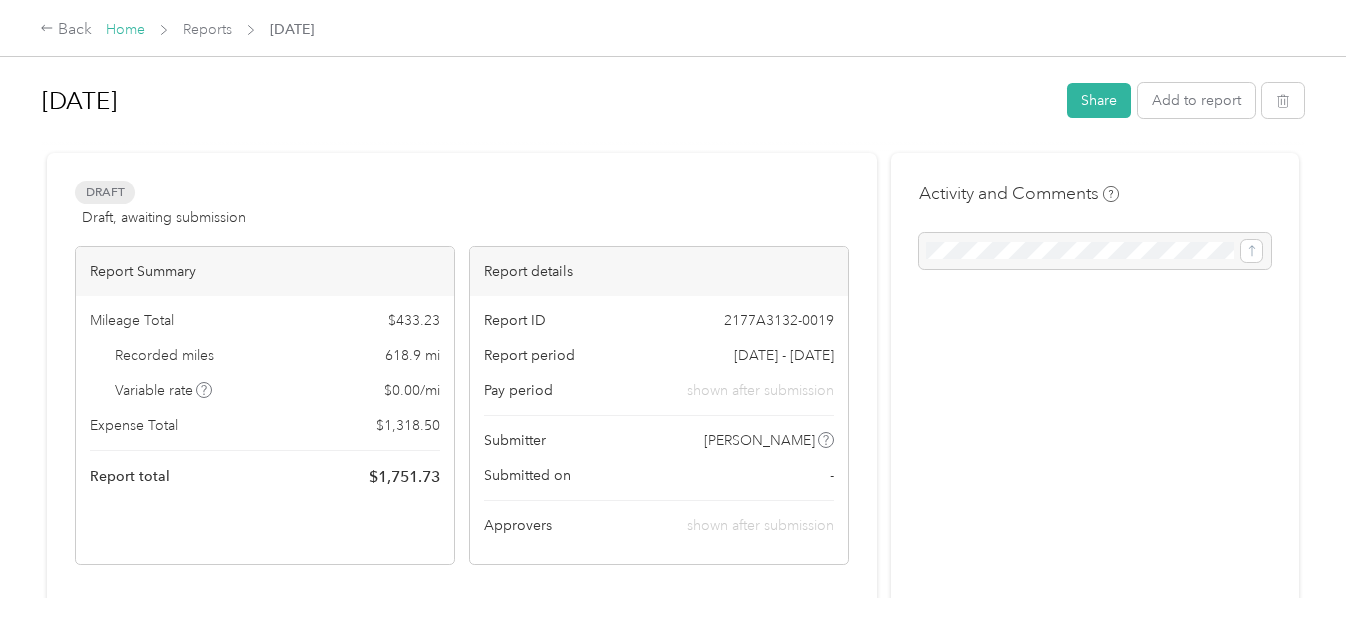 click on "Home" at bounding box center (125, 29) 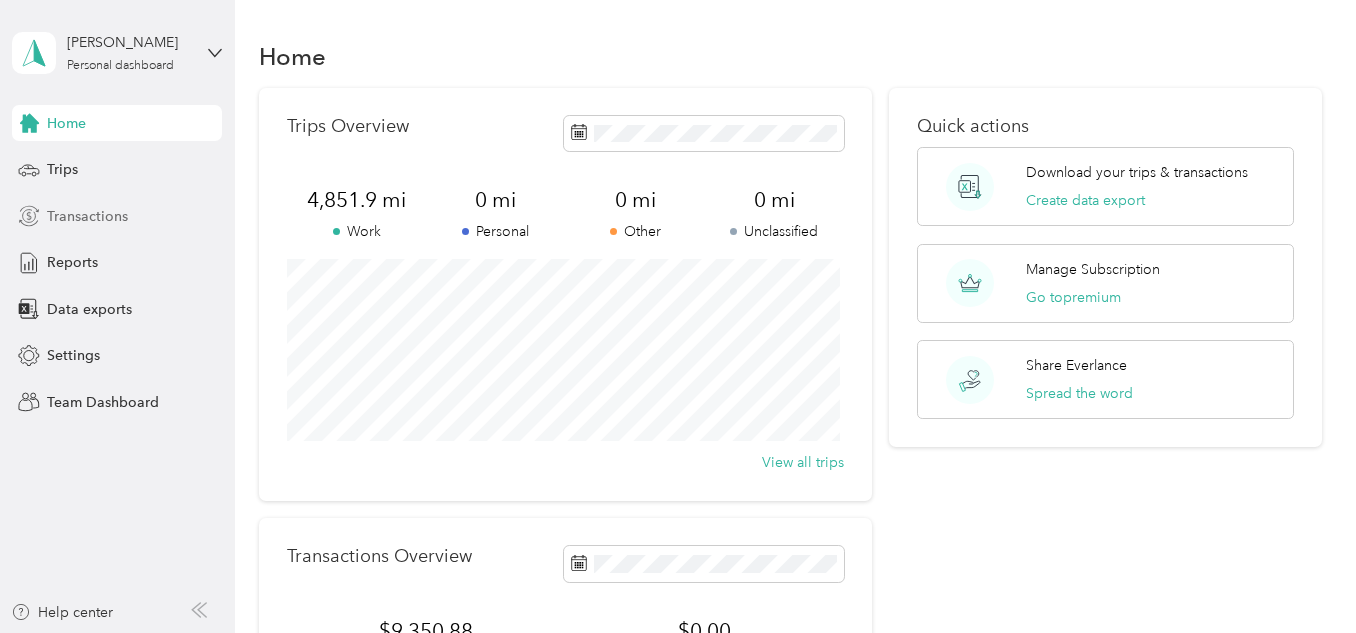 click on "Transactions" at bounding box center (87, 216) 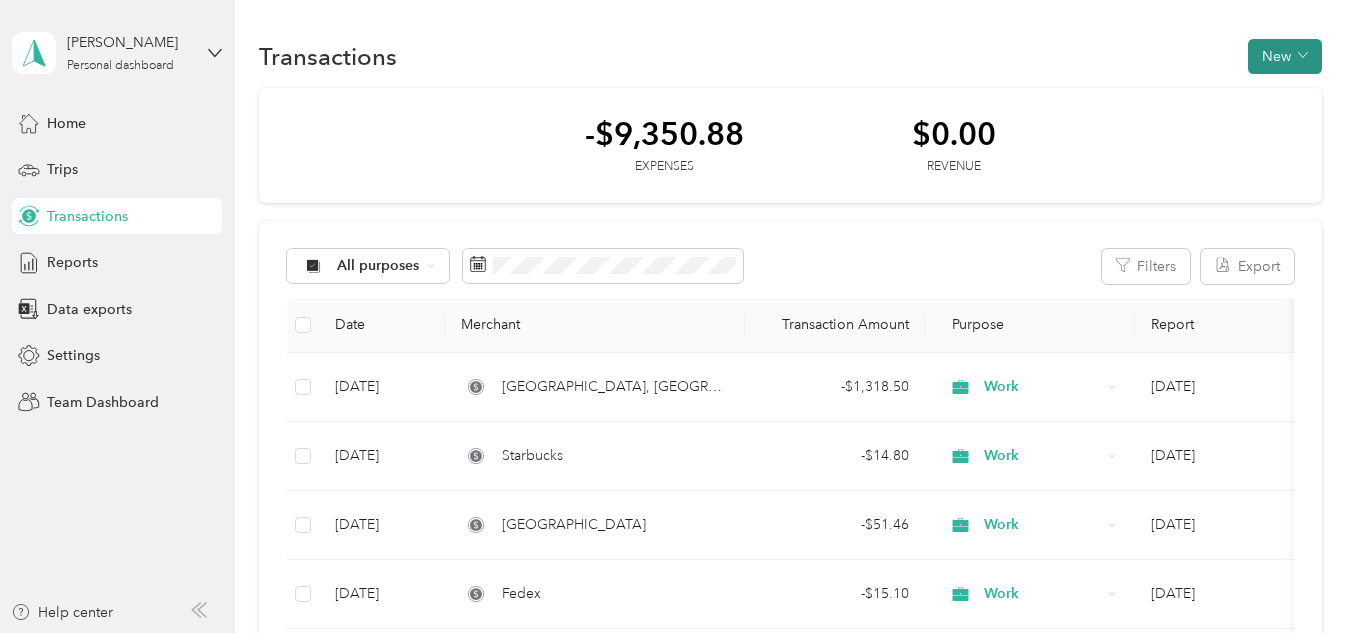 click on "New" at bounding box center (1285, 56) 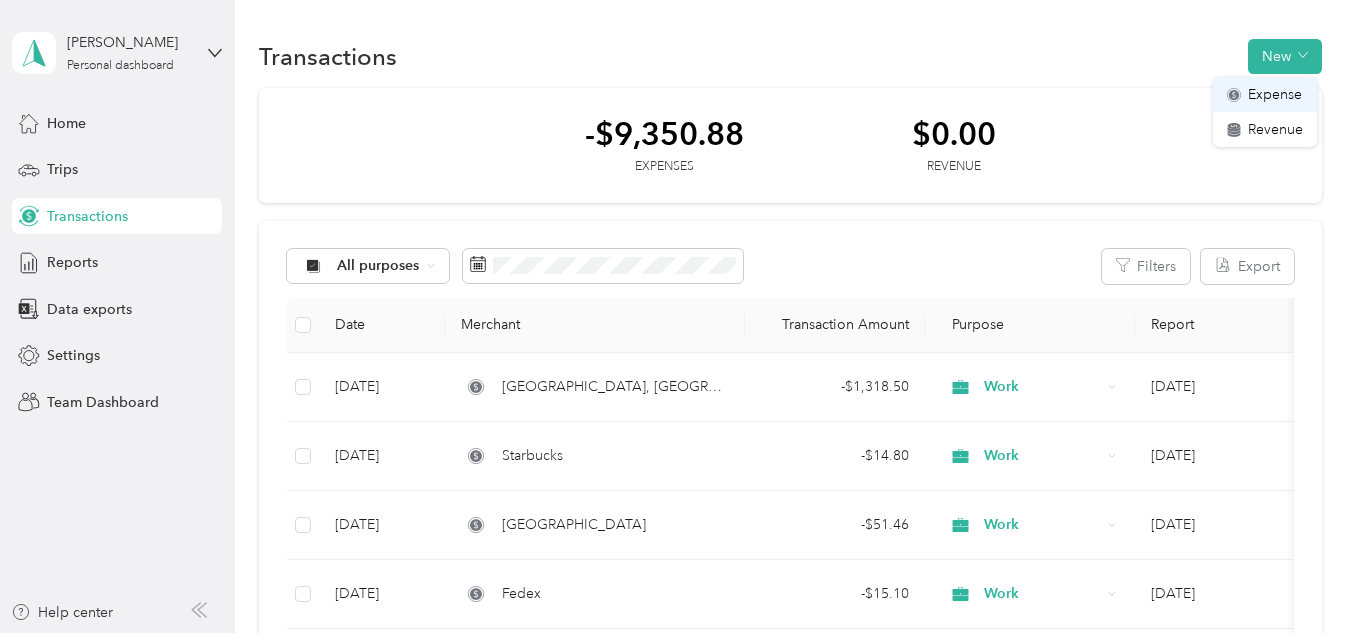 click on "Expense" at bounding box center [1275, 94] 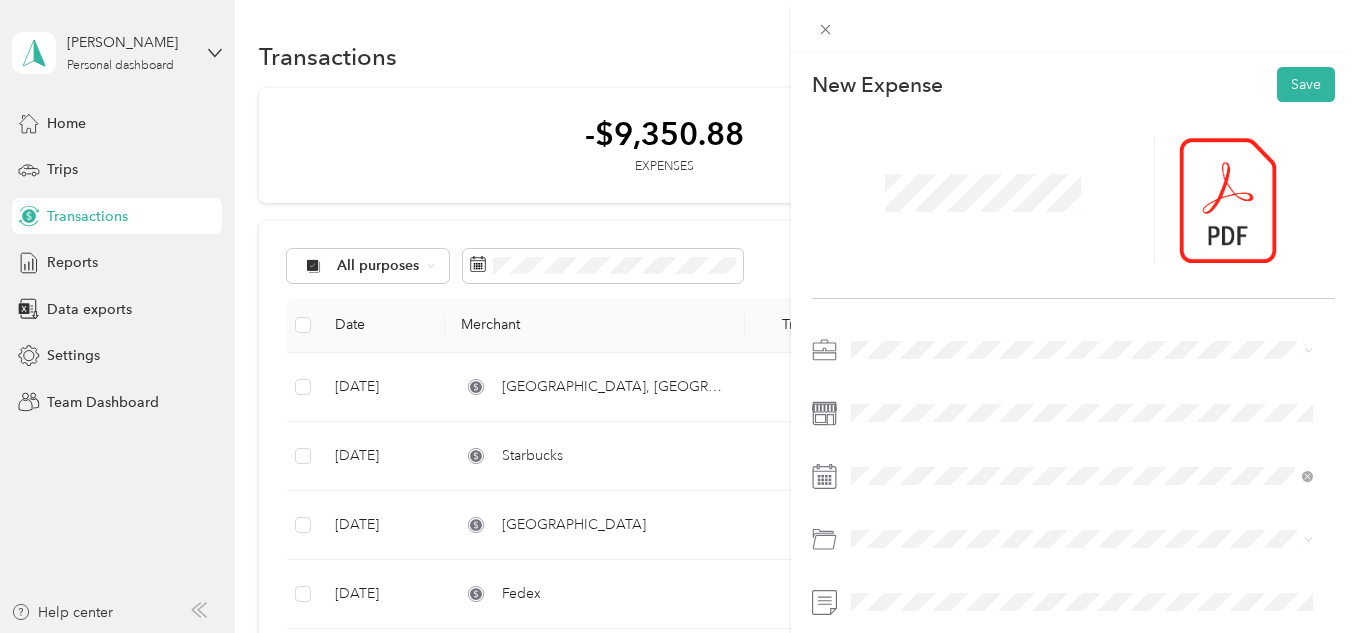 click on "Work" at bounding box center [1082, 69] 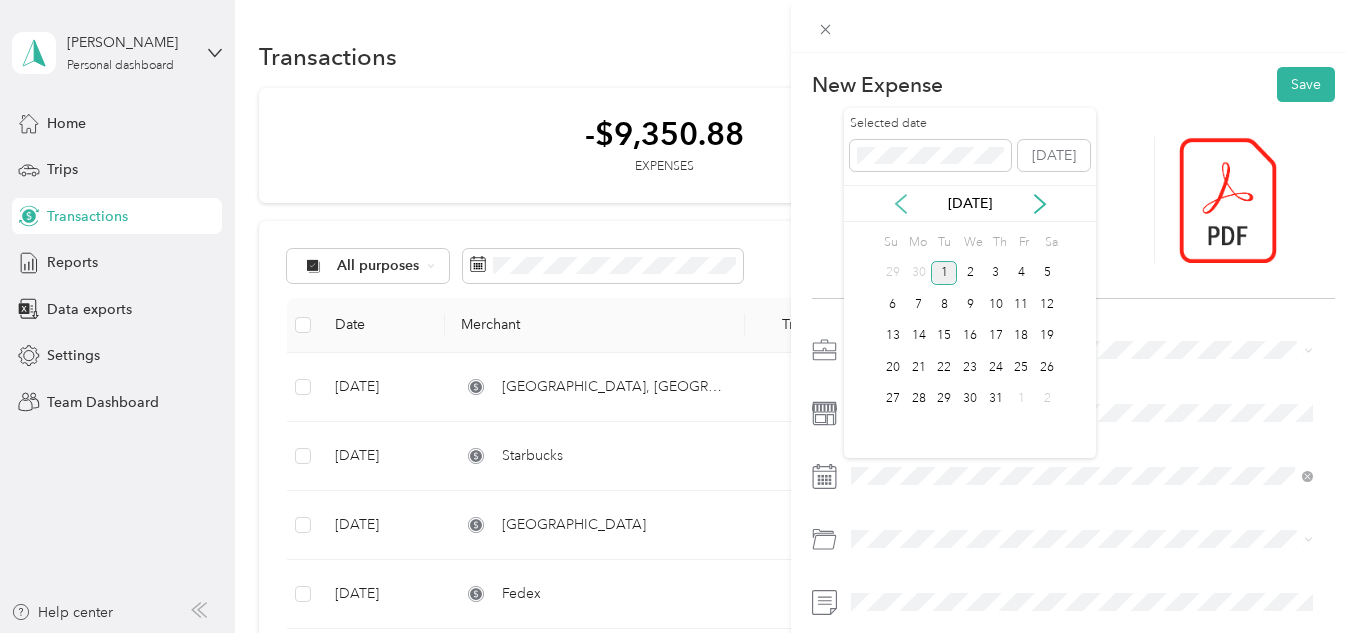 click 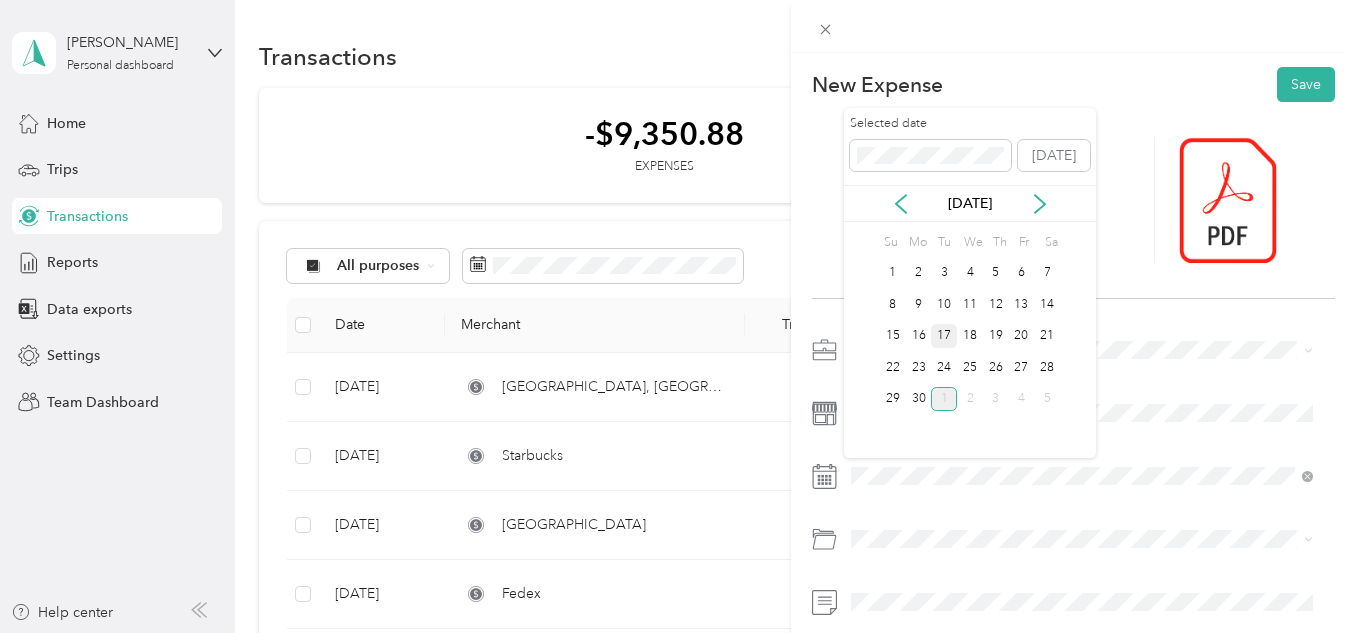 click on "17" at bounding box center [944, 336] 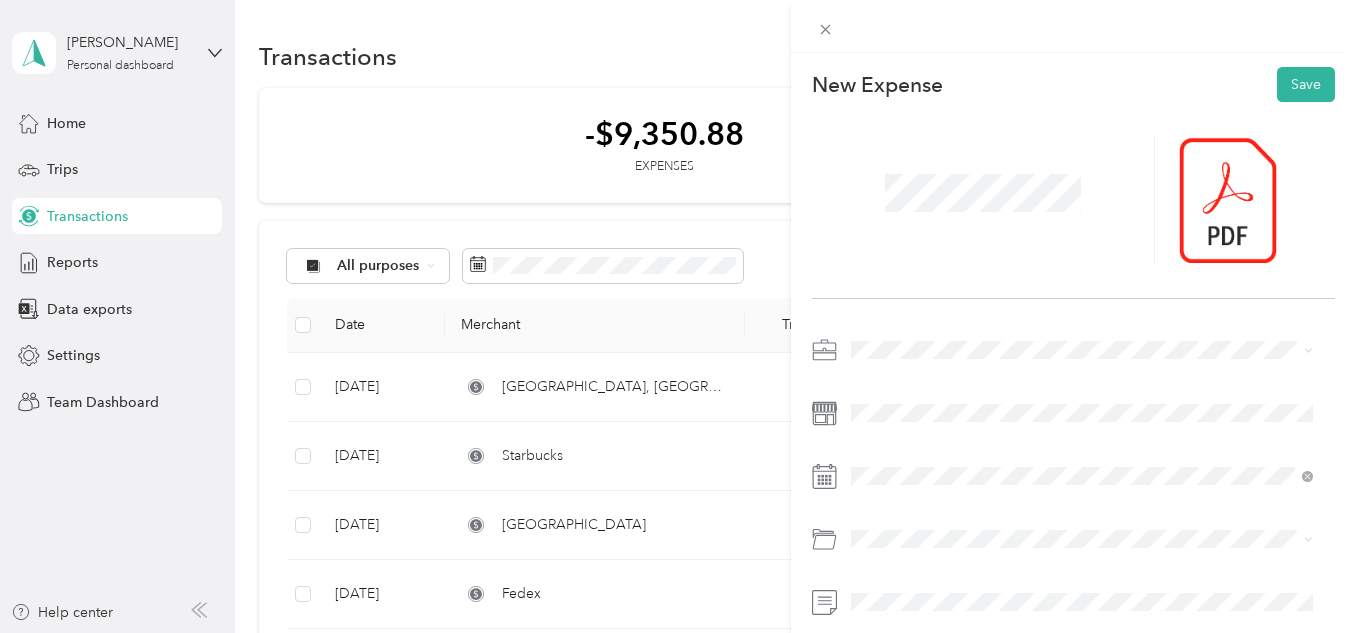 scroll, scrollTop: 90, scrollLeft: 0, axis: vertical 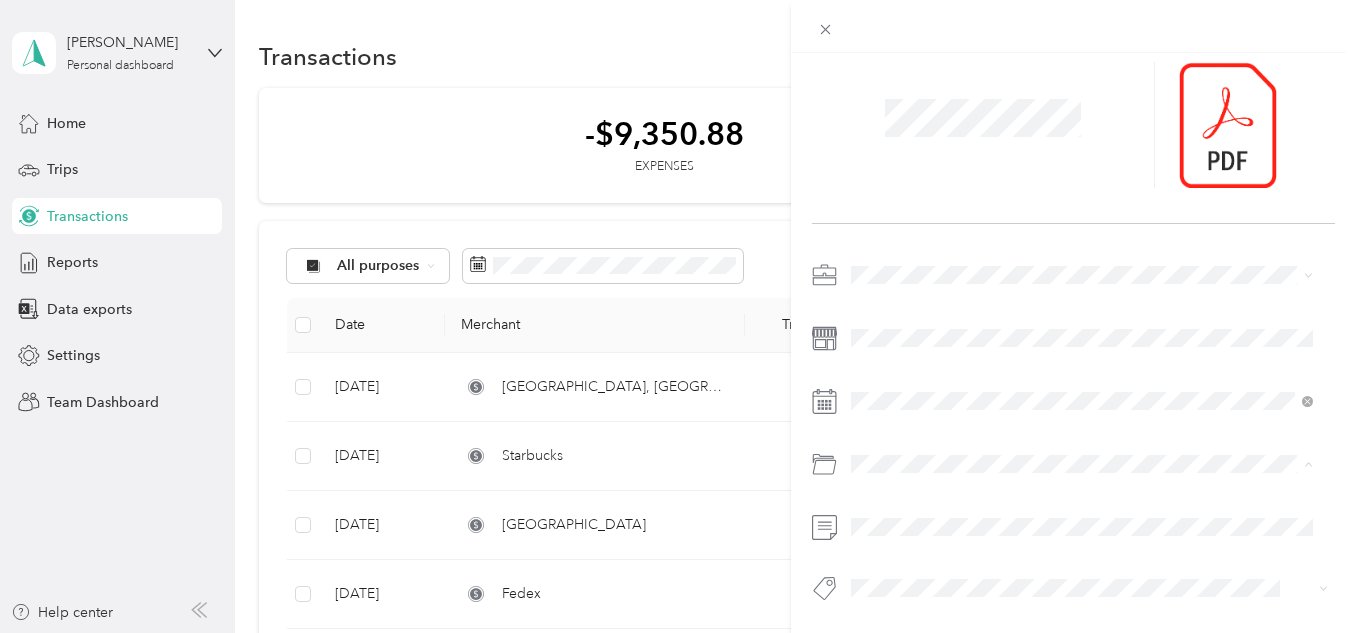 click on "Supplies" at bounding box center [1082, 238] 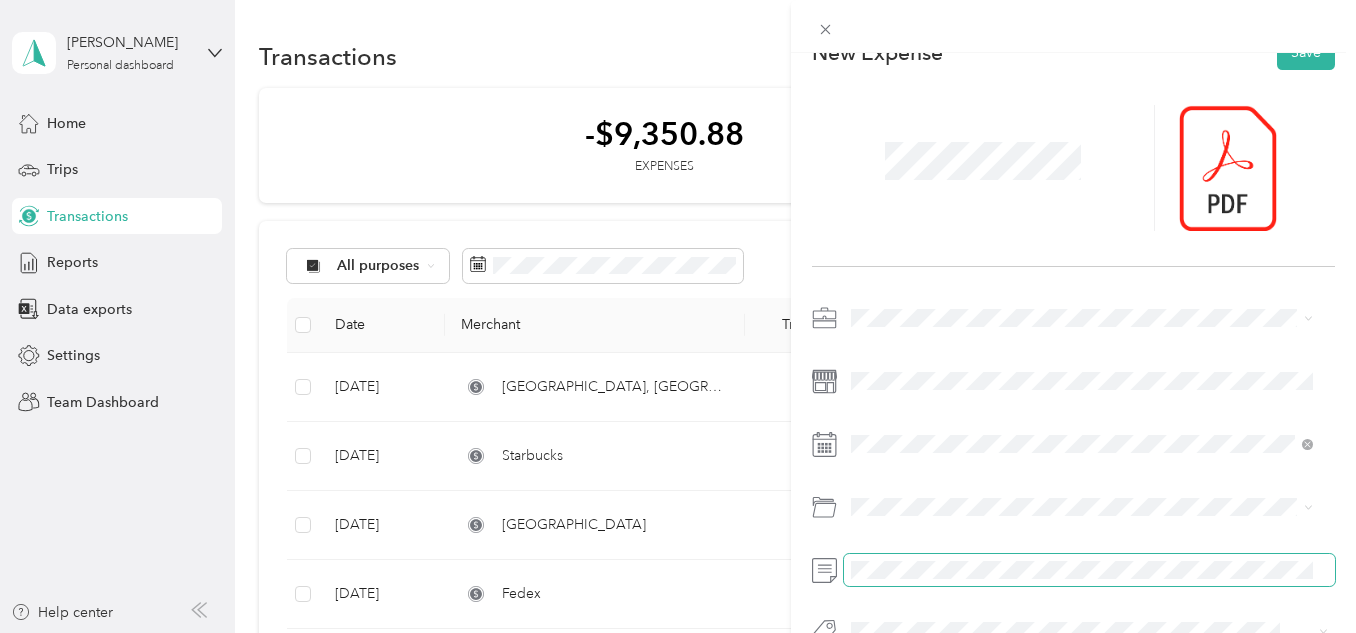 scroll, scrollTop: 0, scrollLeft: 0, axis: both 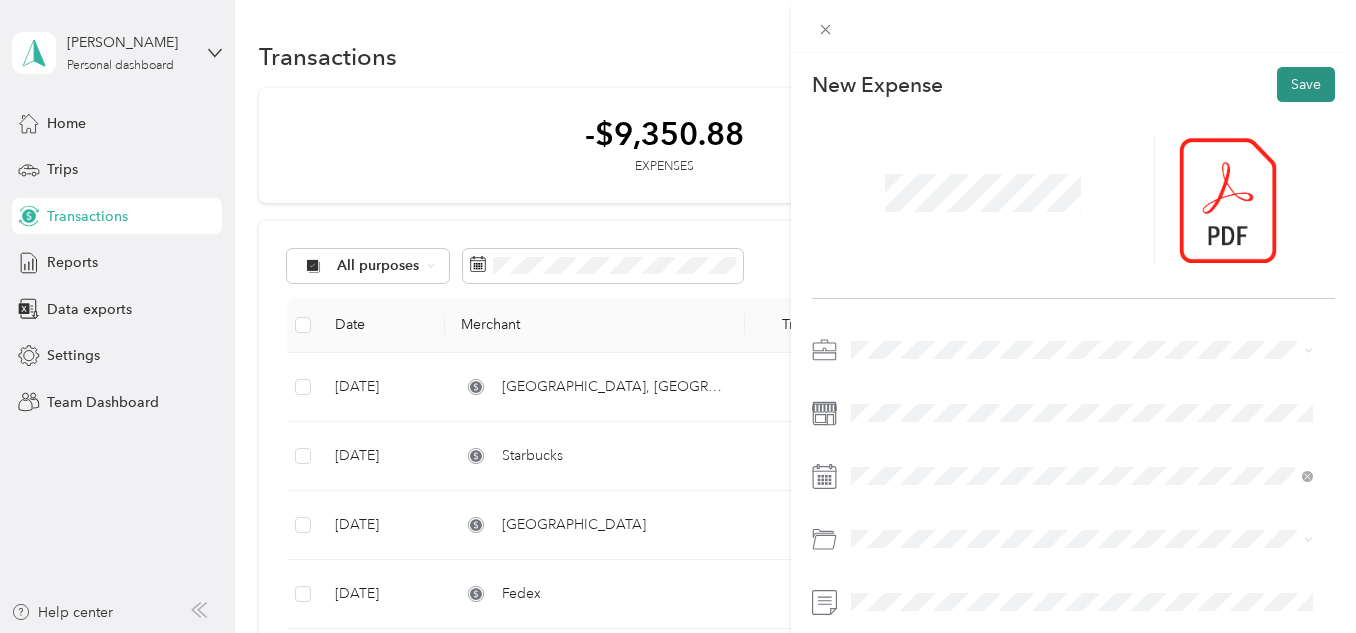 click on "Save" at bounding box center (1306, 84) 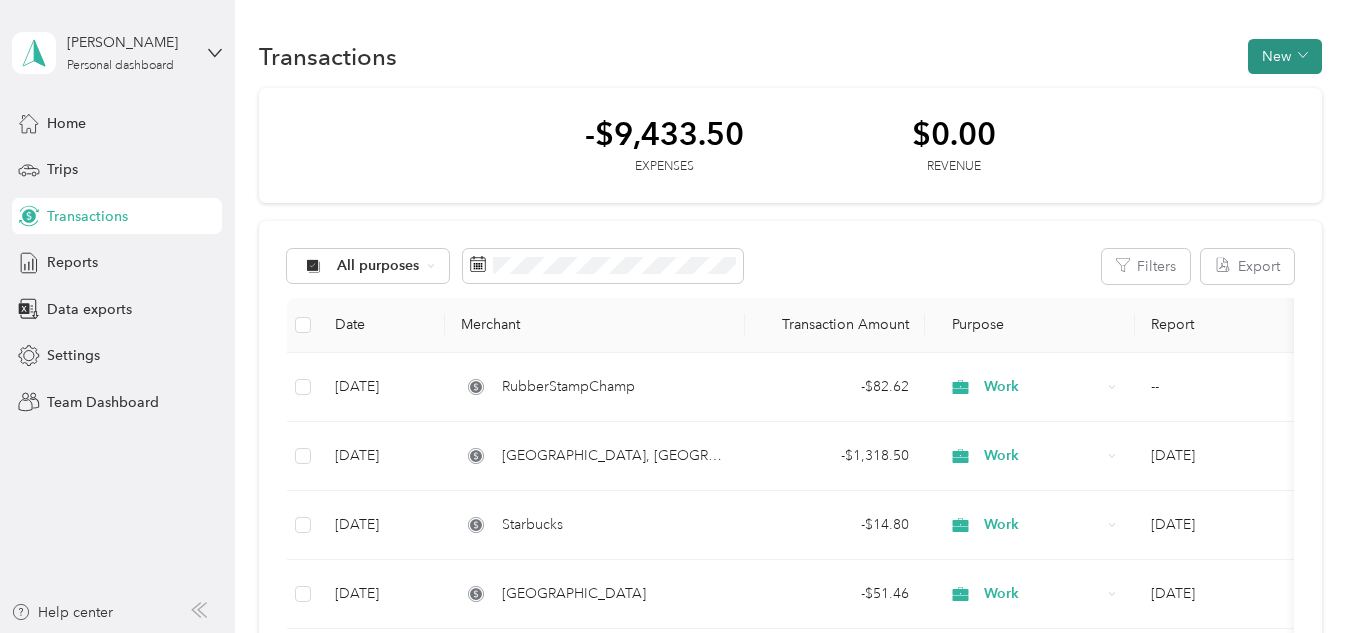 click on "New" at bounding box center [1285, 56] 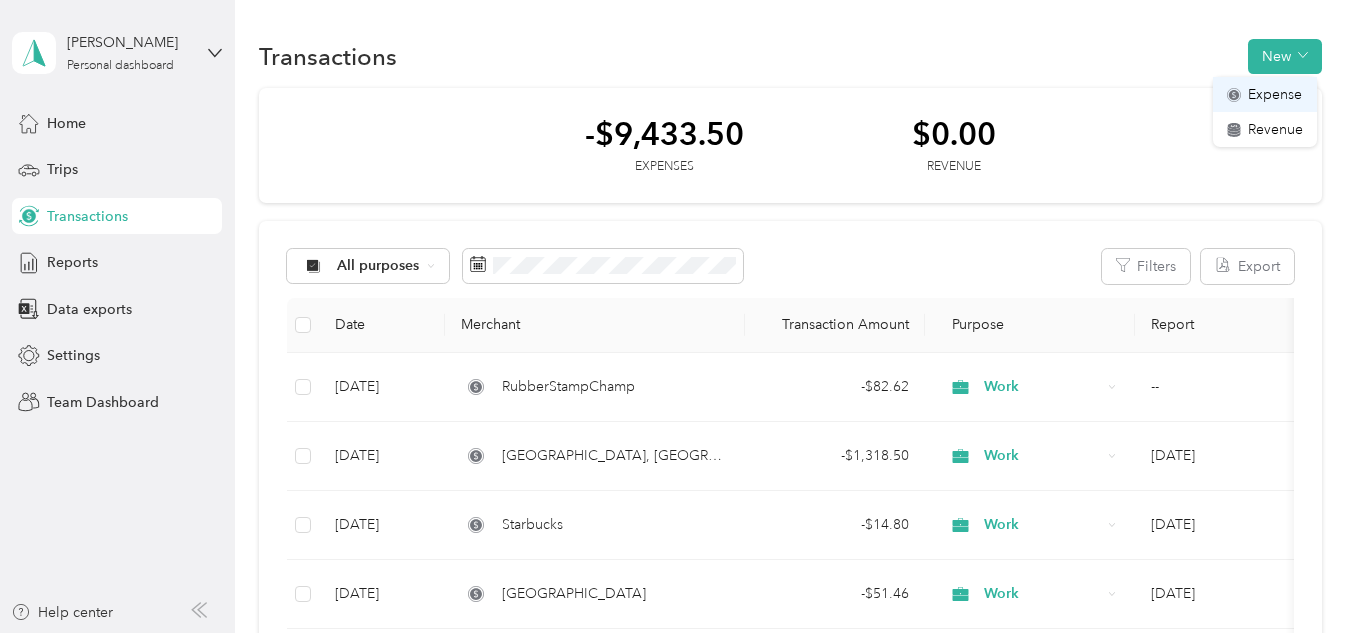 click on "Expense" at bounding box center [1275, 94] 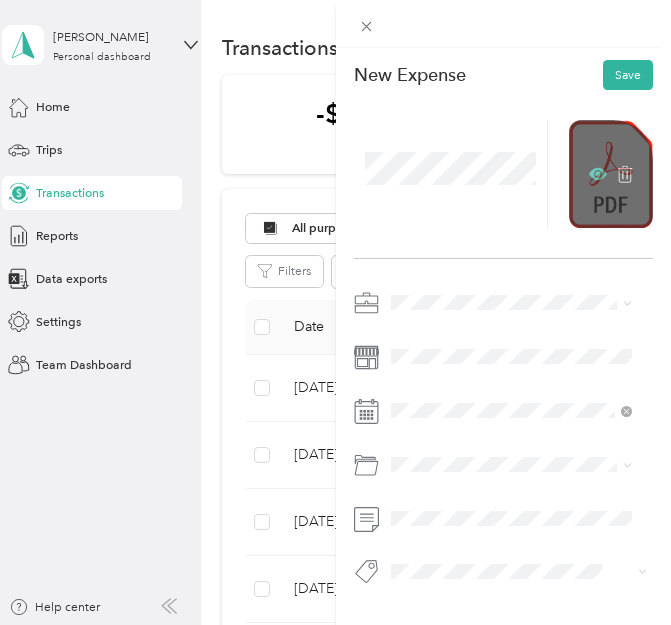 click 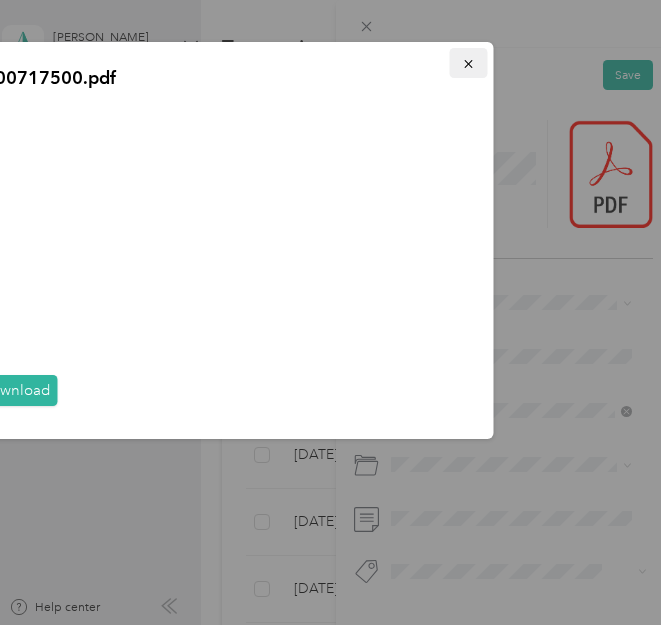 click 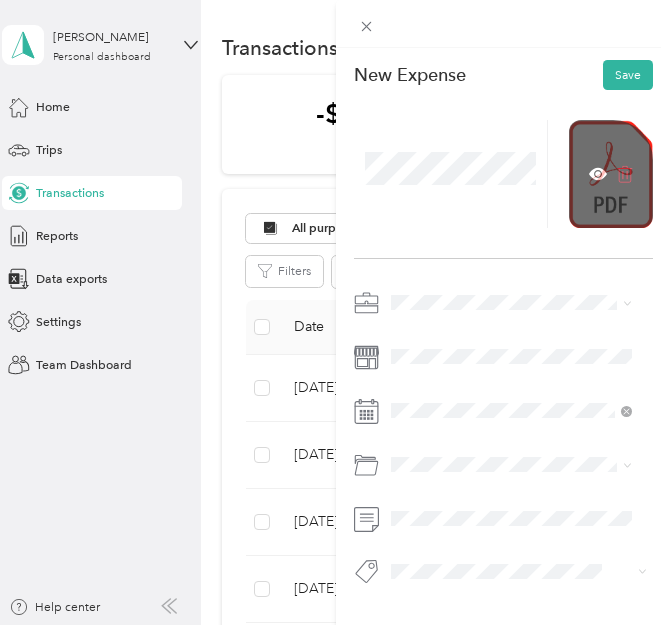 click 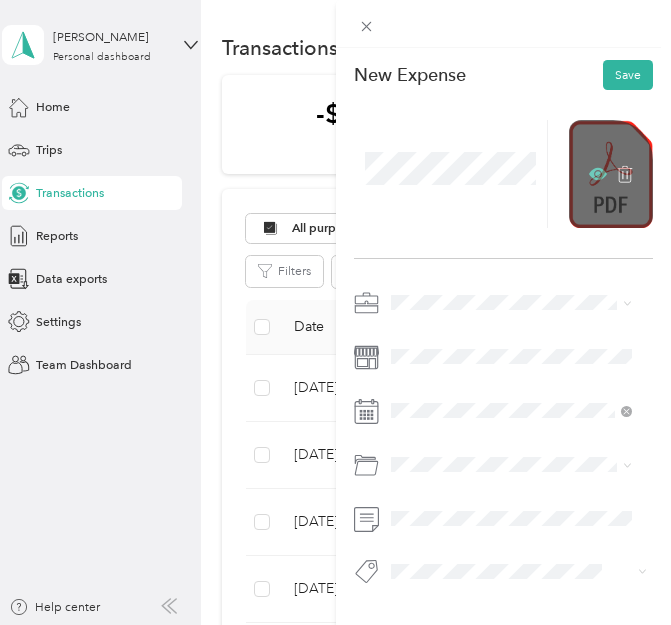 click 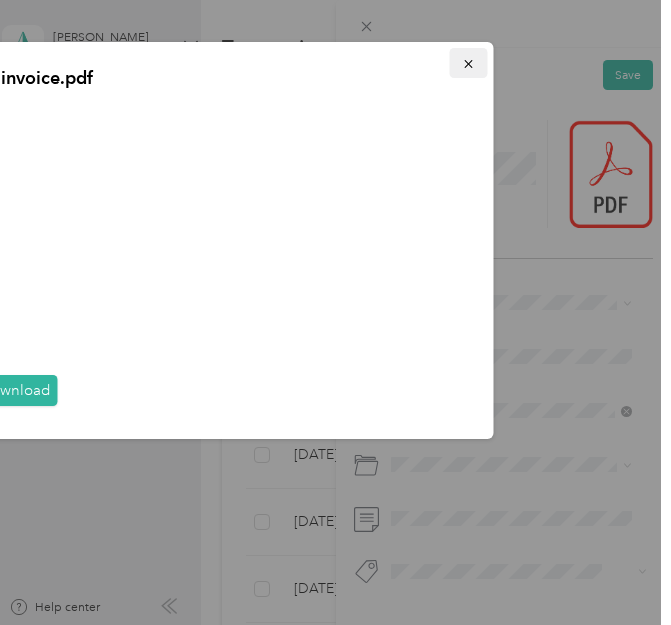 click 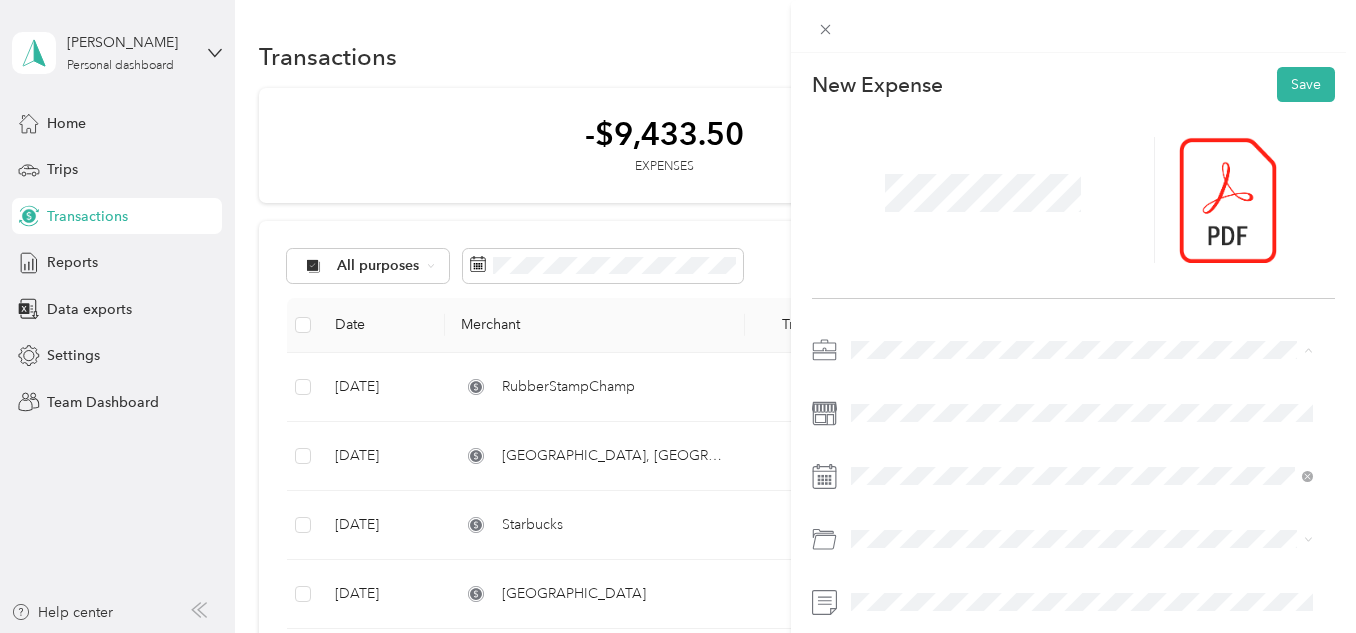 click on "Work Personal Other Other Charity Medical Moving Commute" at bounding box center (1082, 192) 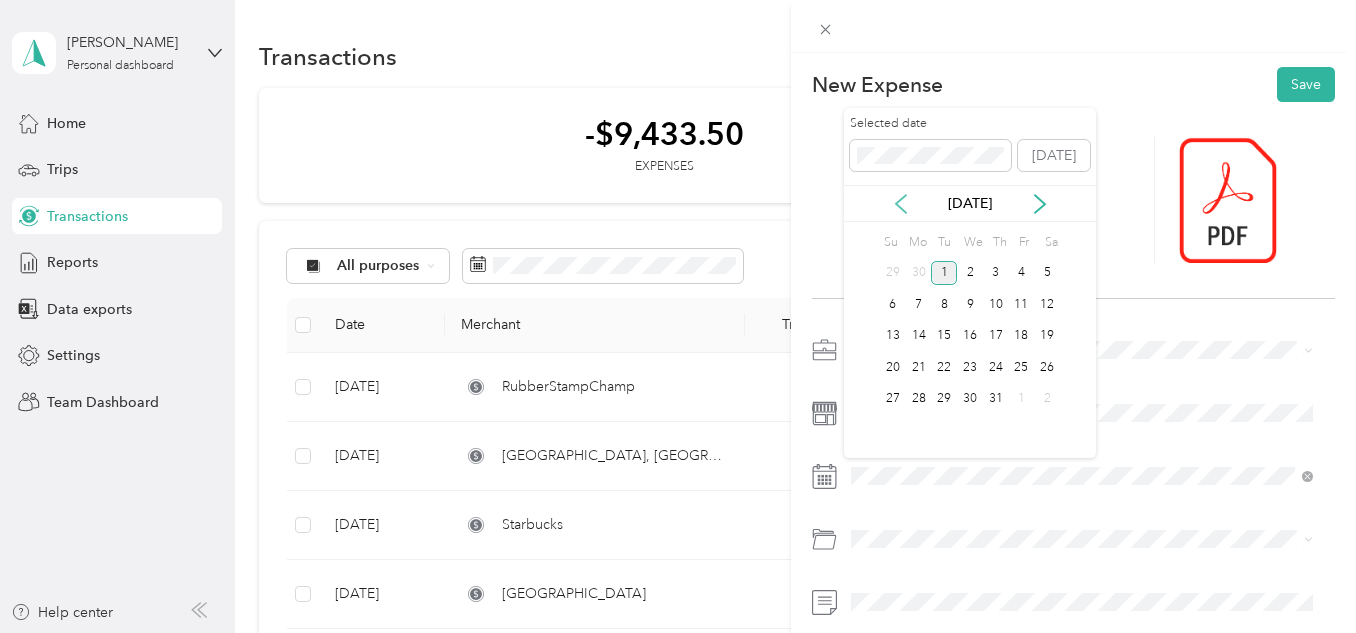 click 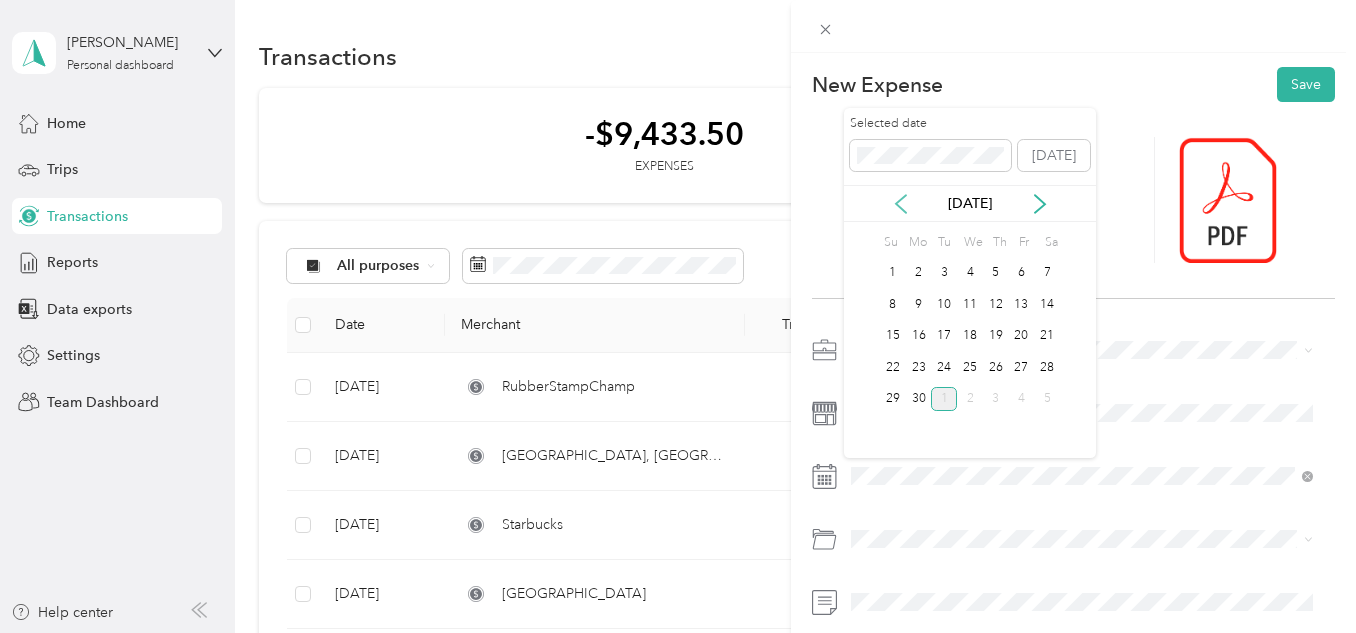click 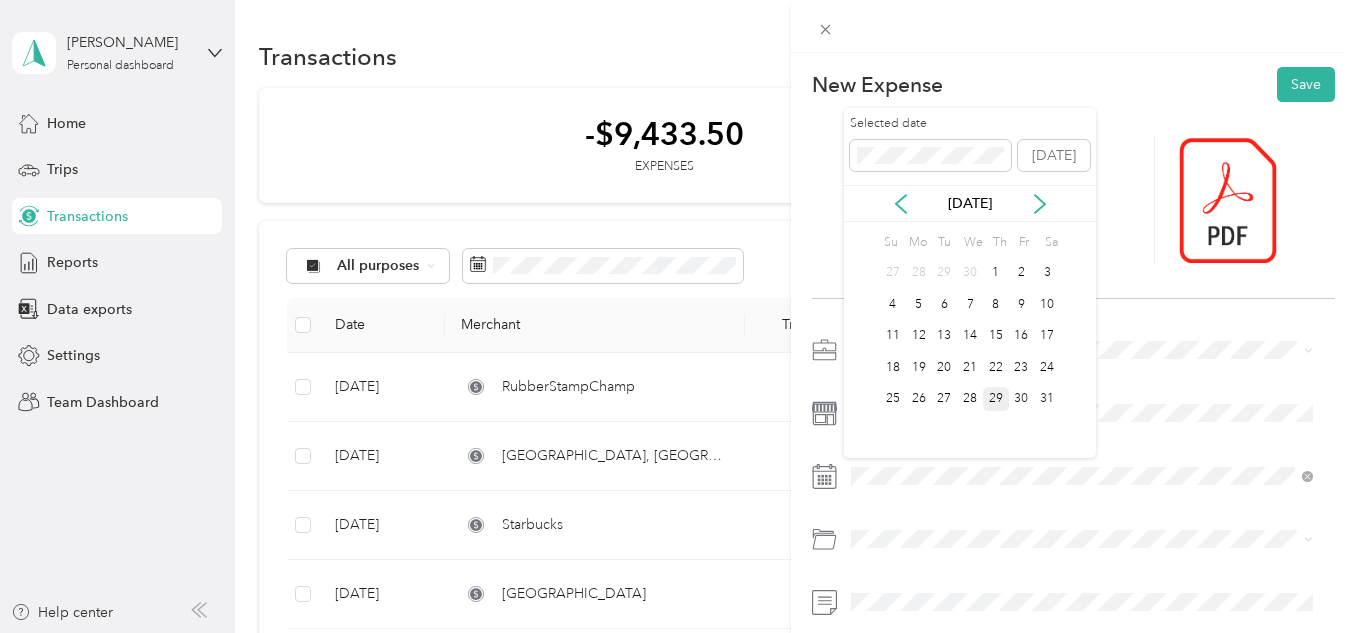 click on "29" at bounding box center (996, 399) 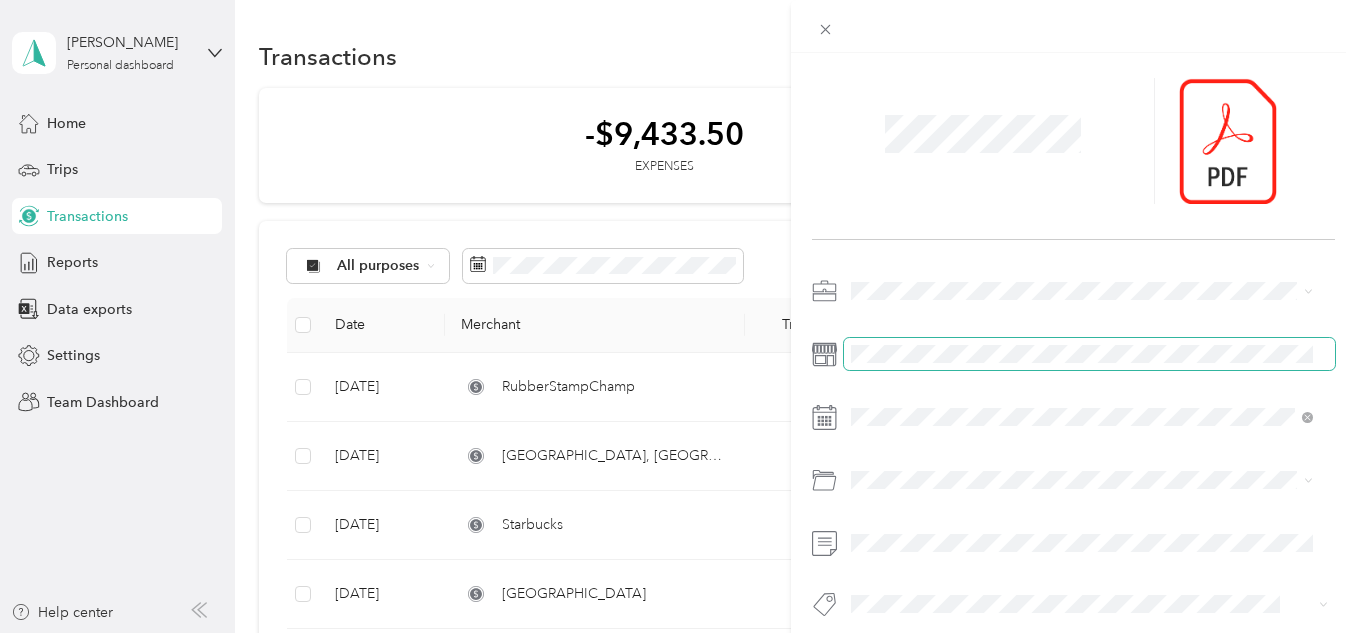 scroll, scrollTop: 90, scrollLeft: 0, axis: vertical 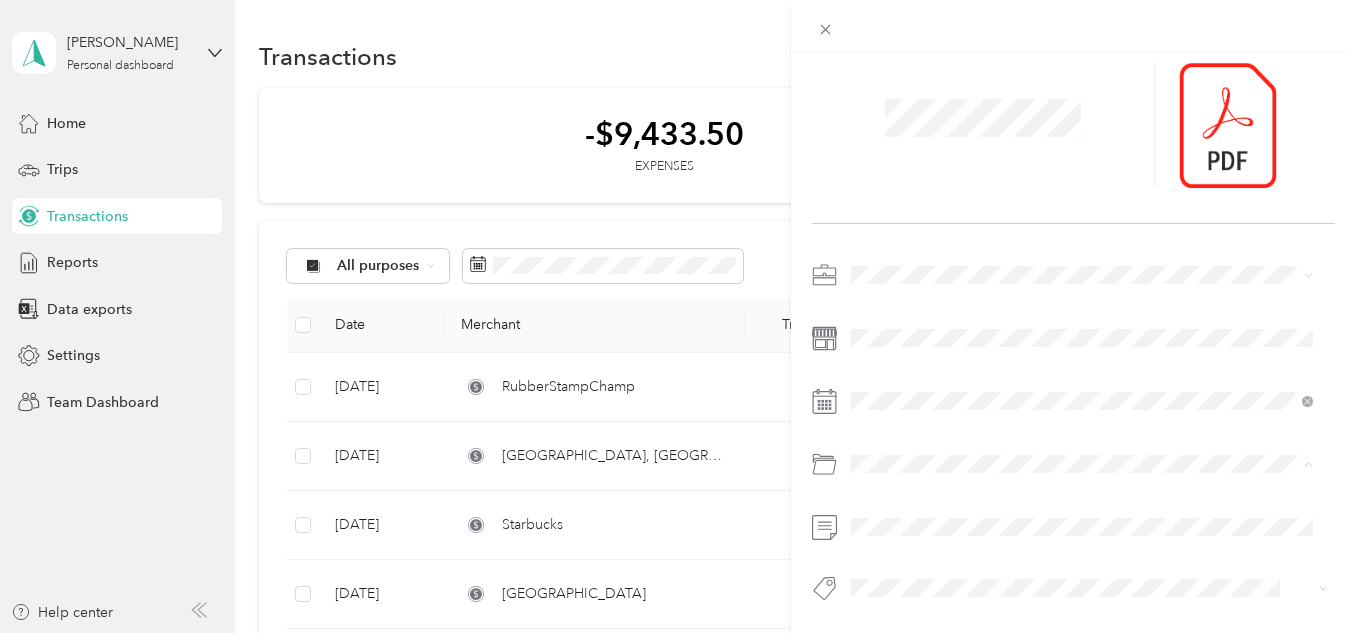 click on "Supplies" at bounding box center [1082, 299] 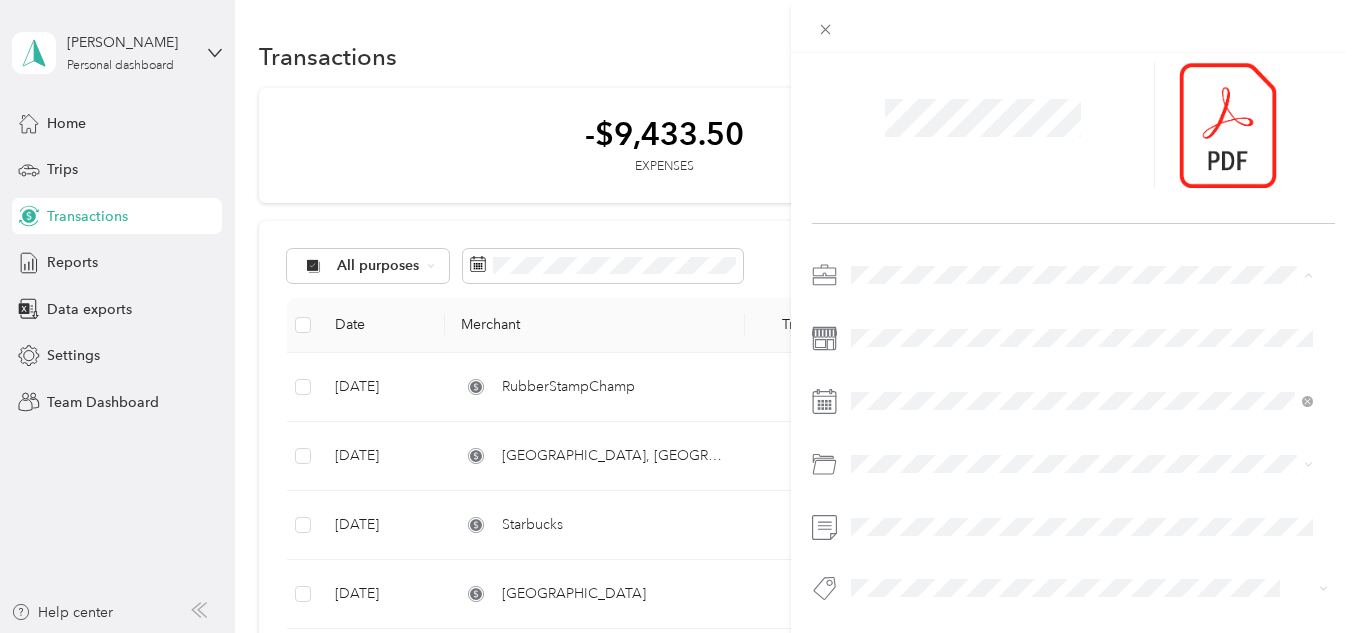 click on "Work" at bounding box center [875, 295] 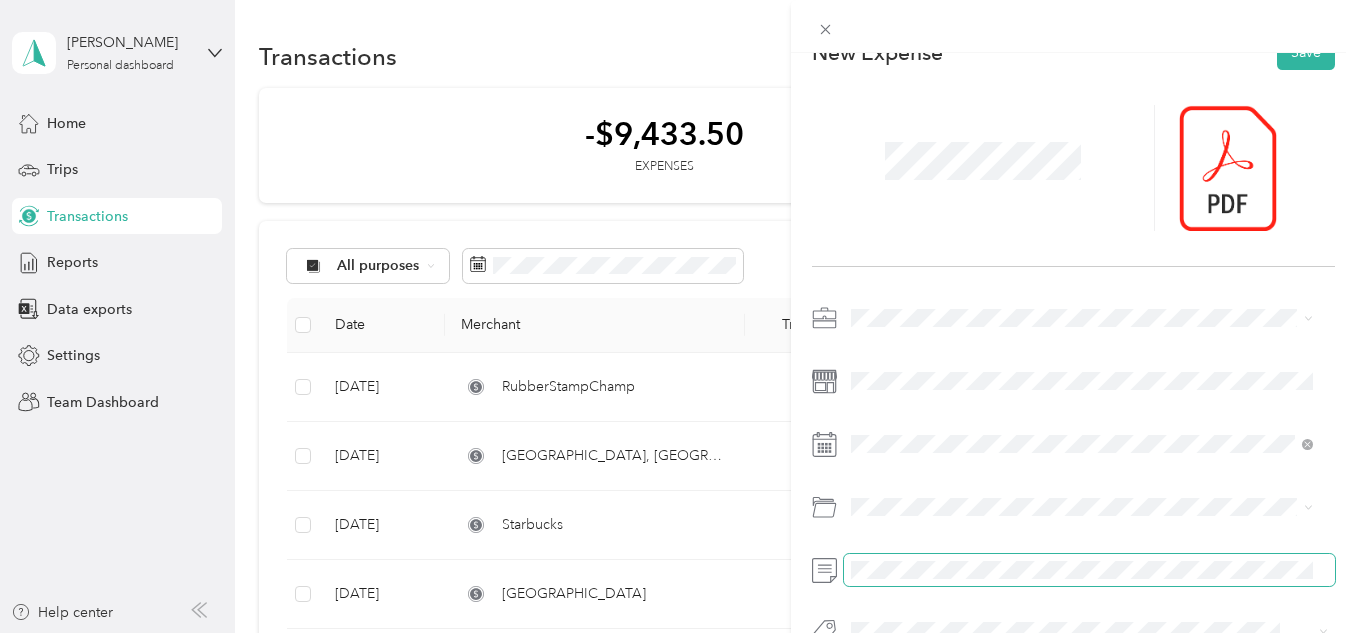 scroll, scrollTop: 0, scrollLeft: 0, axis: both 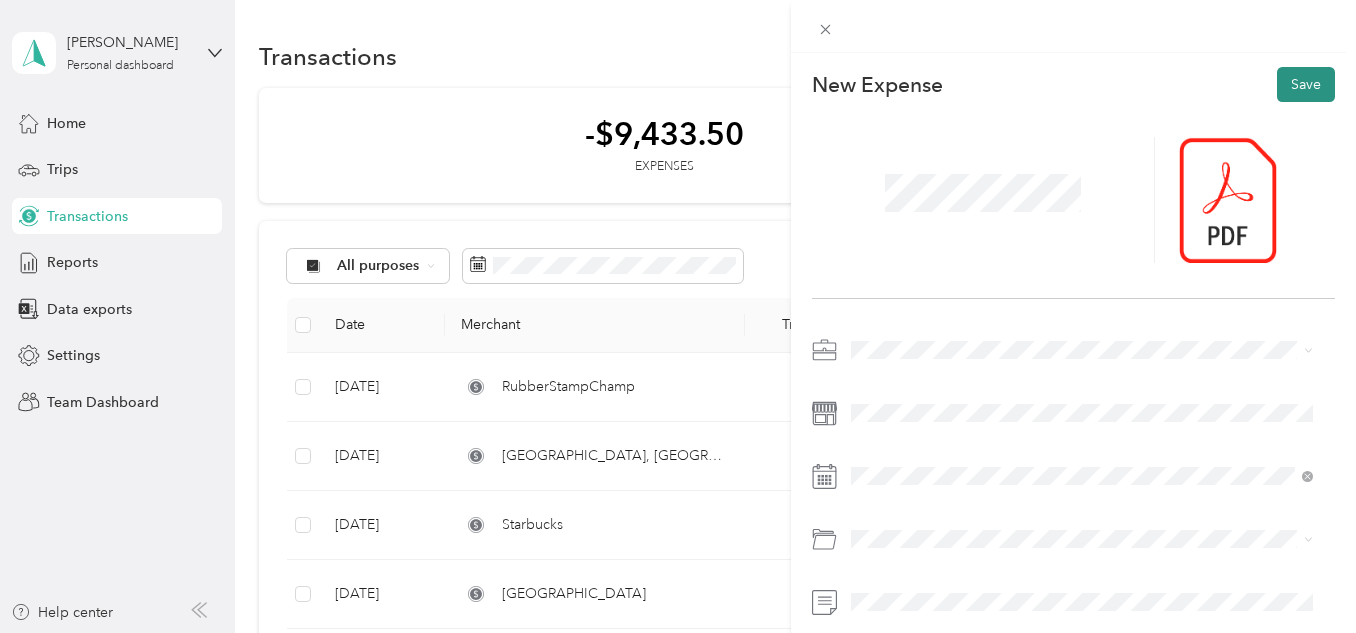 click on "Save" at bounding box center (1306, 84) 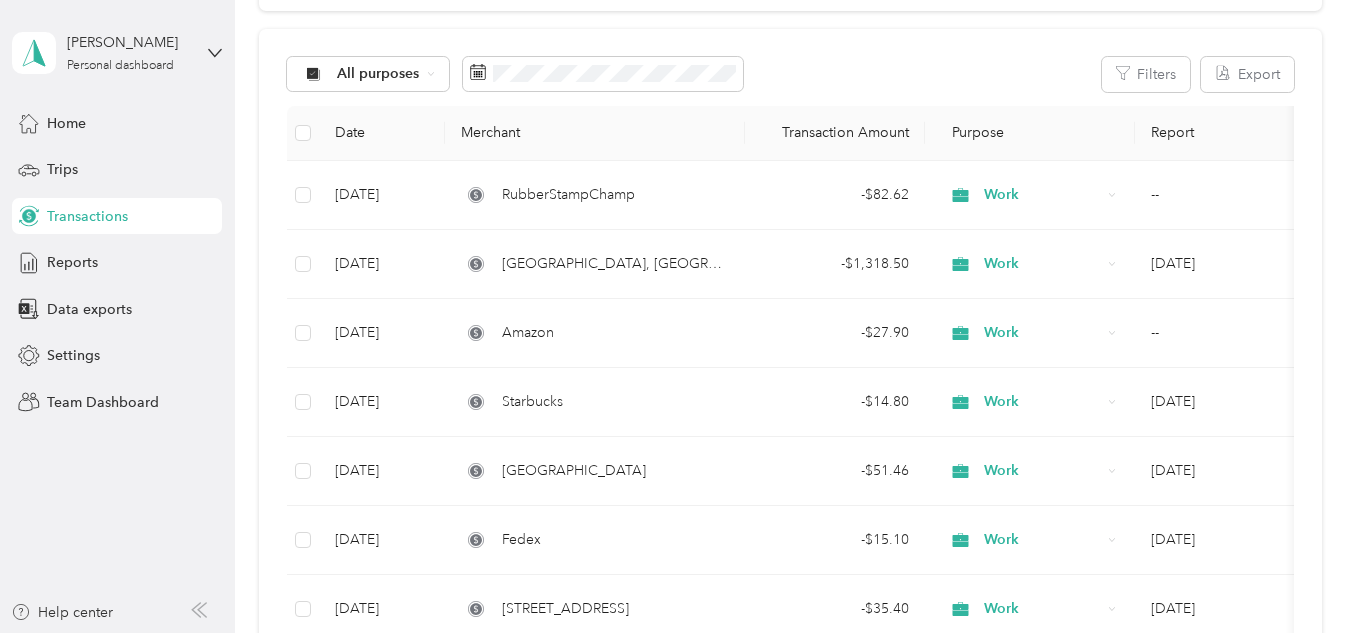 scroll, scrollTop: 0, scrollLeft: 0, axis: both 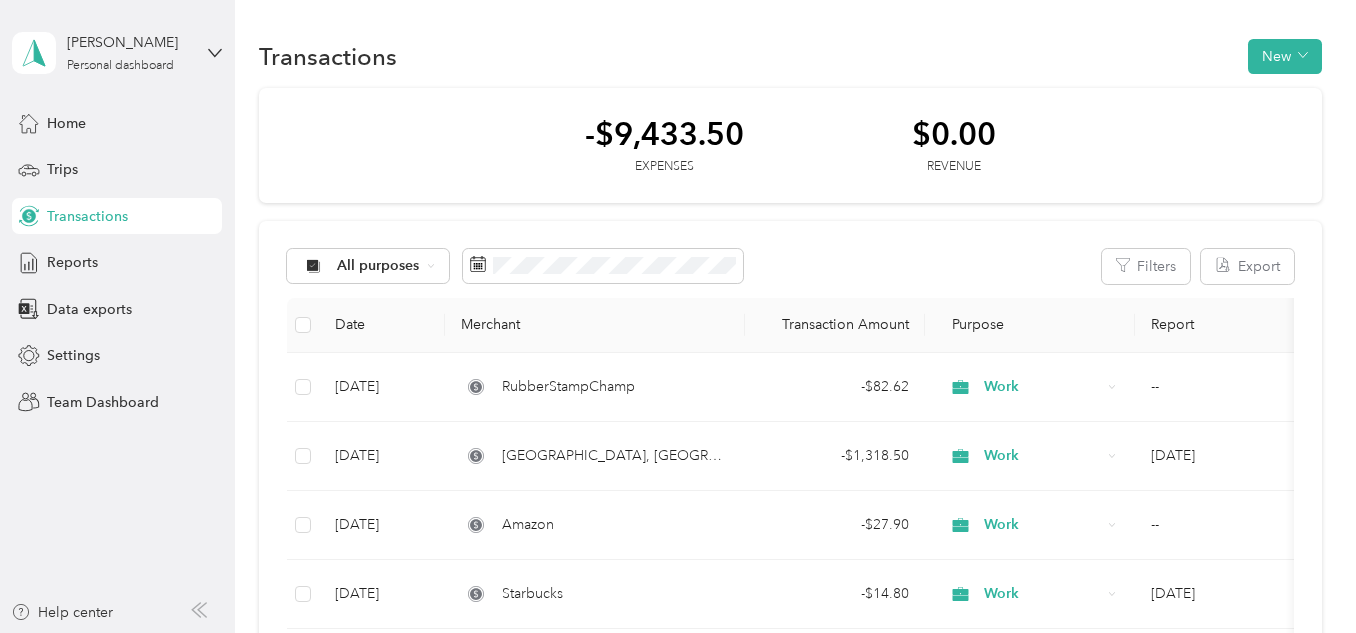 click on "Transactions" at bounding box center [87, 216] 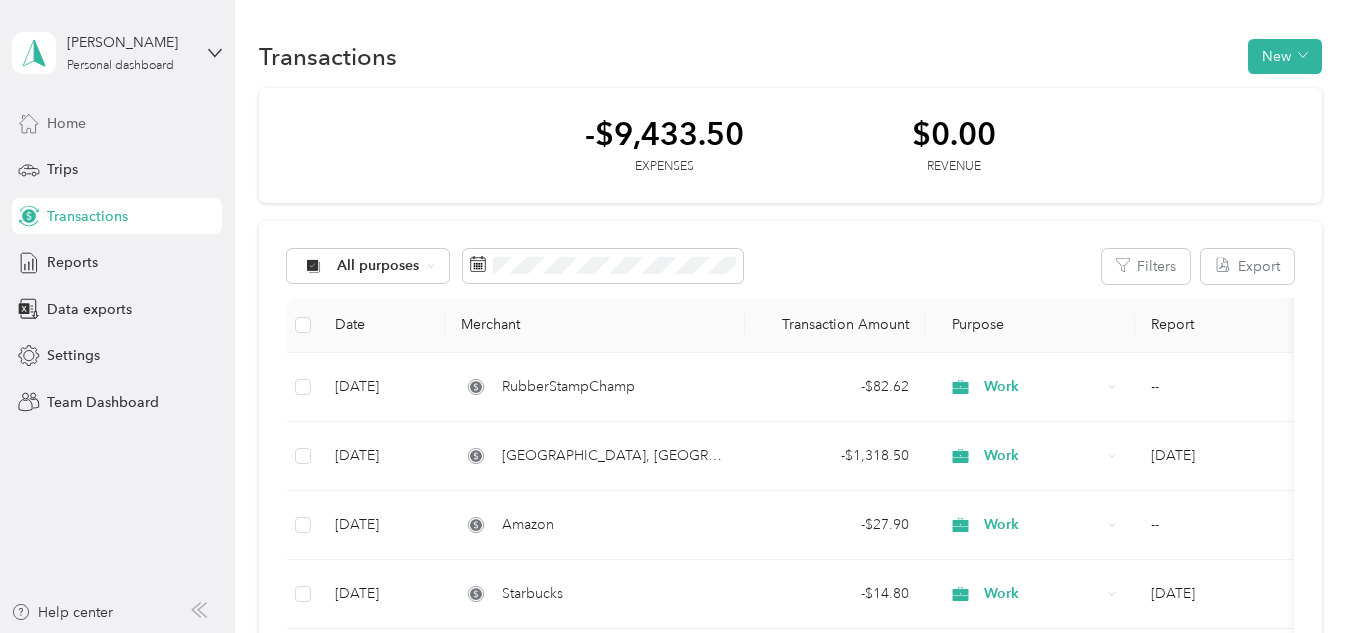 click on "Home" at bounding box center (117, 123) 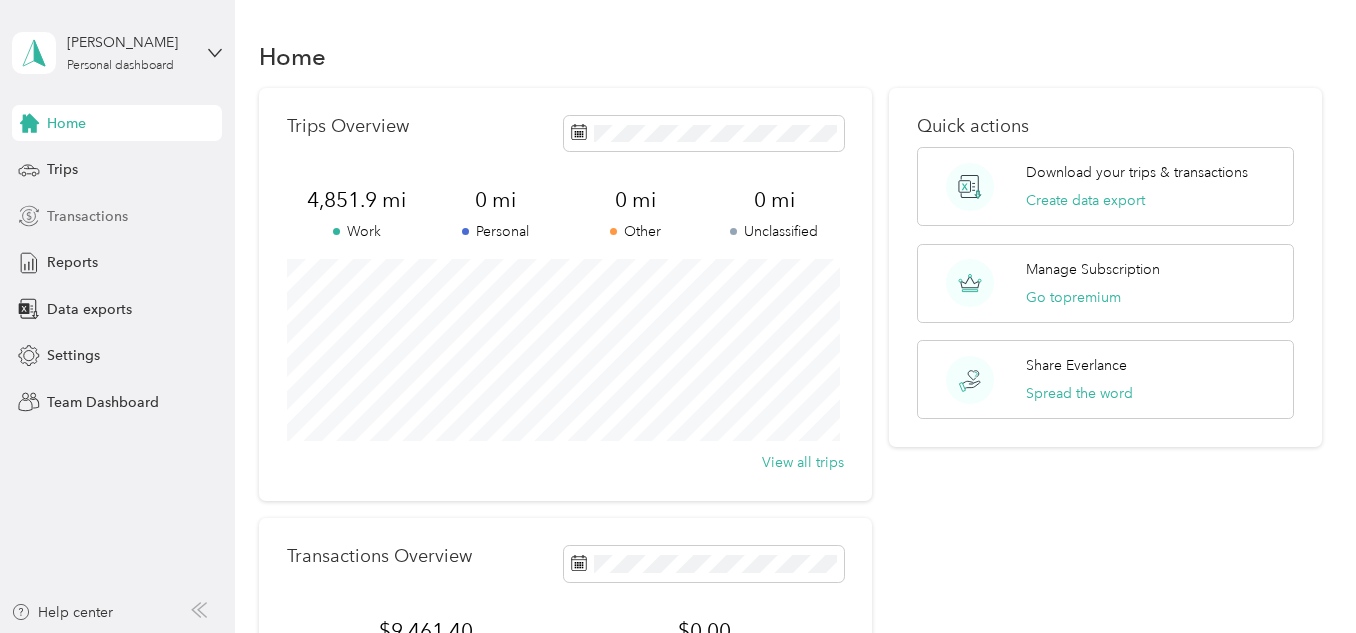 click on "Transactions" at bounding box center [87, 216] 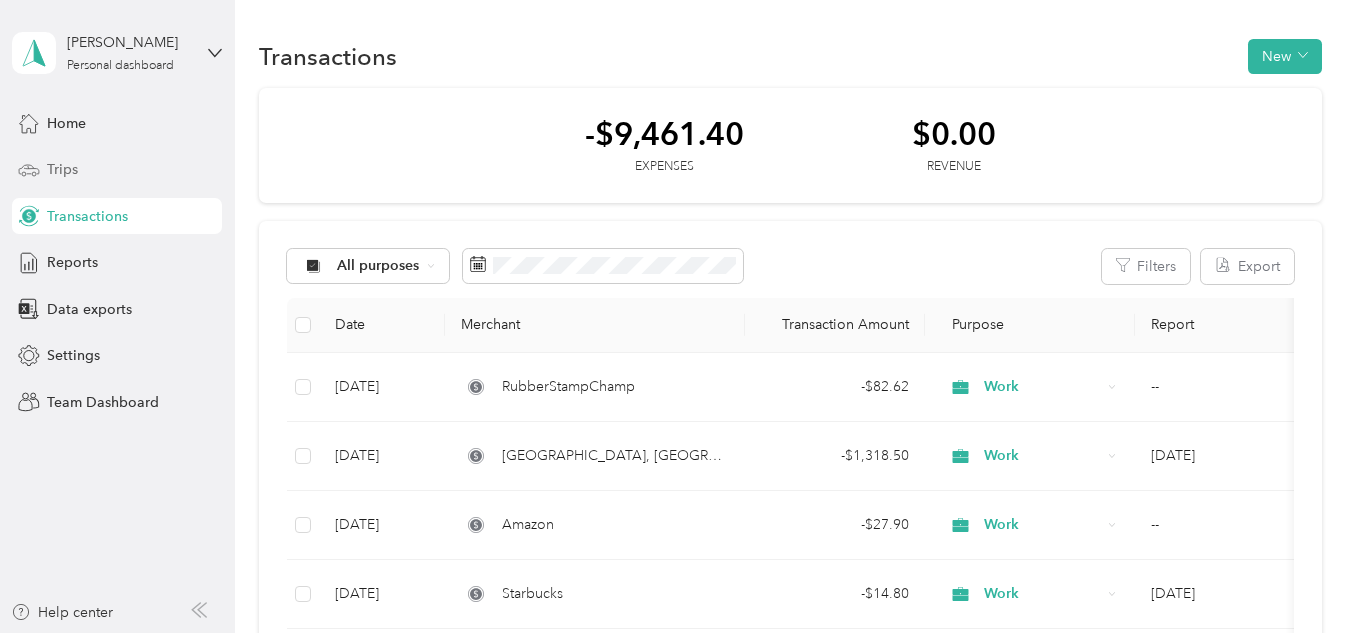 click on "Trips" at bounding box center (62, 169) 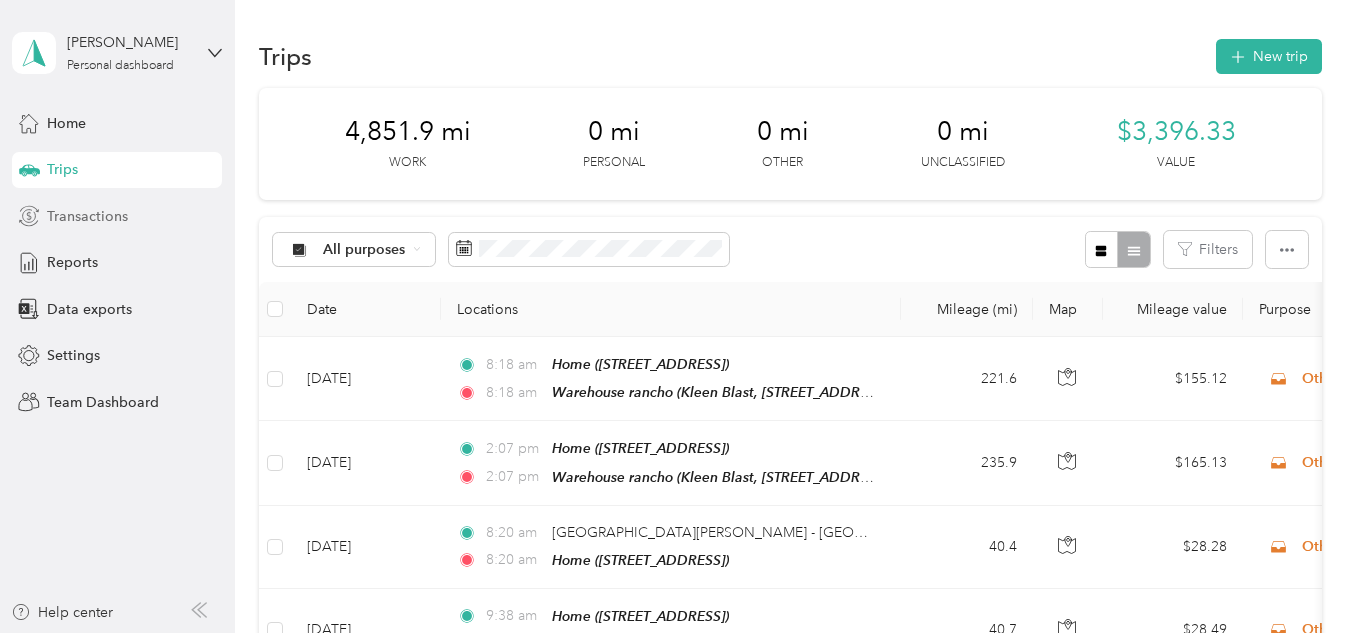 click on "Transactions" at bounding box center [87, 216] 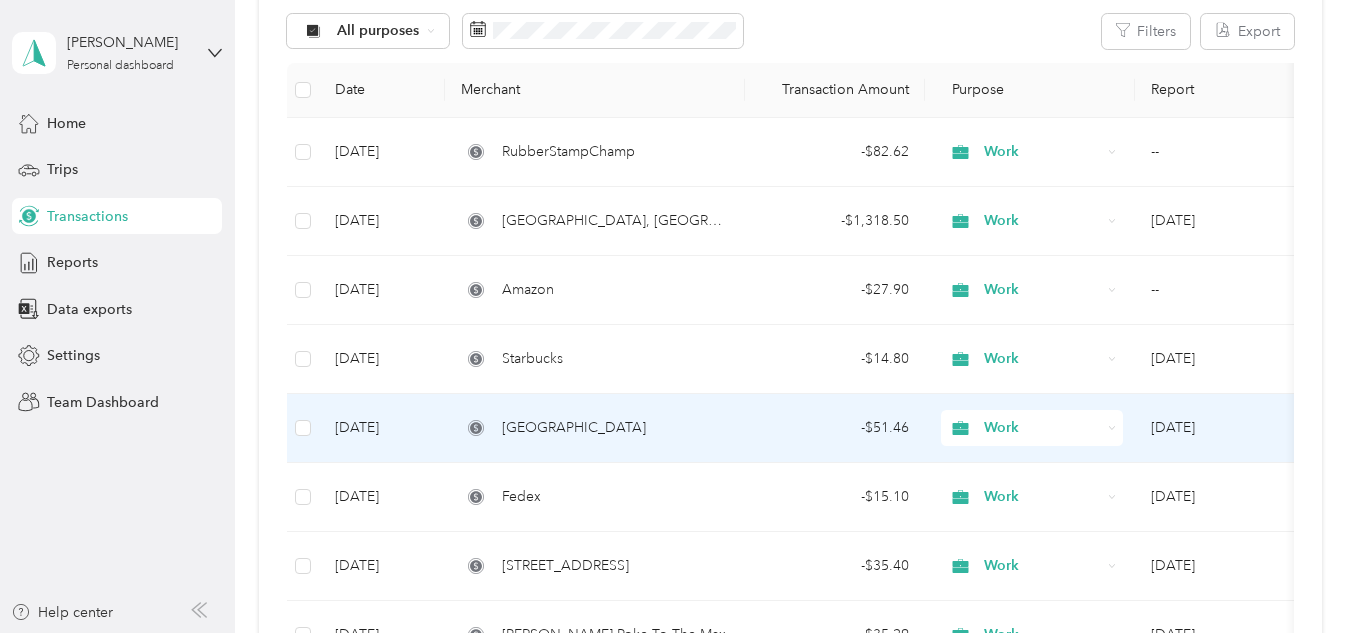 scroll, scrollTop: 200, scrollLeft: 0, axis: vertical 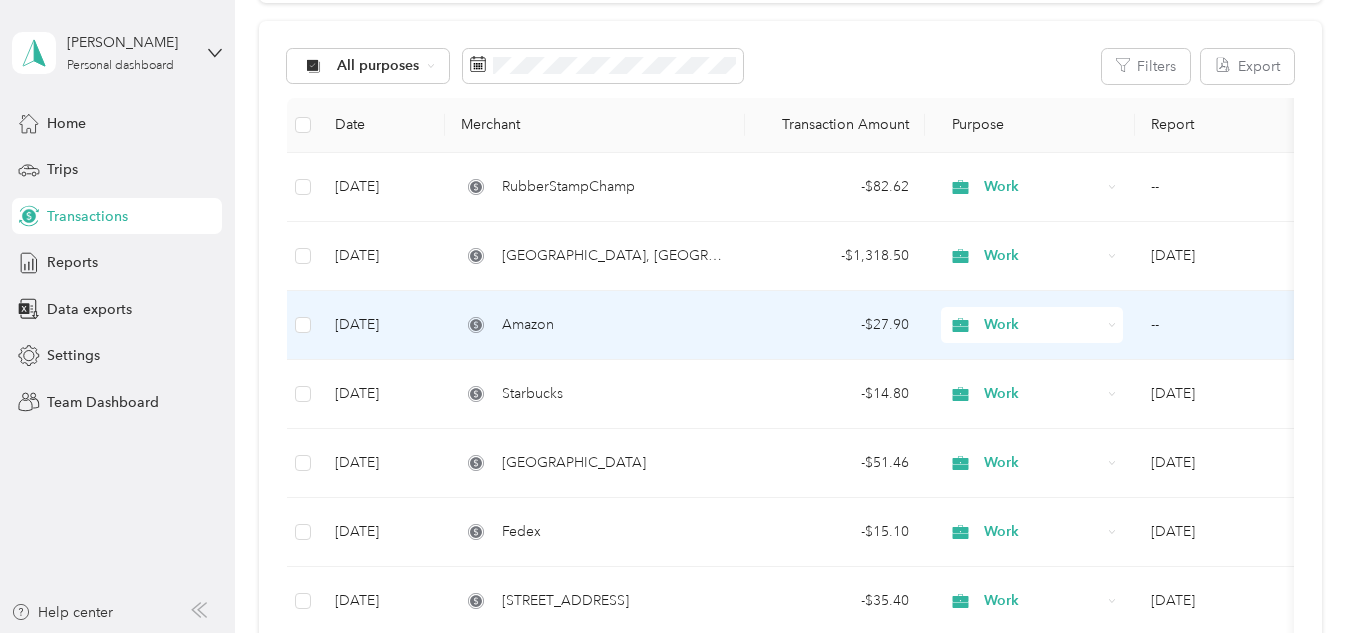 click on "[DATE]" at bounding box center [382, 325] 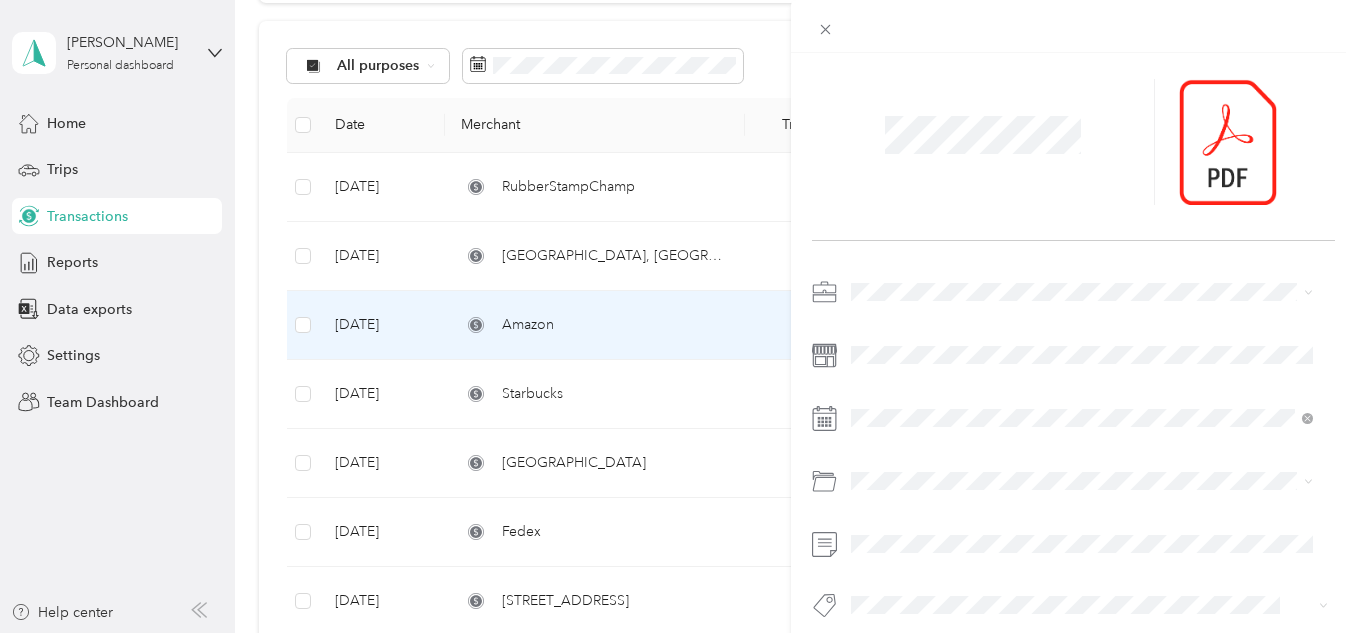 scroll, scrollTop: 90, scrollLeft: 0, axis: vertical 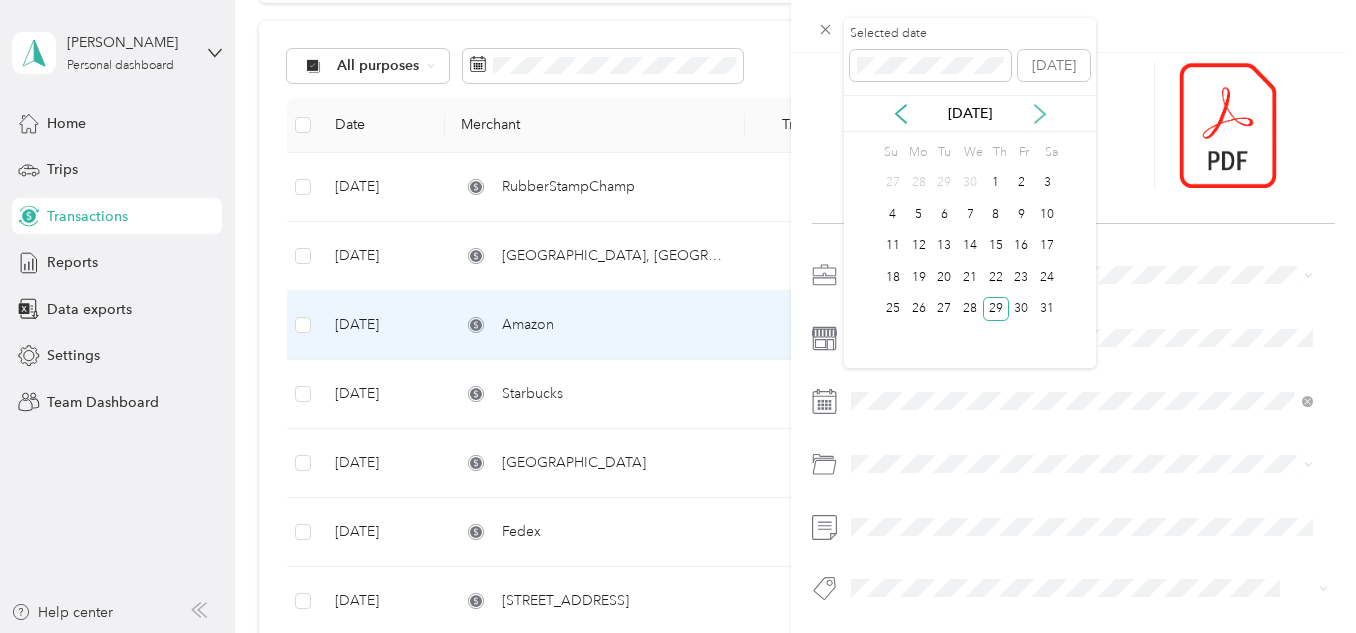 click 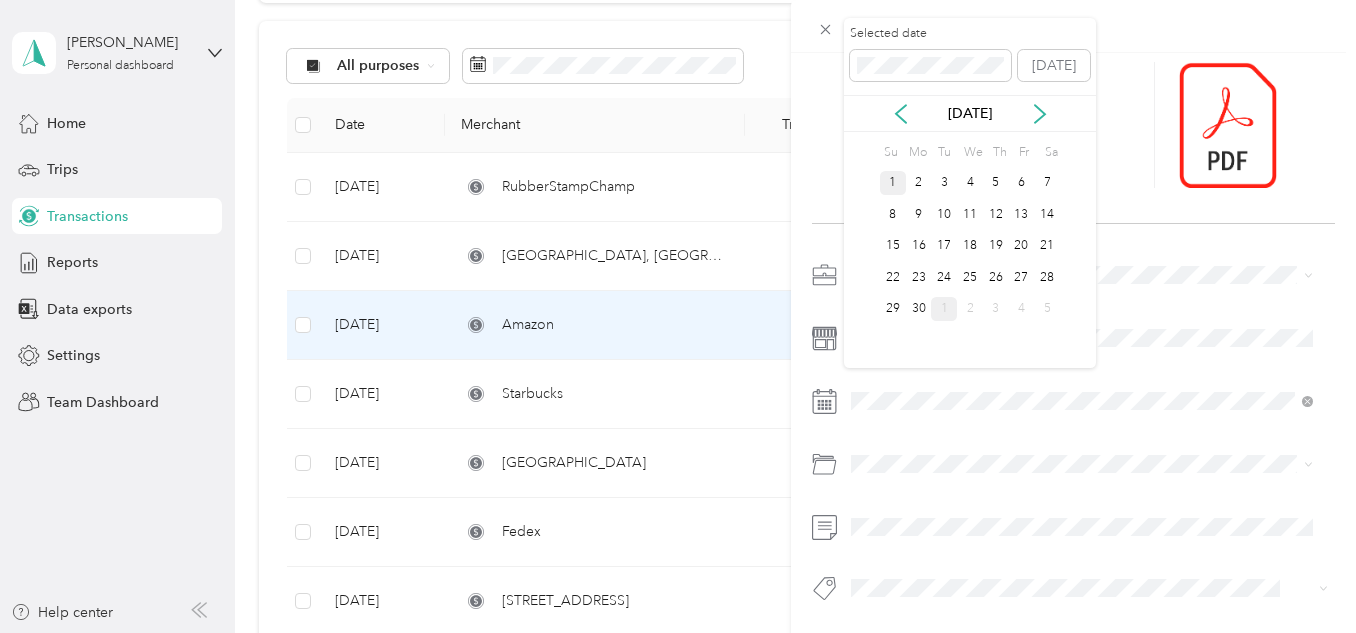 click on "1" at bounding box center (893, 183) 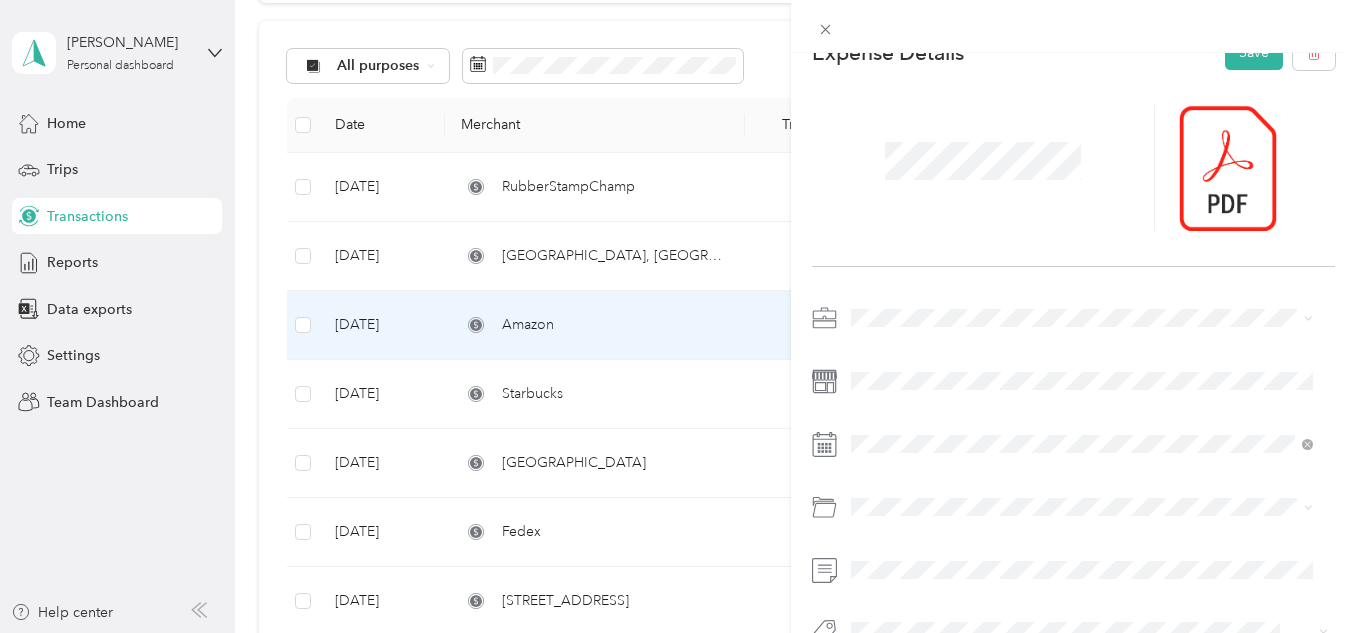 scroll, scrollTop: 0, scrollLeft: 0, axis: both 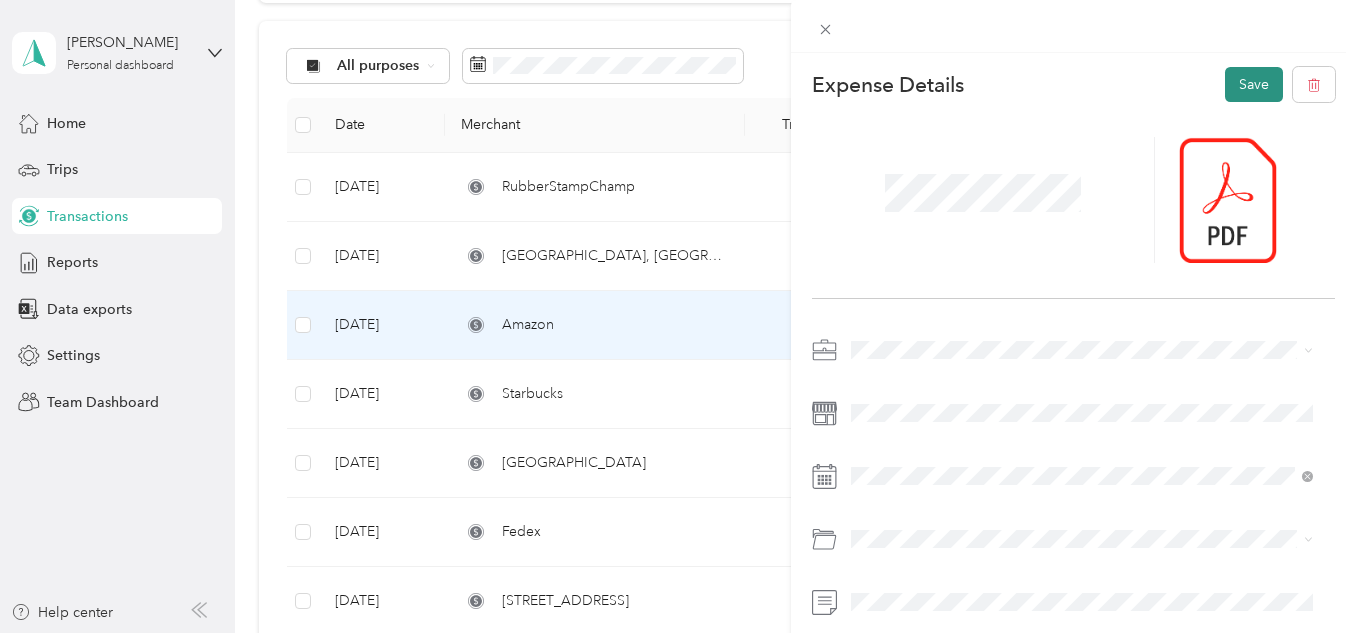 click on "Save" at bounding box center (1254, 84) 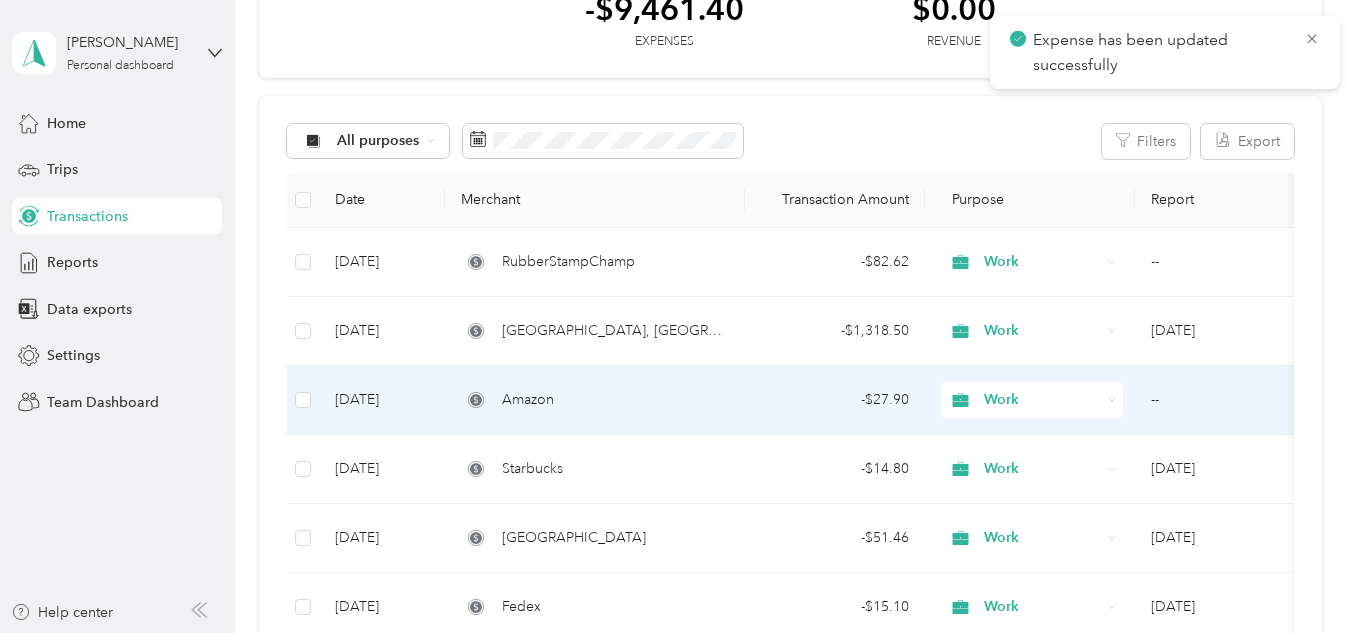 scroll, scrollTop: 0, scrollLeft: 0, axis: both 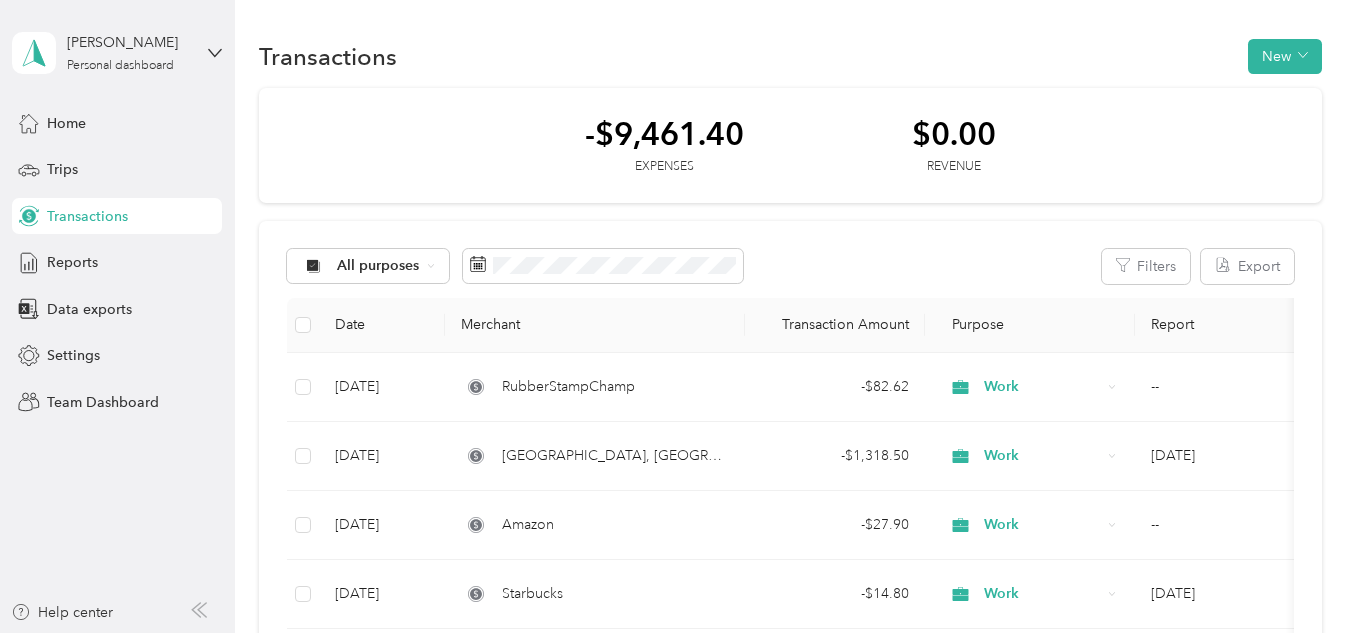 click on "Transactions" at bounding box center (87, 216) 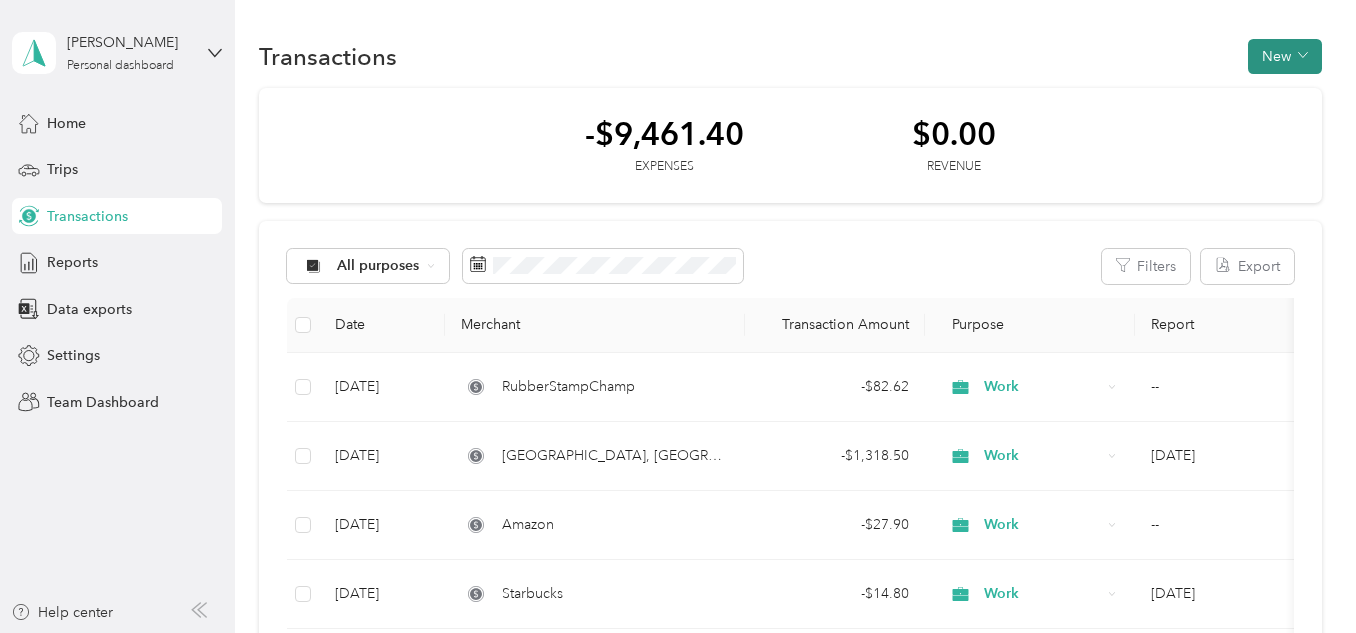 click on "New" at bounding box center [1285, 56] 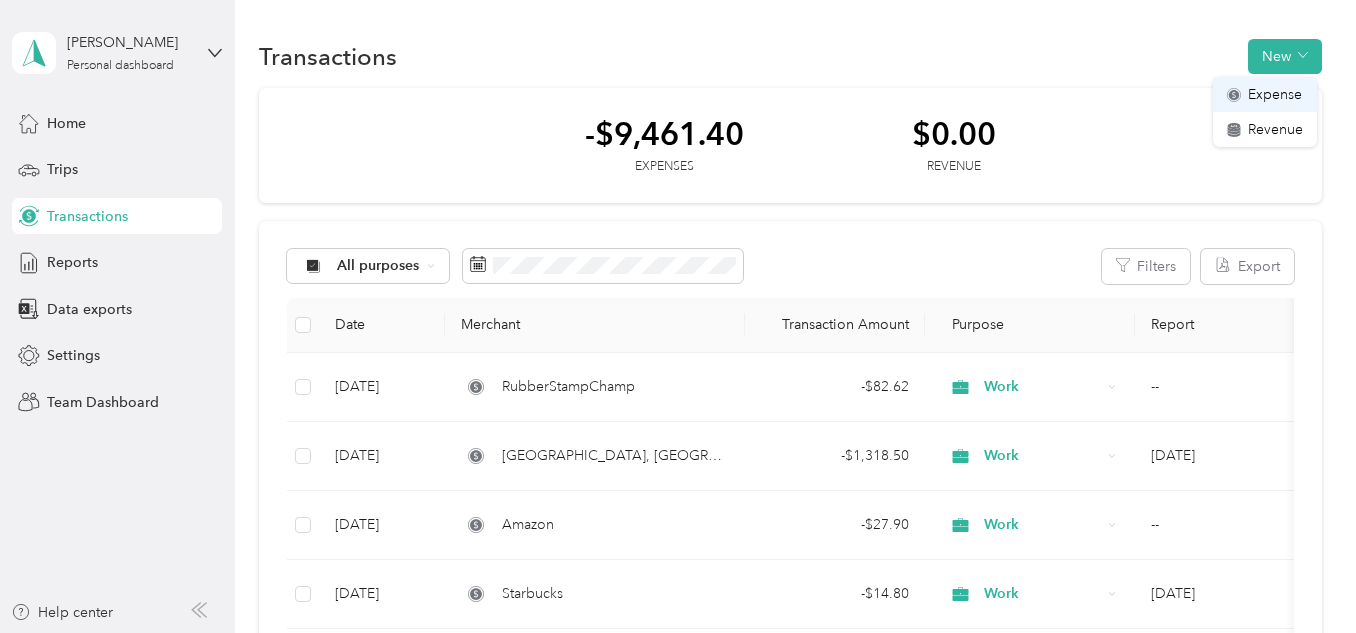 click on "Expense" at bounding box center (1275, 94) 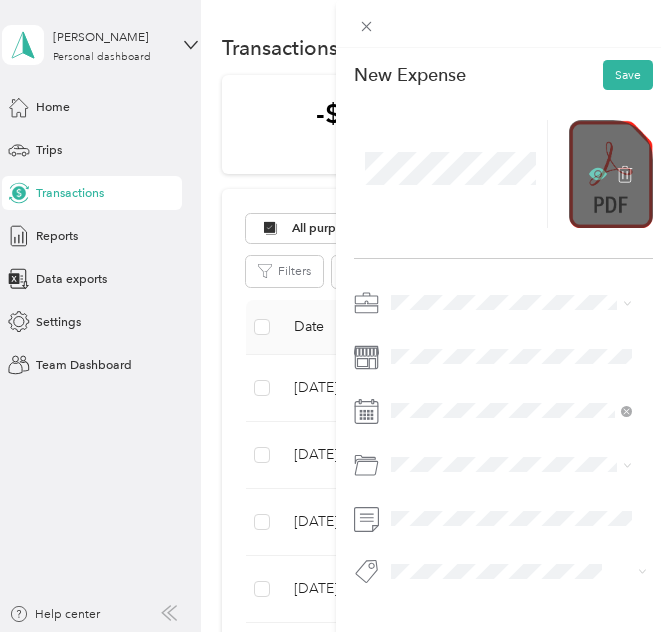 click 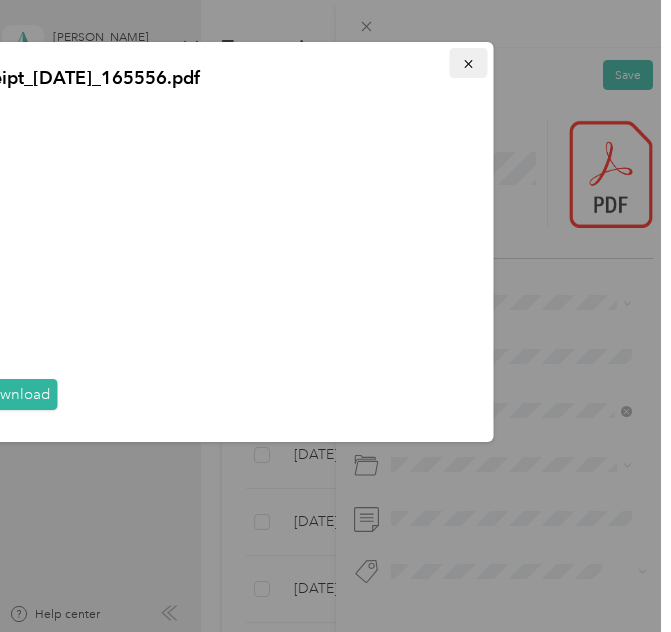 click 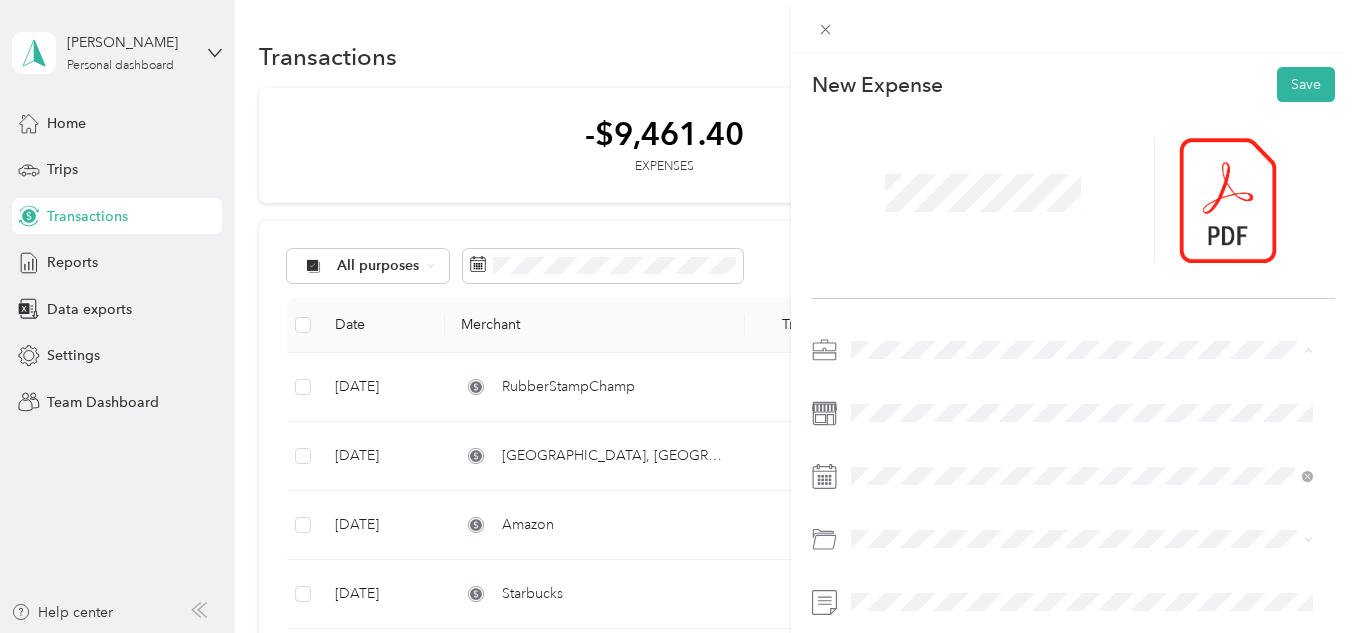 click on "Work" at bounding box center (1082, 69) 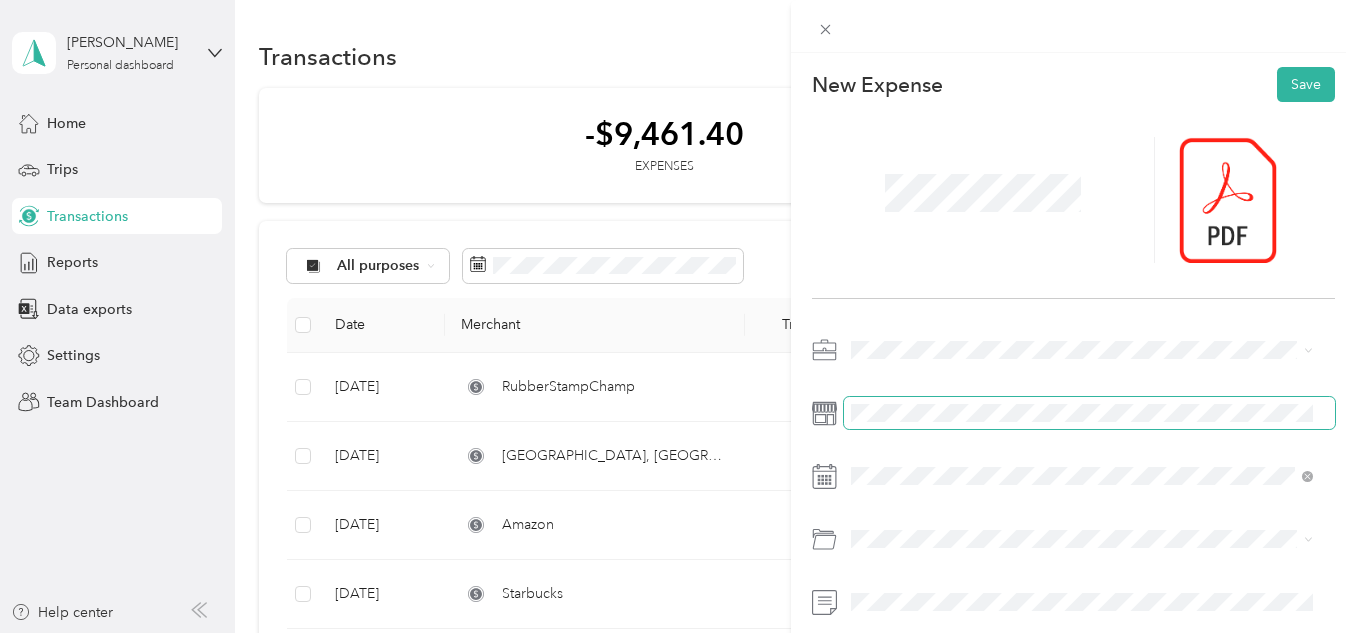 click at bounding box center (1089, 413) 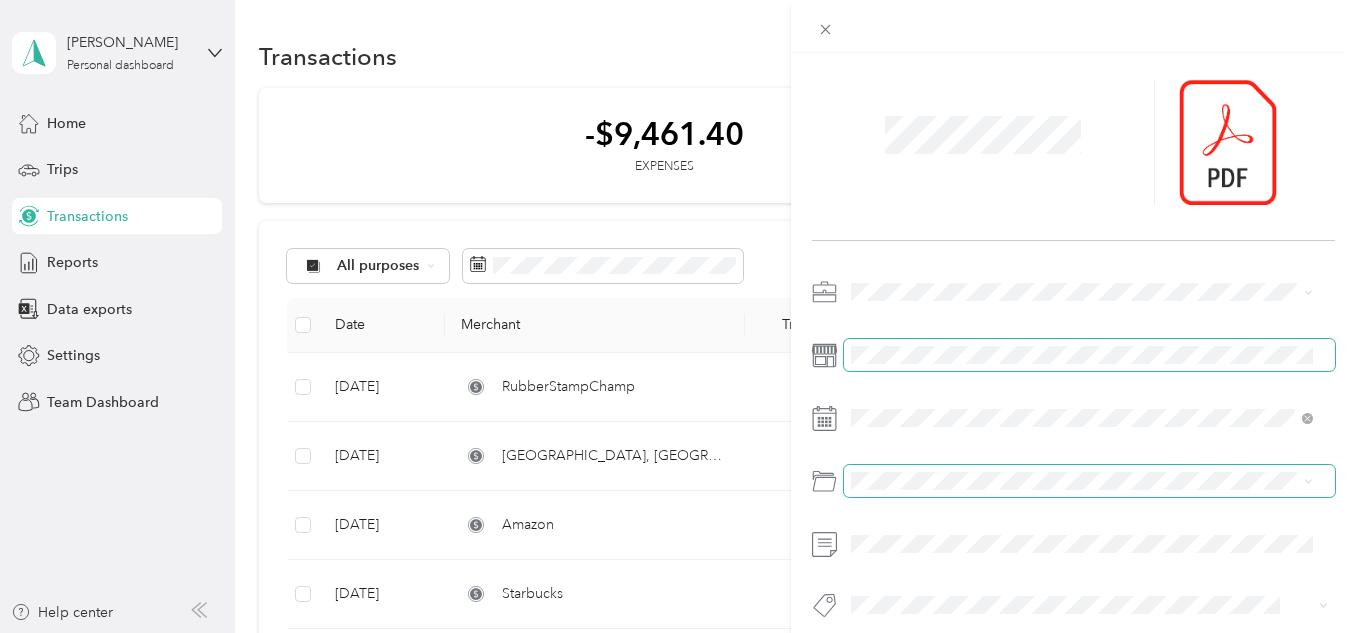 scroll, scrollTop: 90, scrollLeft: 0, axis: vertical 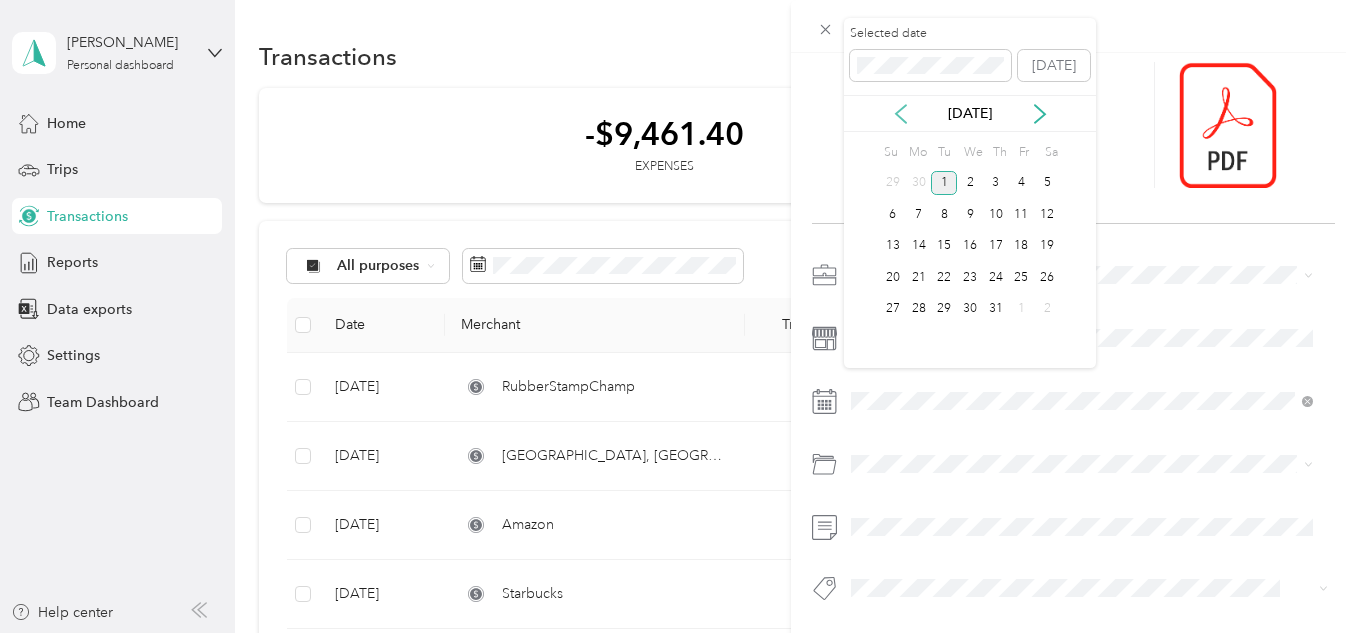 click 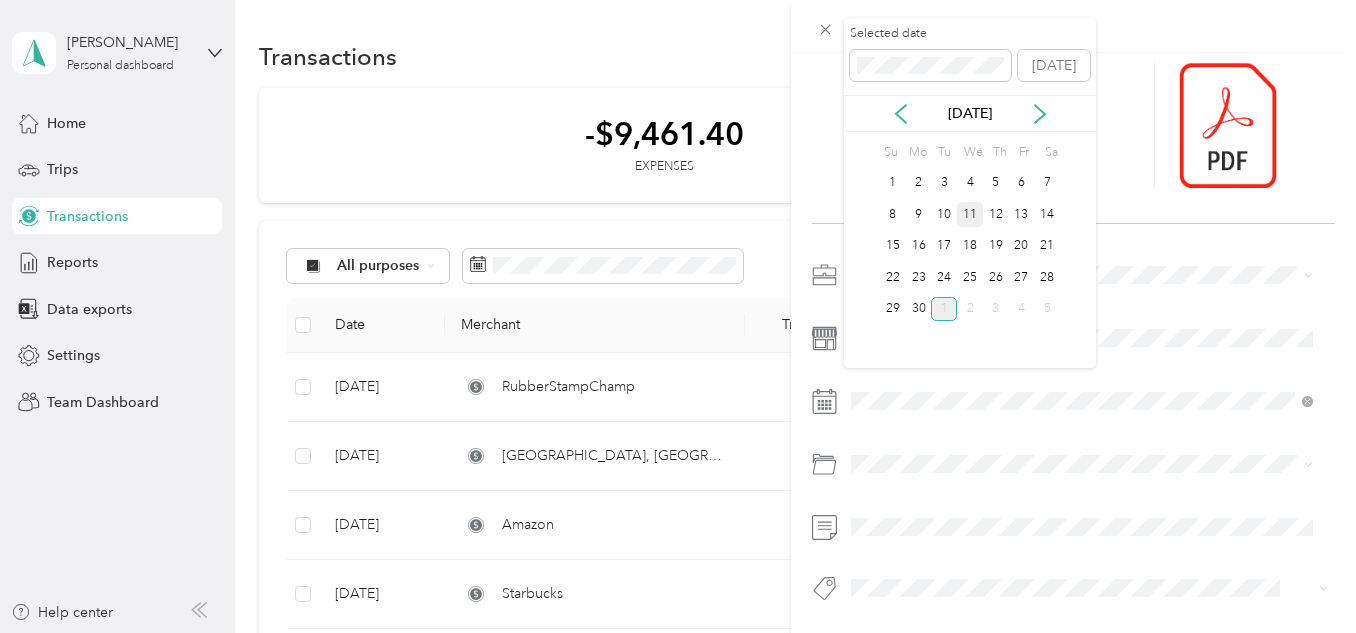 click on "11" at bounding box center (970, 214) 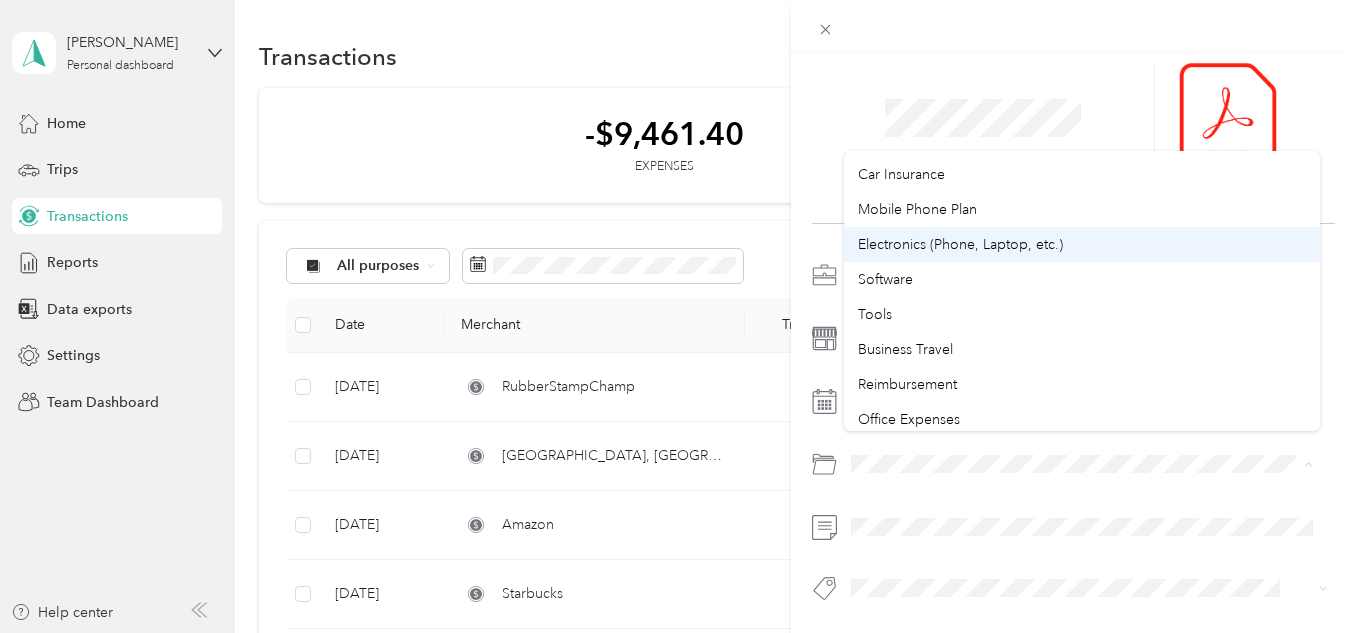 scroll, scrollTop: 400, scrollLeft: 0, axis: vertical 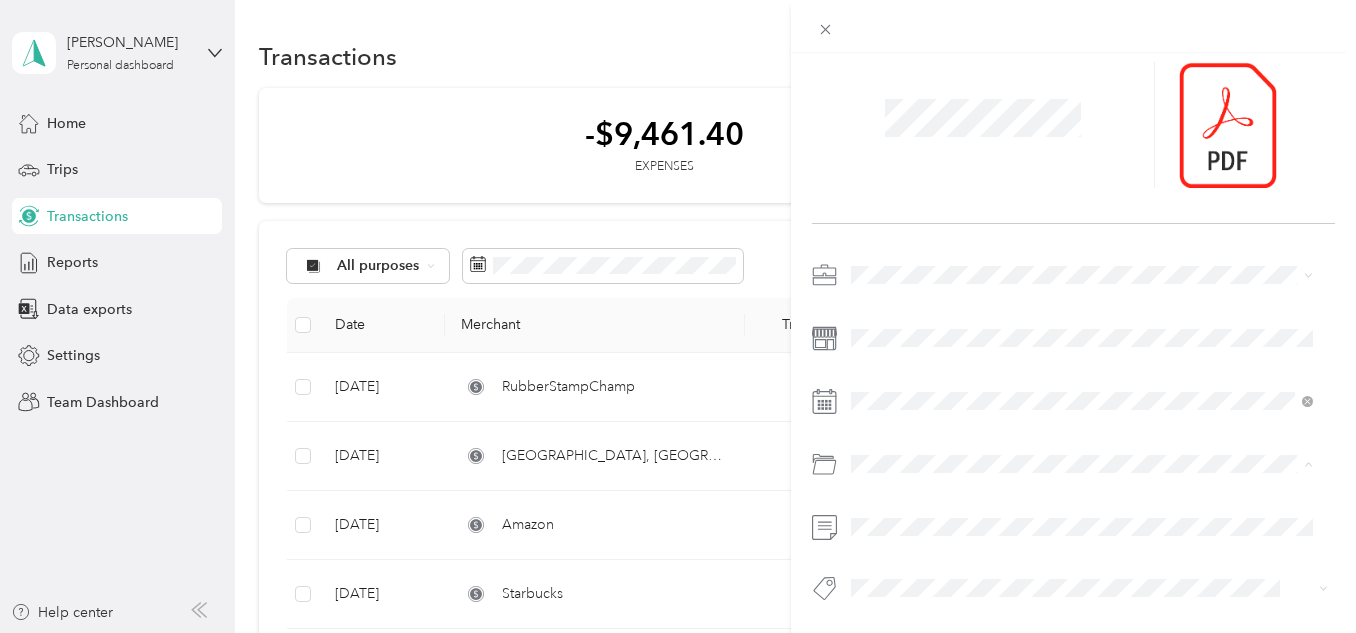 click on "Business Travel" at bounding box center [1082, 304] 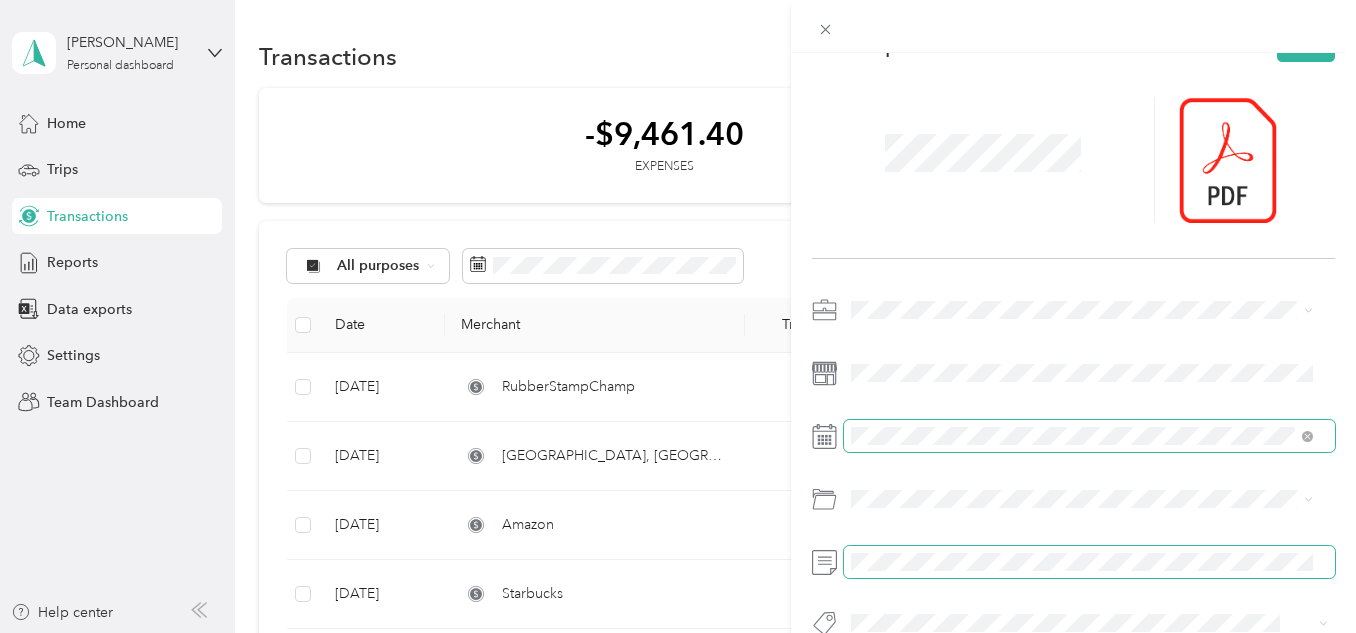 scroll, scrollTop: 0, scrollLeft: 0, axis: both 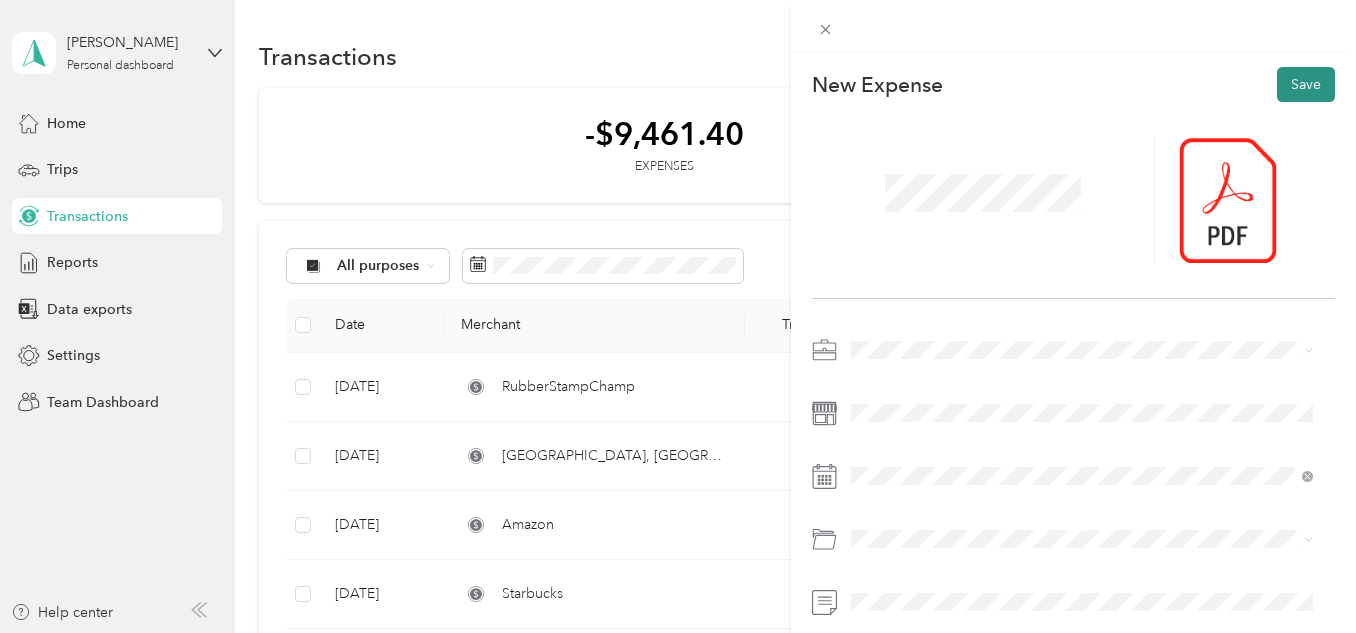 click on "Save" at bounding box center [1306, 84] 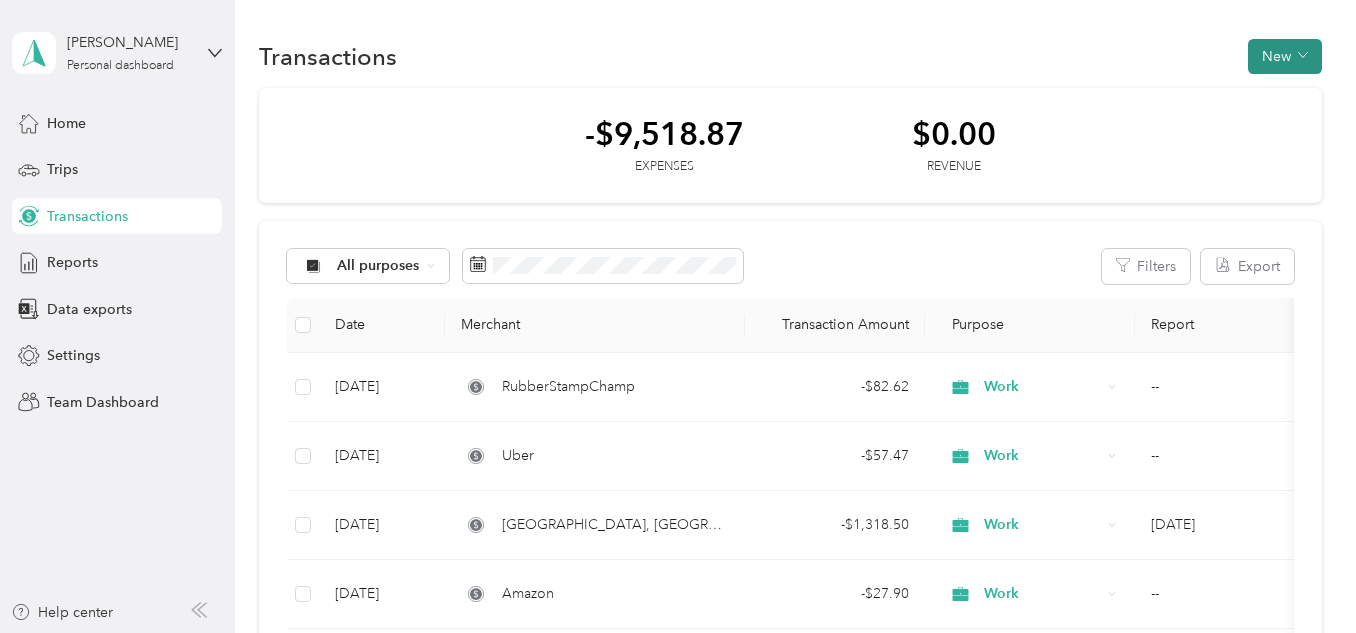 click on "New" at bounding box center (1285, 56) 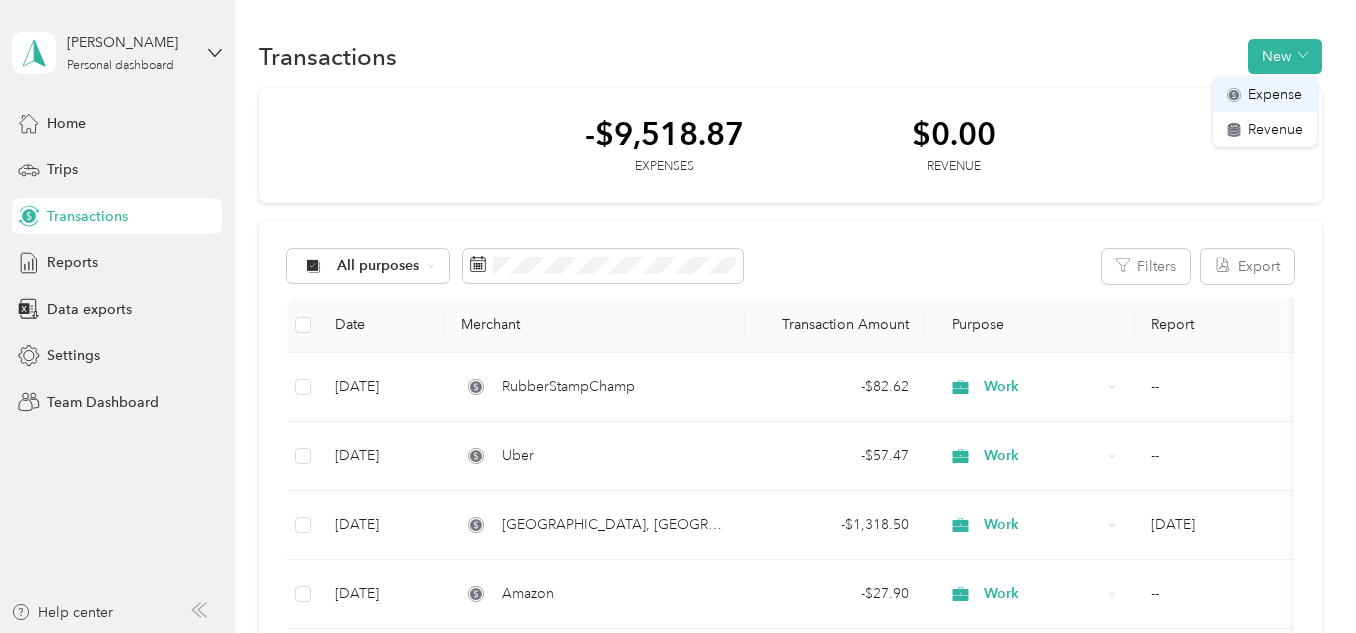 click on "Expense" at bounding box center (1275, 94) 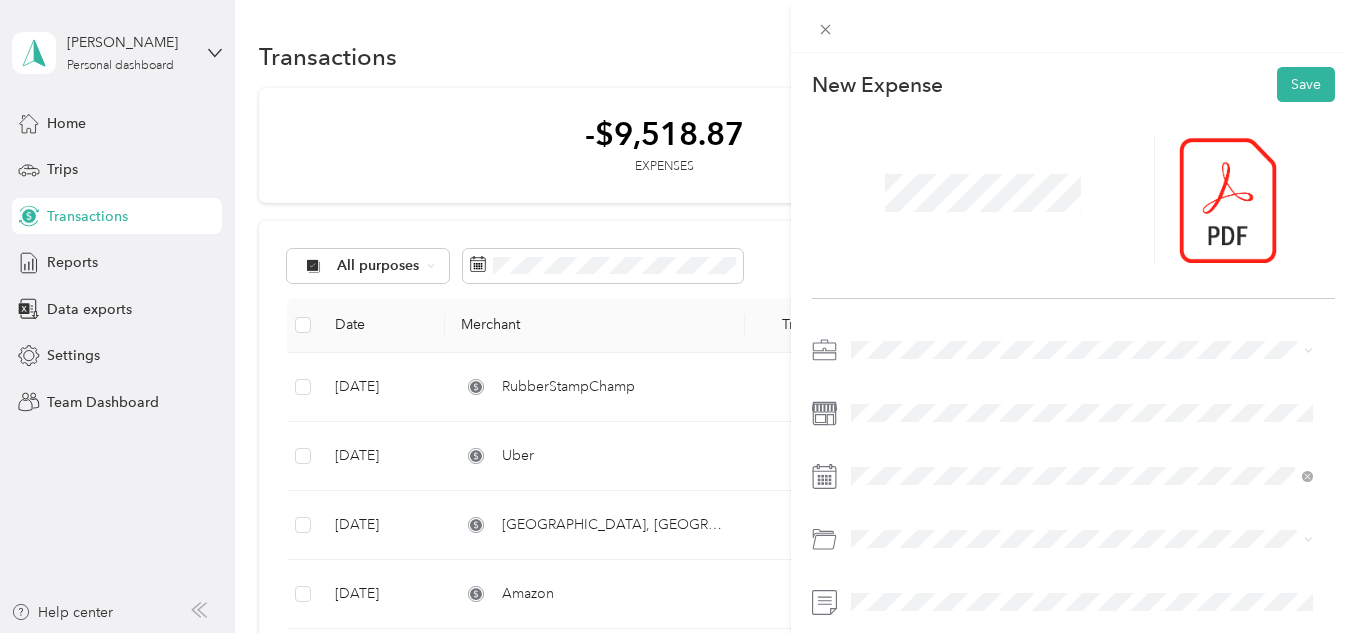 click at bounding box center (1089, 350) 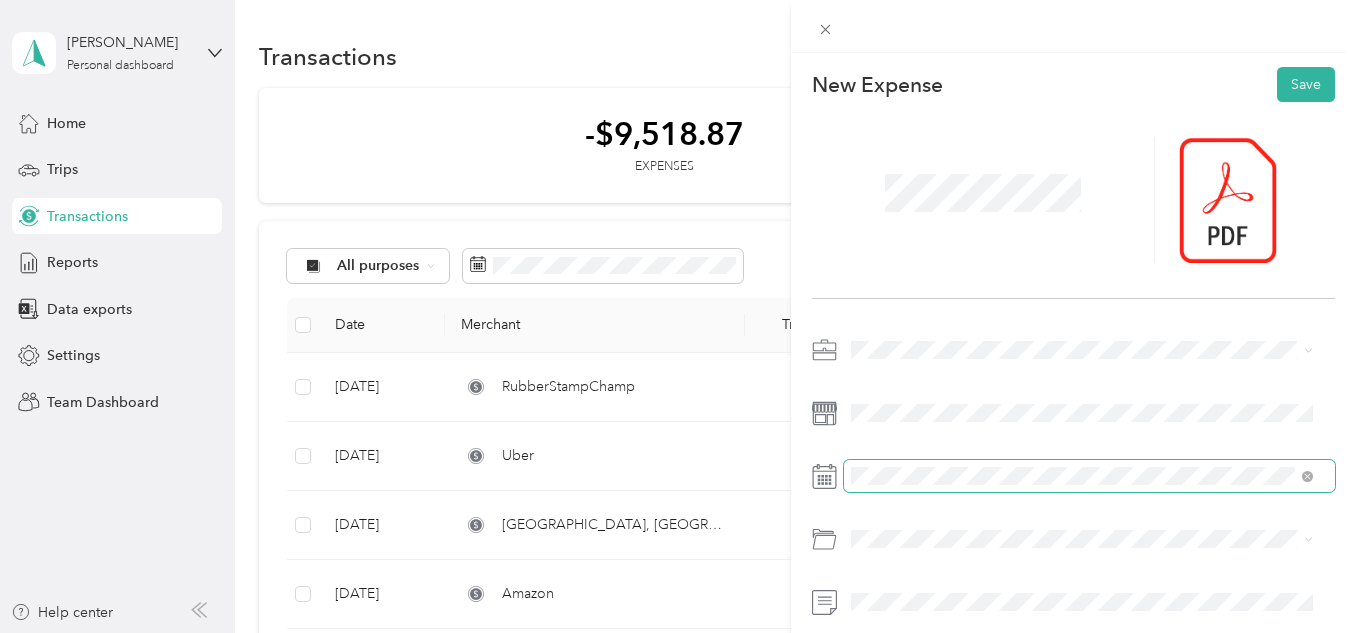 click at bounding box center (1089, 476) 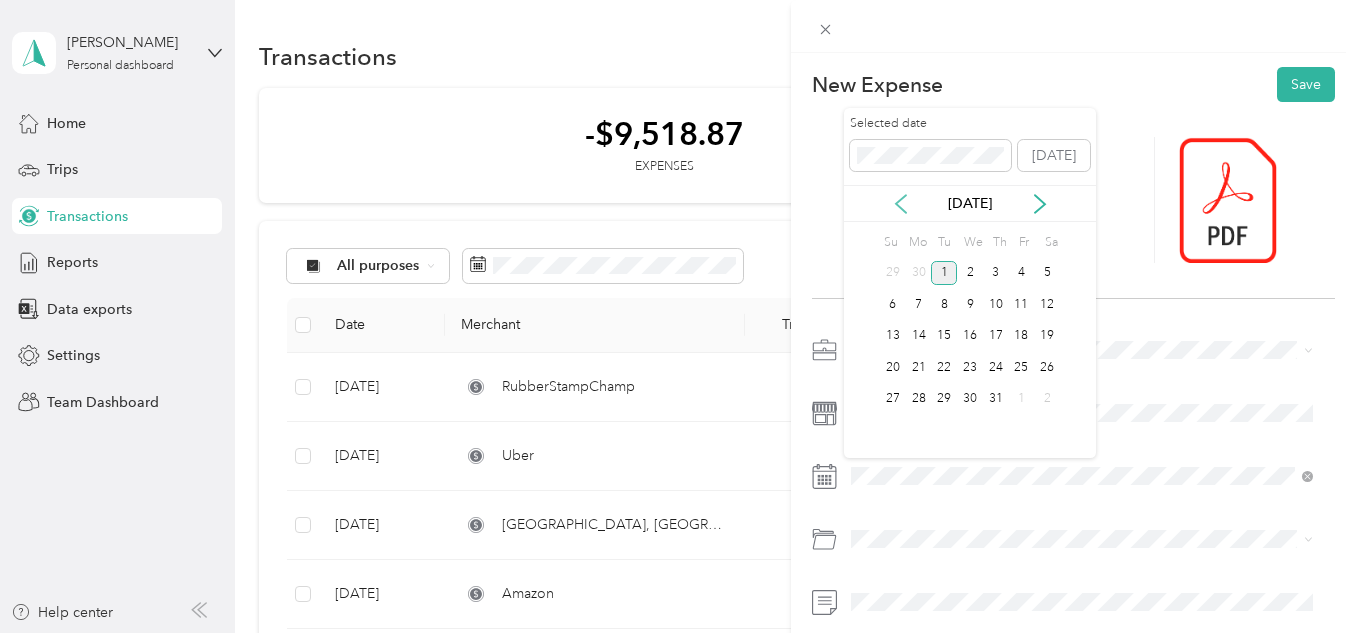 click 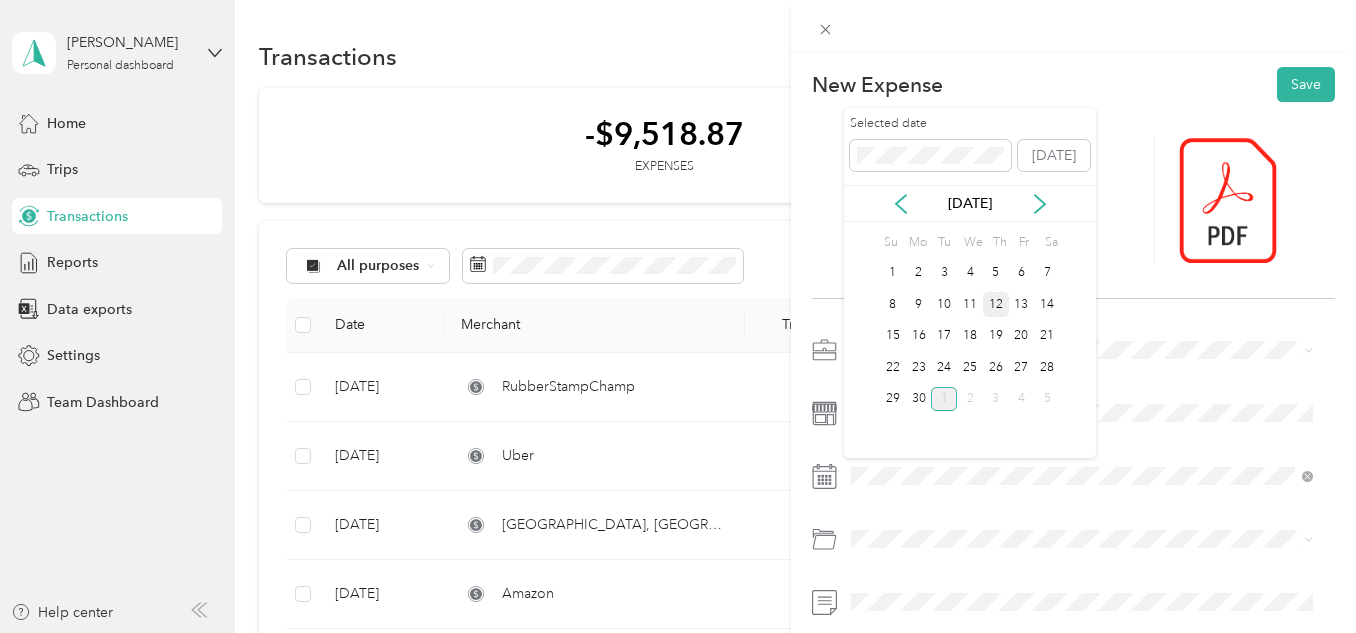 click on "12" at bounding box center (996, 304) 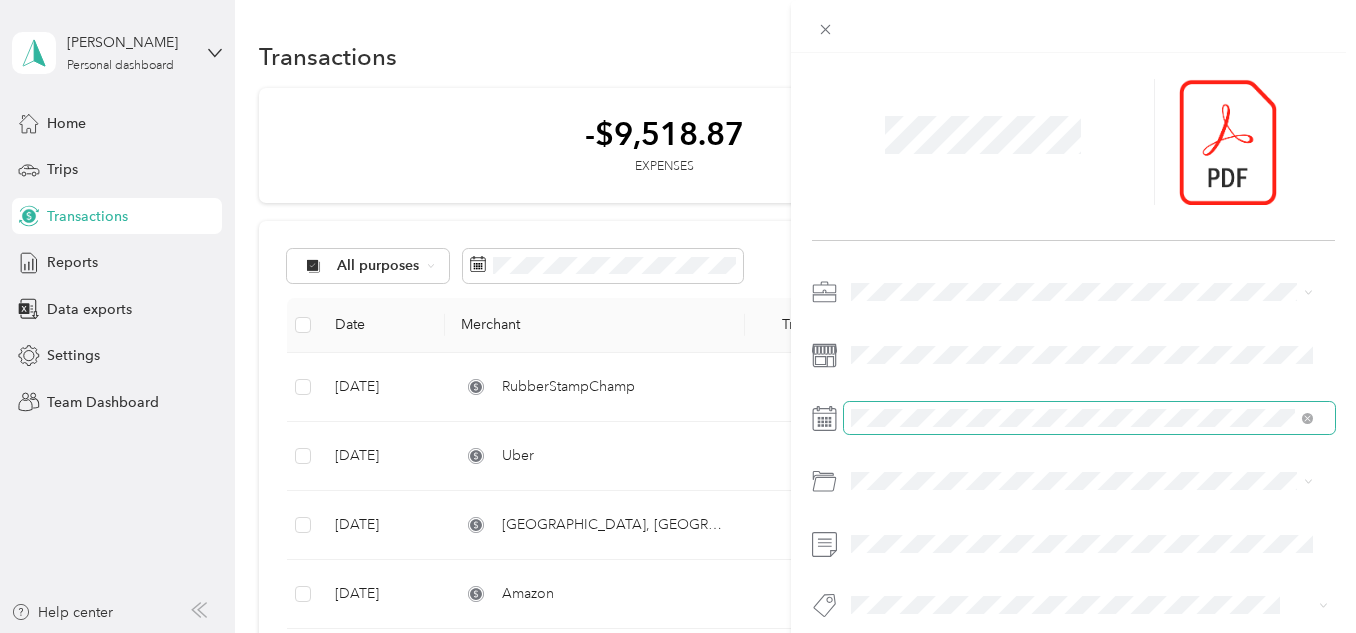 scroll, scrollTop: 90, scrollLeft: 0, axis: vertical 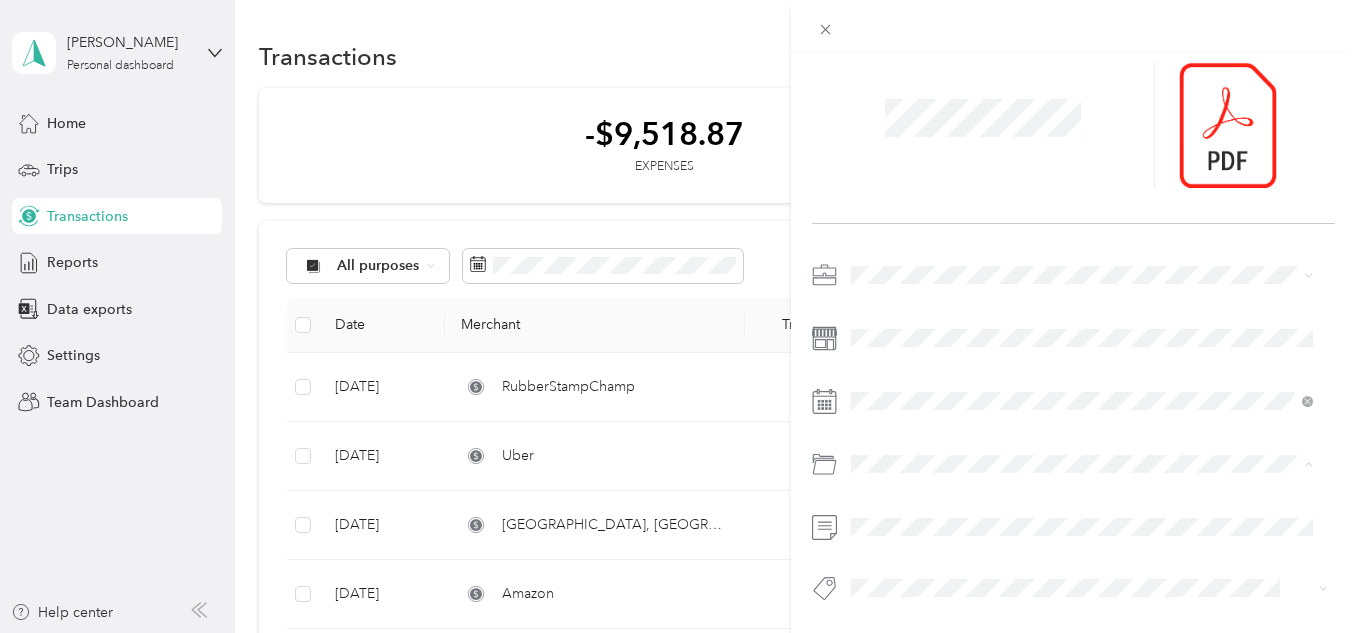 click on "Software" at bounding box center [1082, 334] 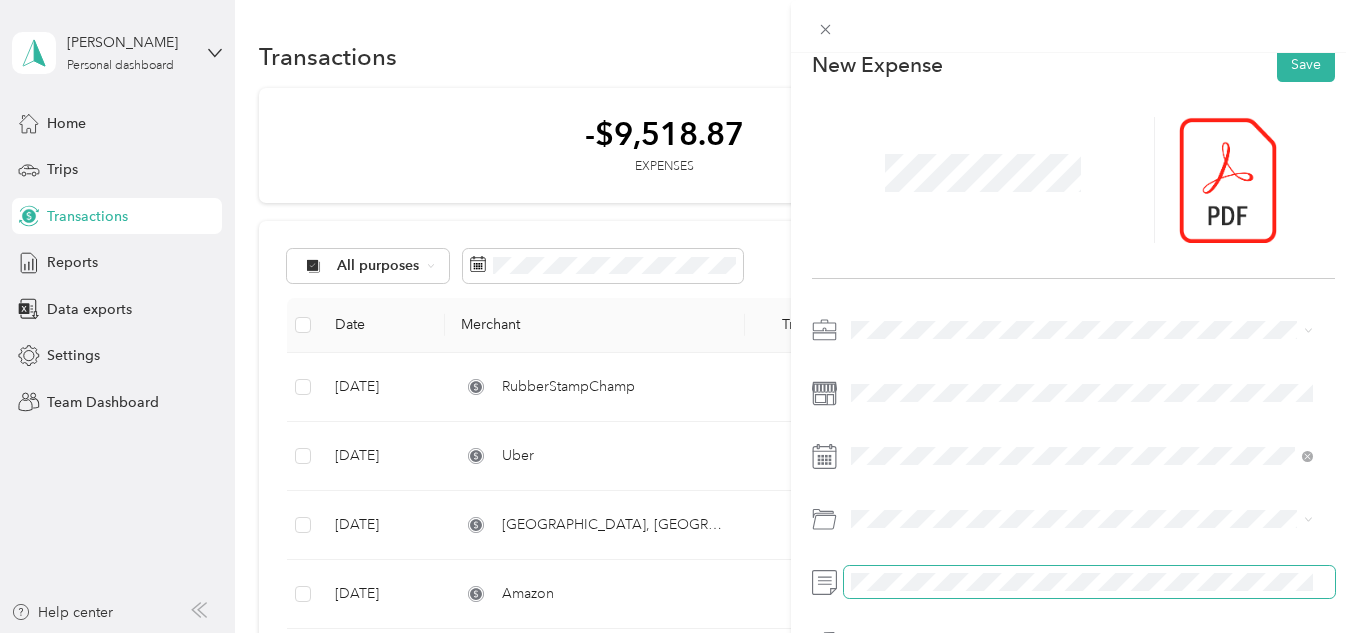 scroll, scrollTop: 0, scrollLeft: 0, axis: both 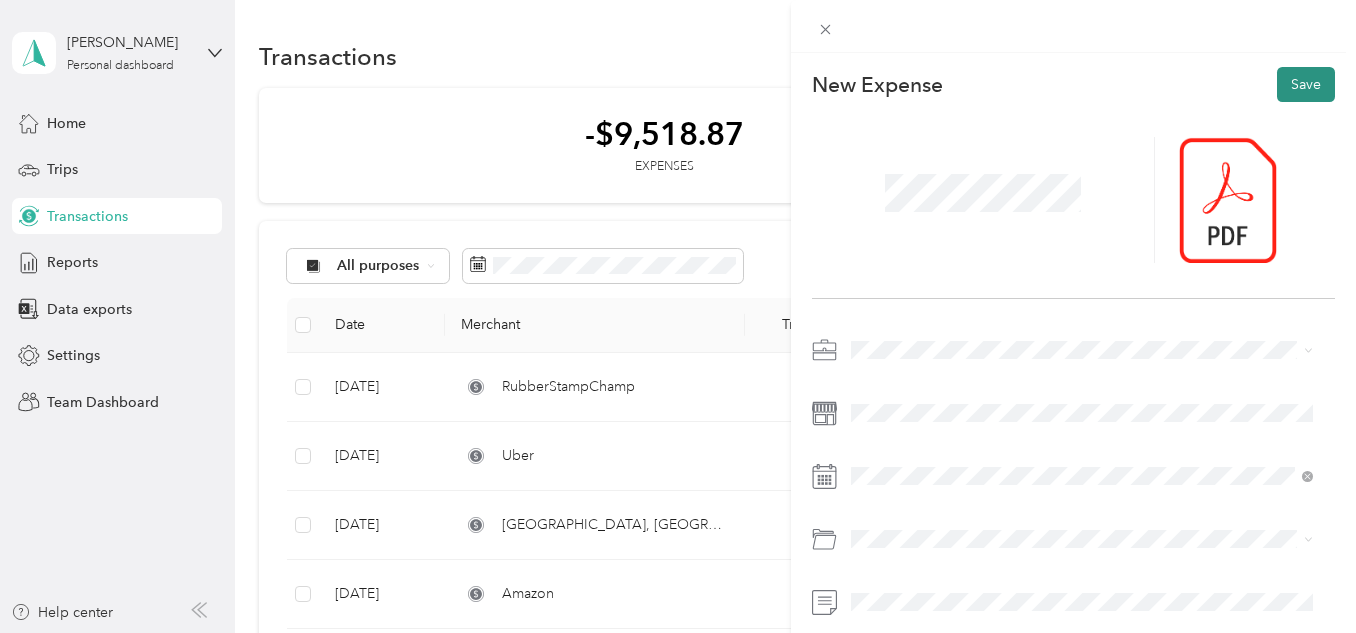 click on "Save" at bounding box center (1306, 84) 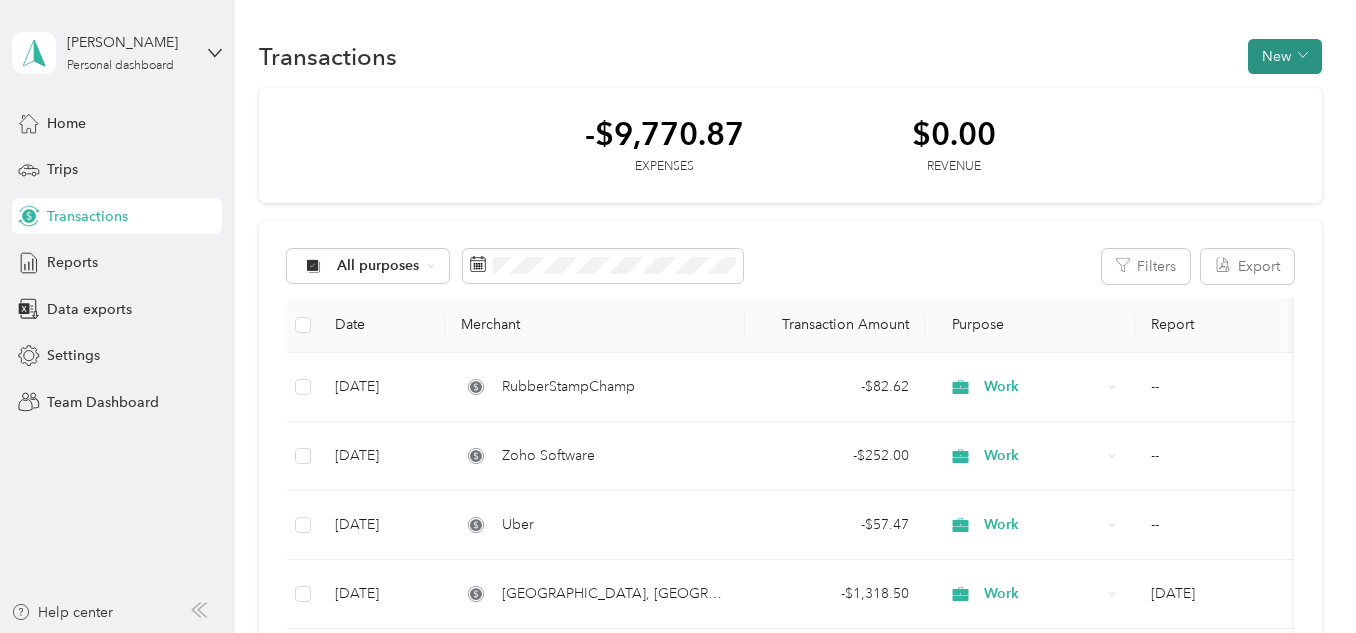 click on "New" at bounding box center (1285, 56) 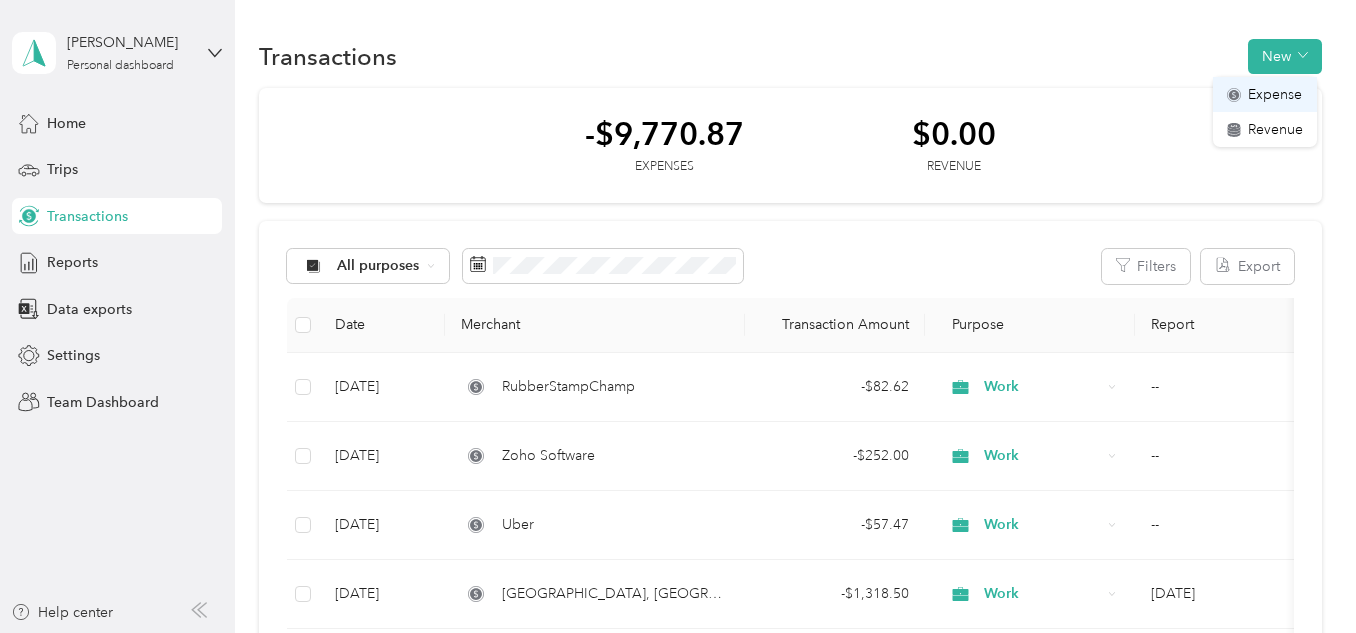 click on "Expense" at bounding box center (1275, 94) 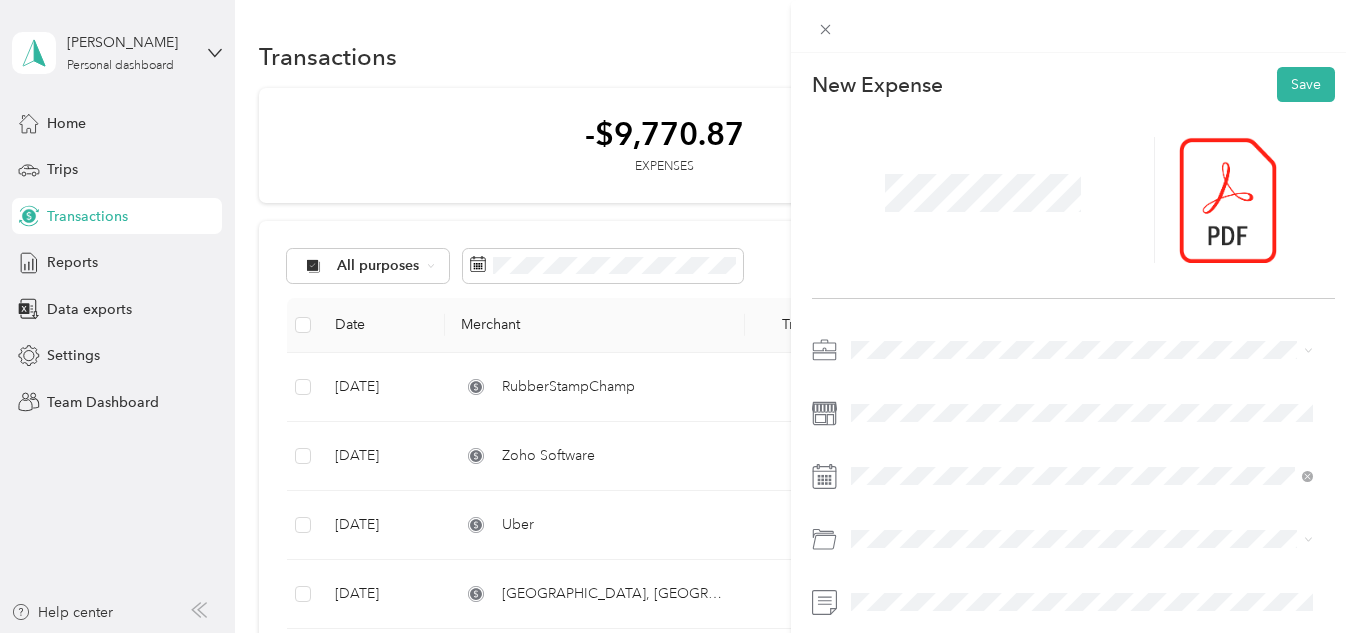 click on "Work" at bounding box center (1082, 62) 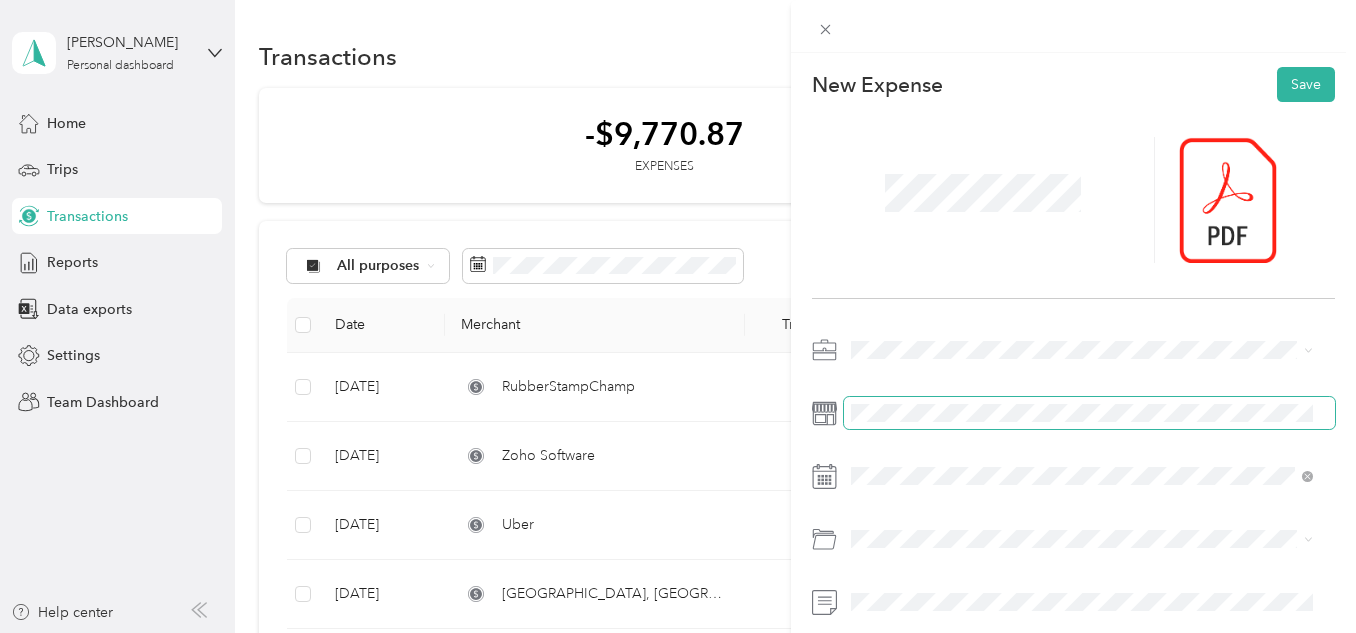 scroll, scrollTop: 90, scrollLeft: 0, axis: vertical 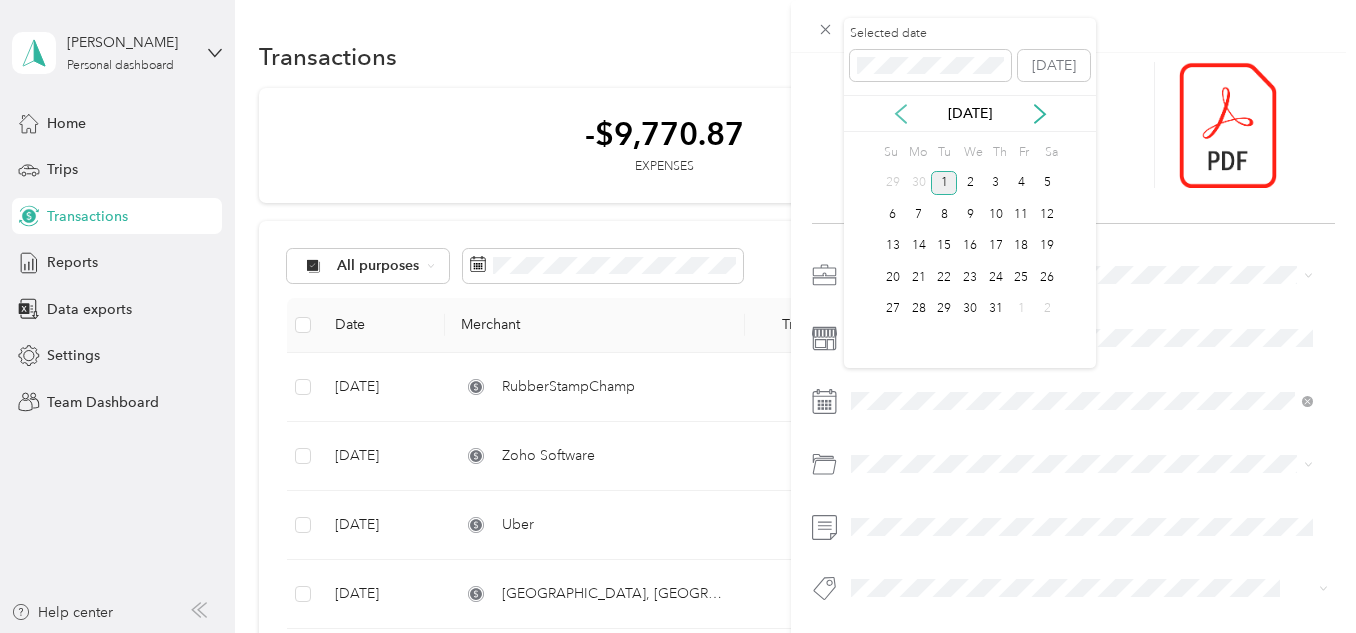 click 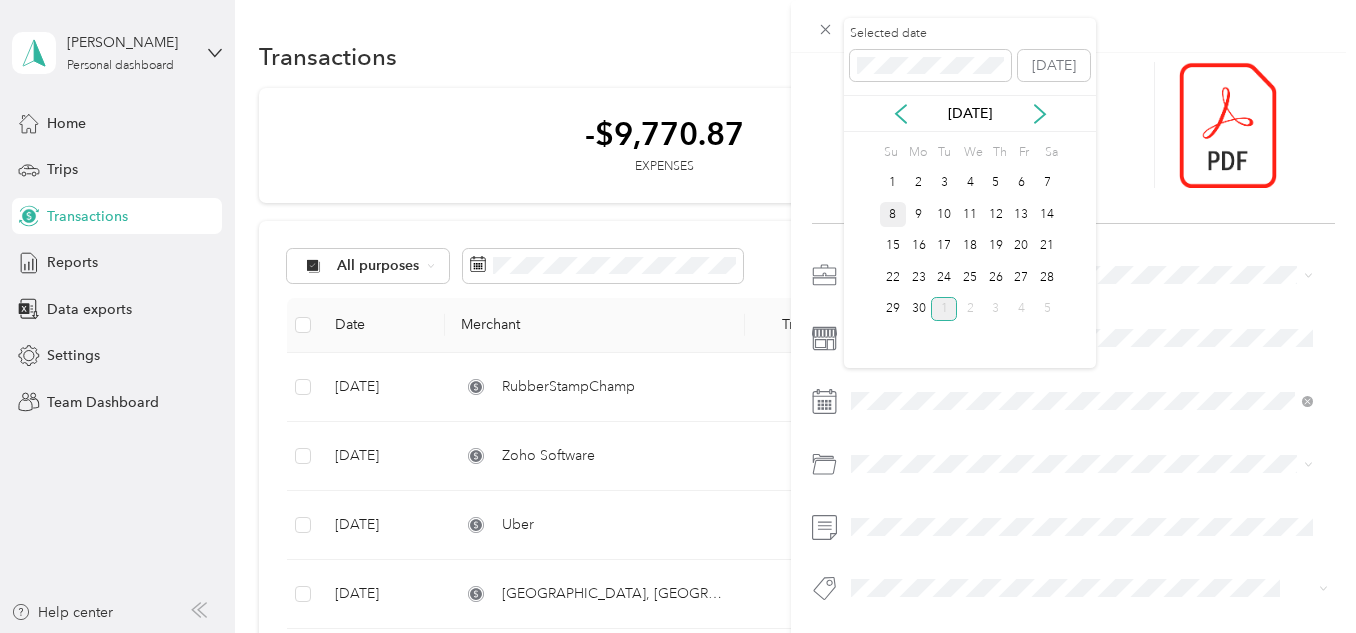 click on "8" at bounding box center [893, 214] 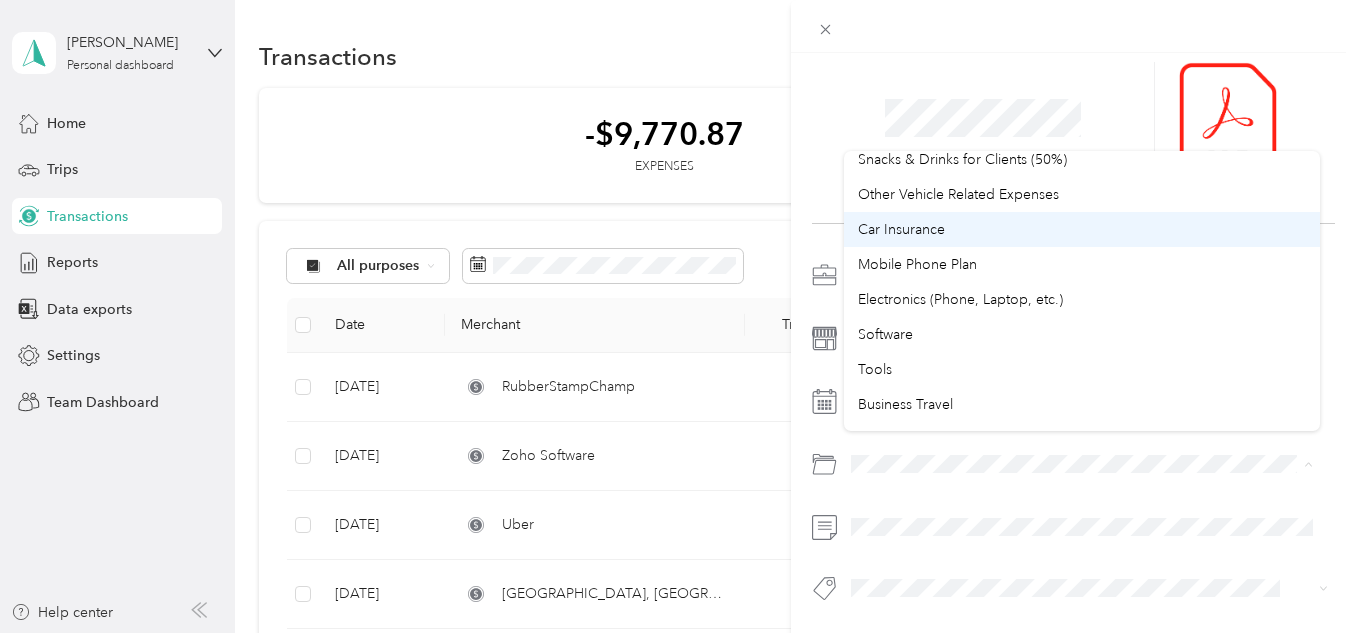 scroll, scrollTop: 400, scrollLeft: 0, axis: vertical 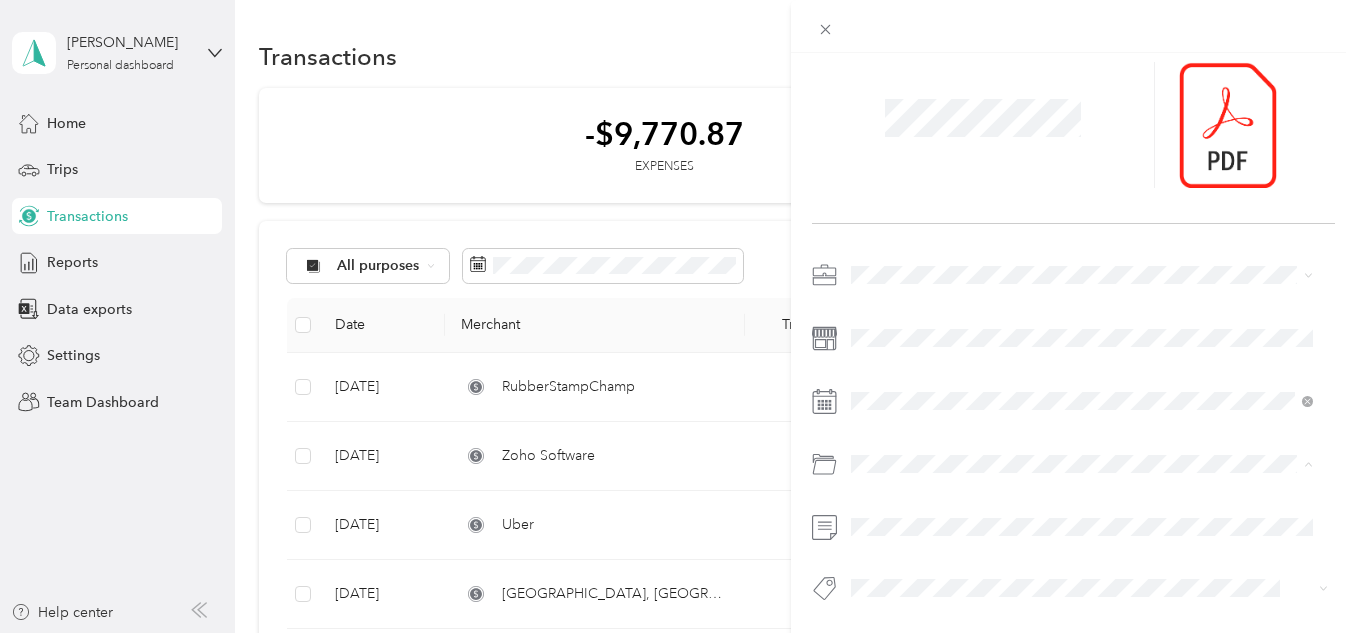click on "Business Travel" at bounding box center (1082, 304) 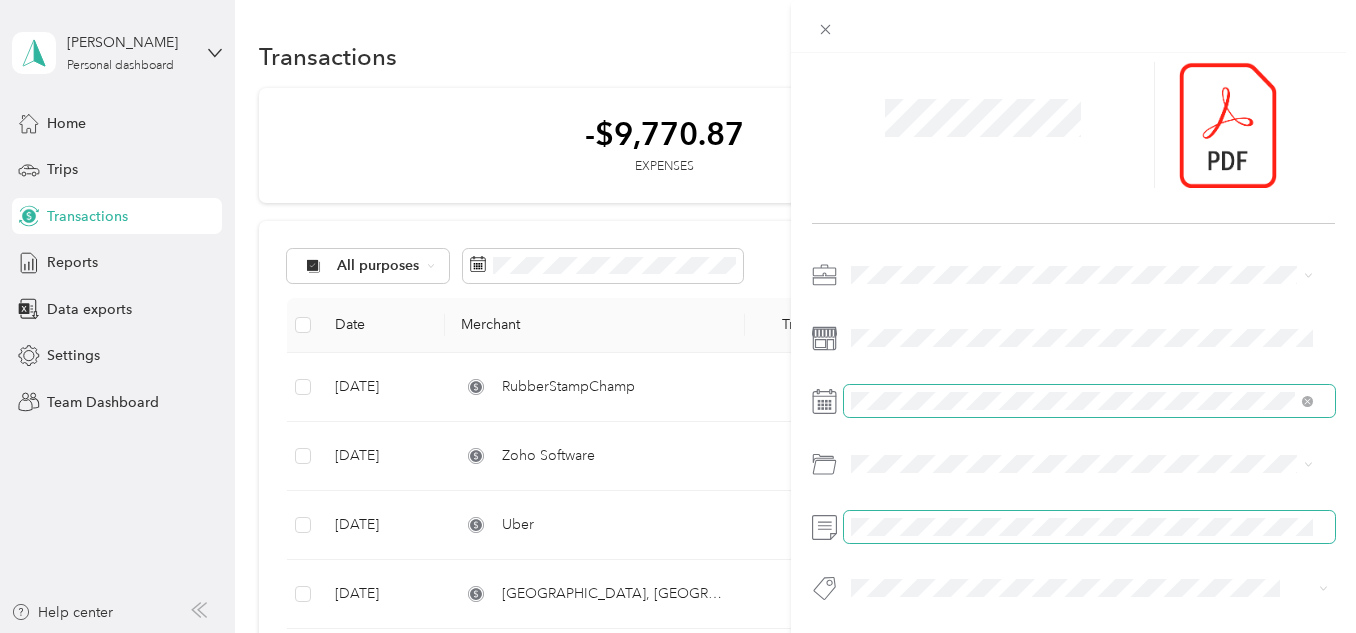 scroll, scrollTop: 0, scrollLeft: 0, axis: both 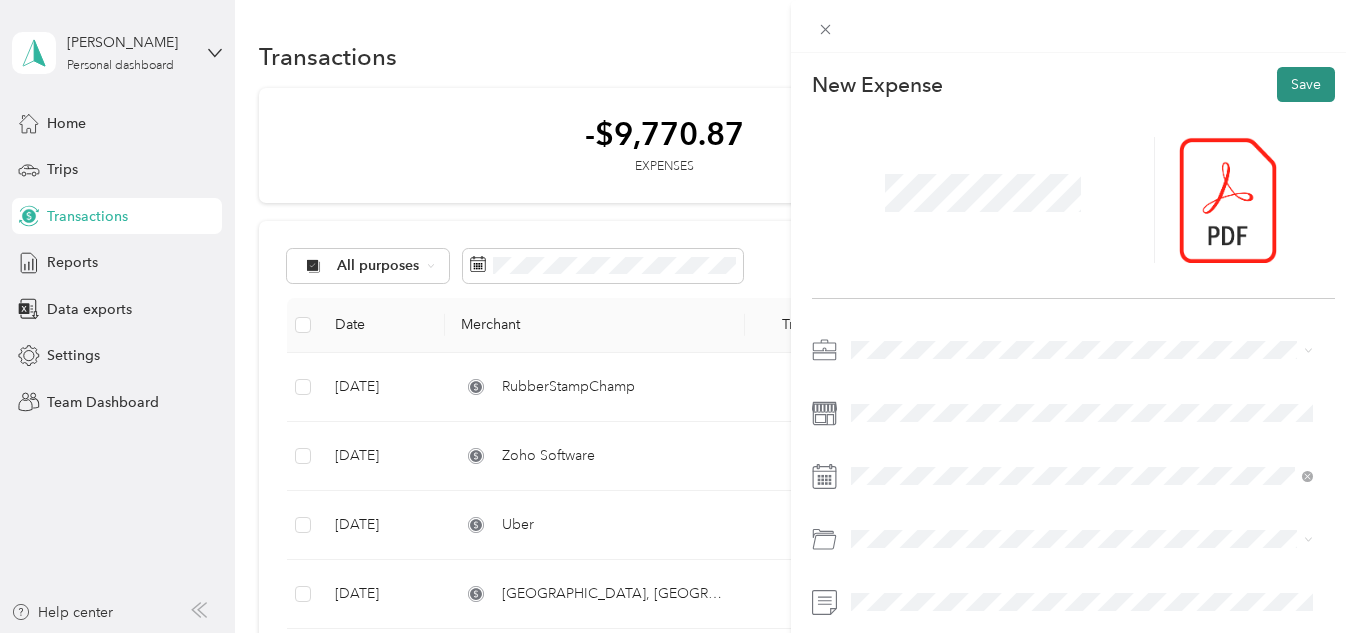 click on "Save" at bounding box center [1306, 84] 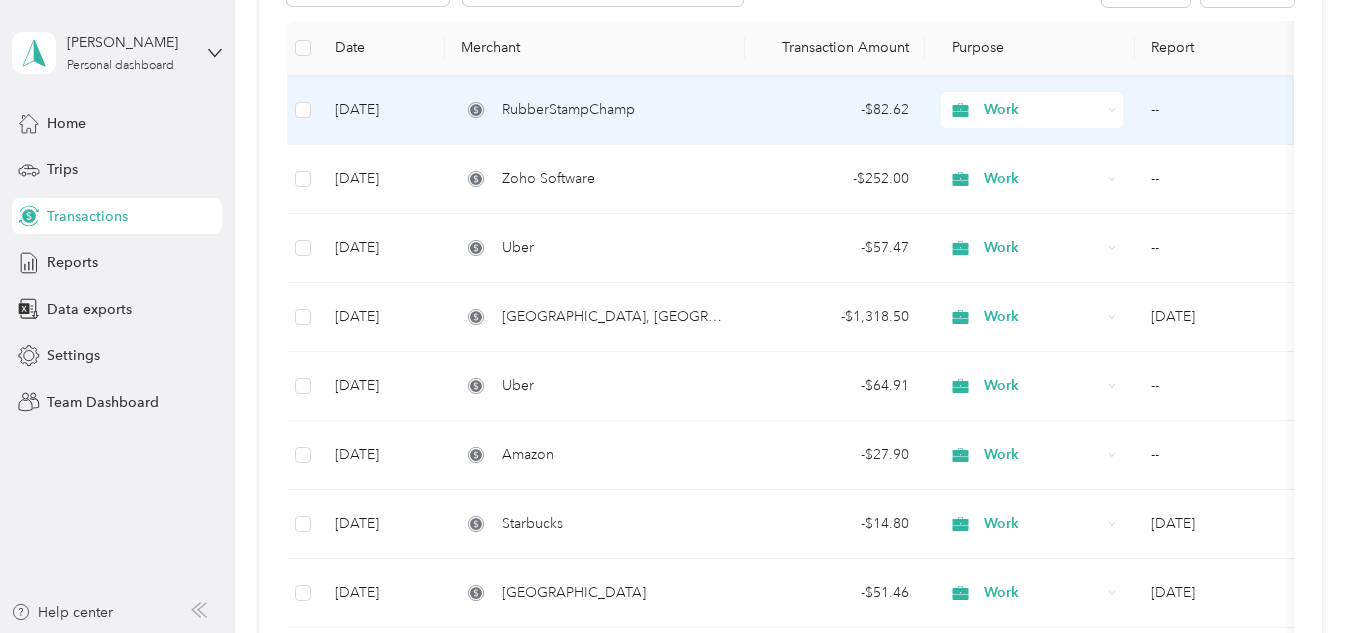 scroll, scrollTop: 300, scrollLeft: 0, axis: vertical 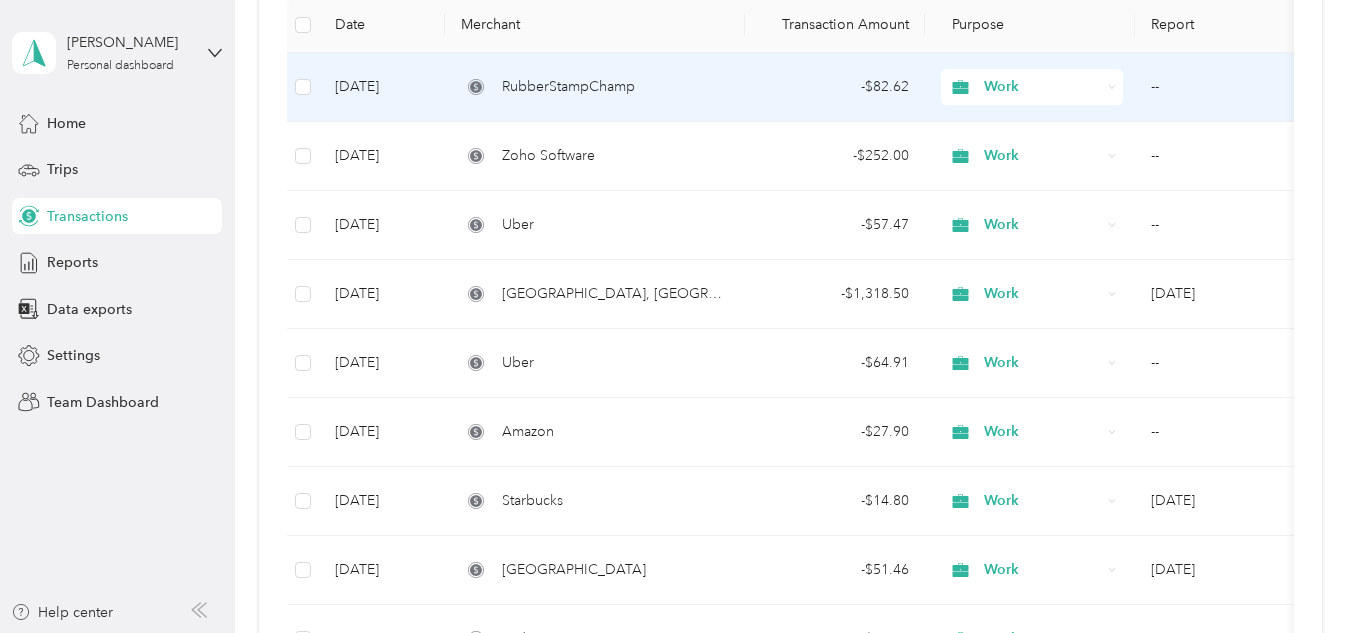 click on "--" at bounding box center (1235, 87) 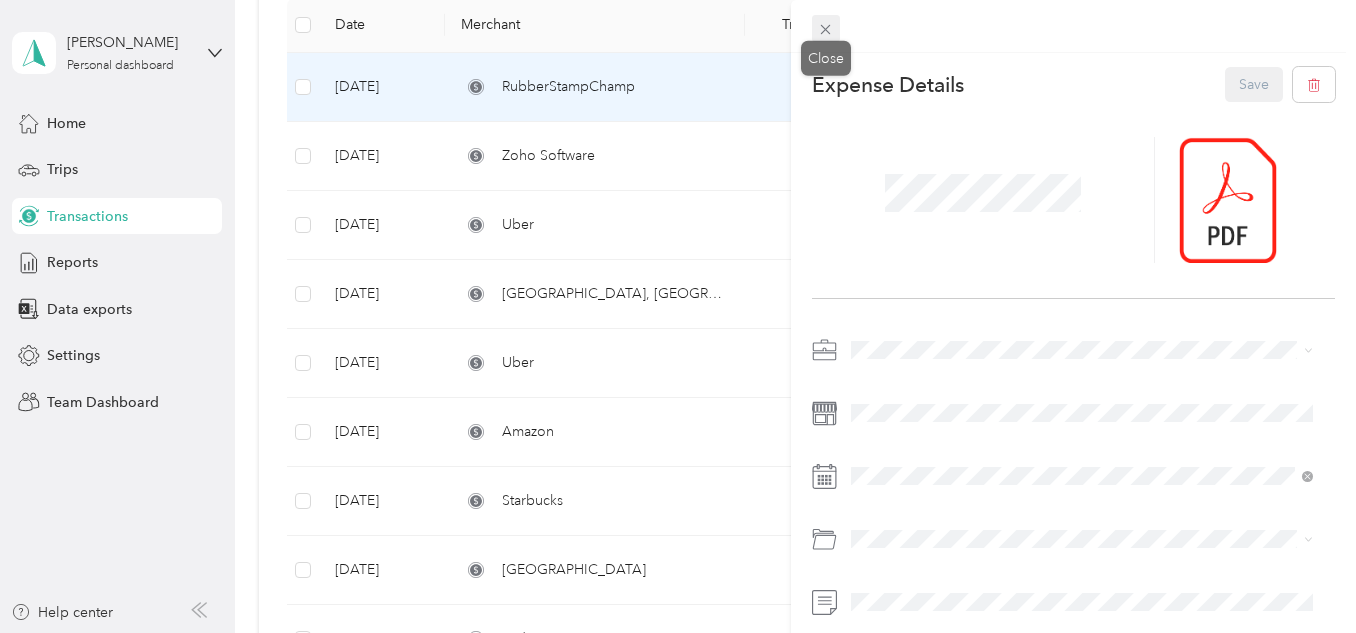 click 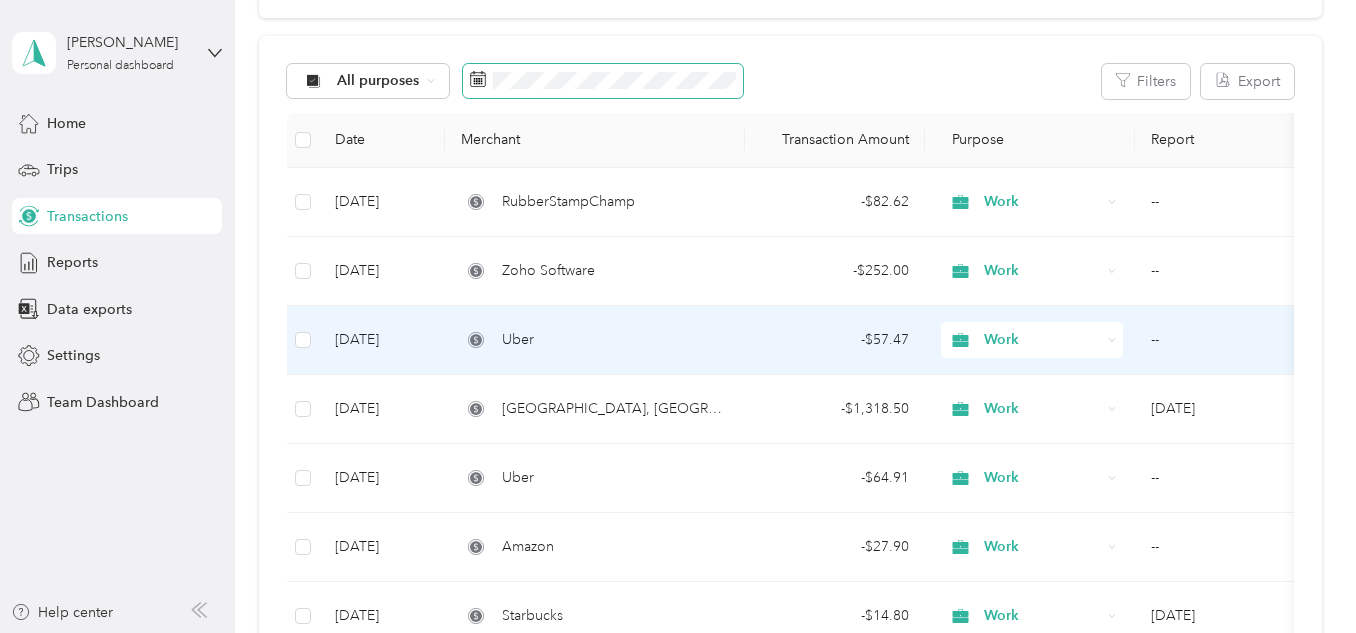 scroll, scrollTop: 0, scrollLeft: 0, axis: both 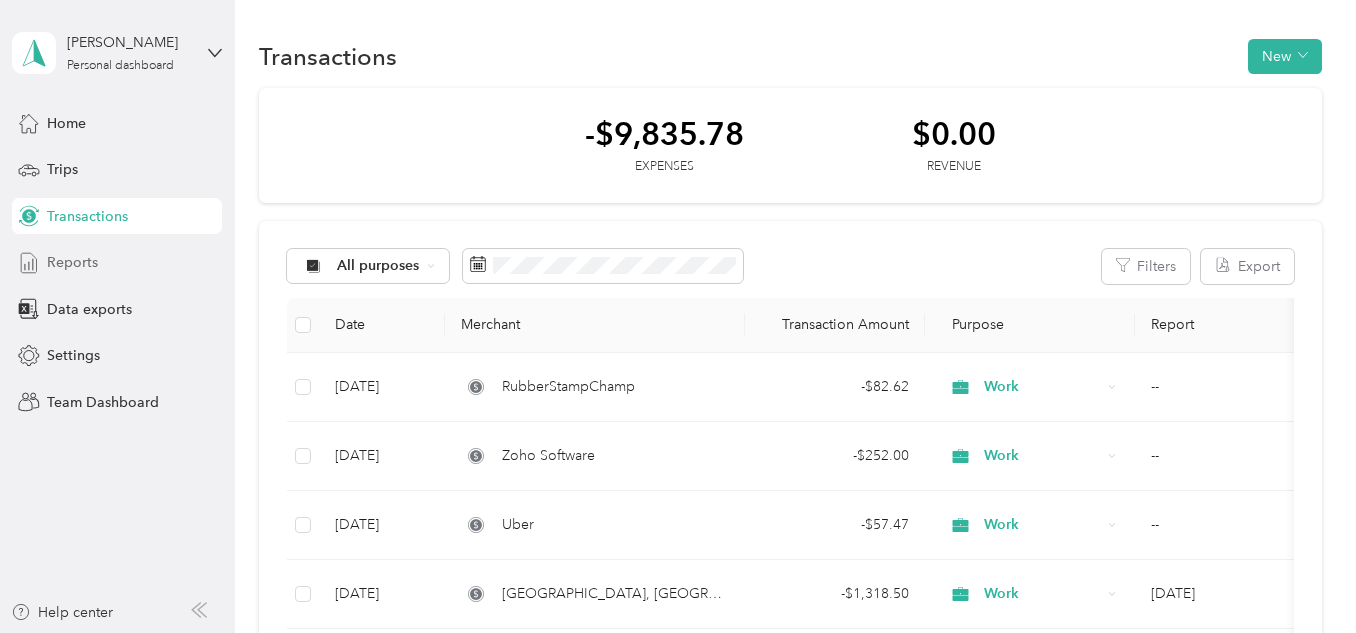 click on "Reports" at bounding box center [72, 262] 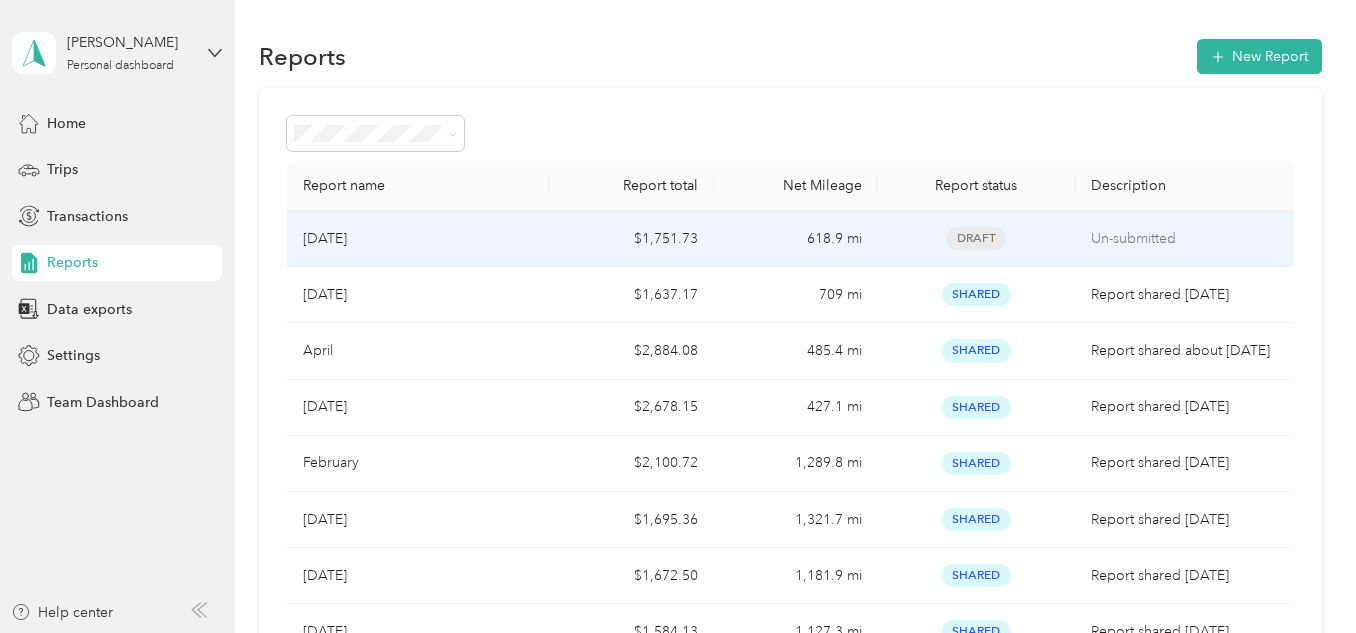 click on "[DATE]" at bounding box center [325, 239] 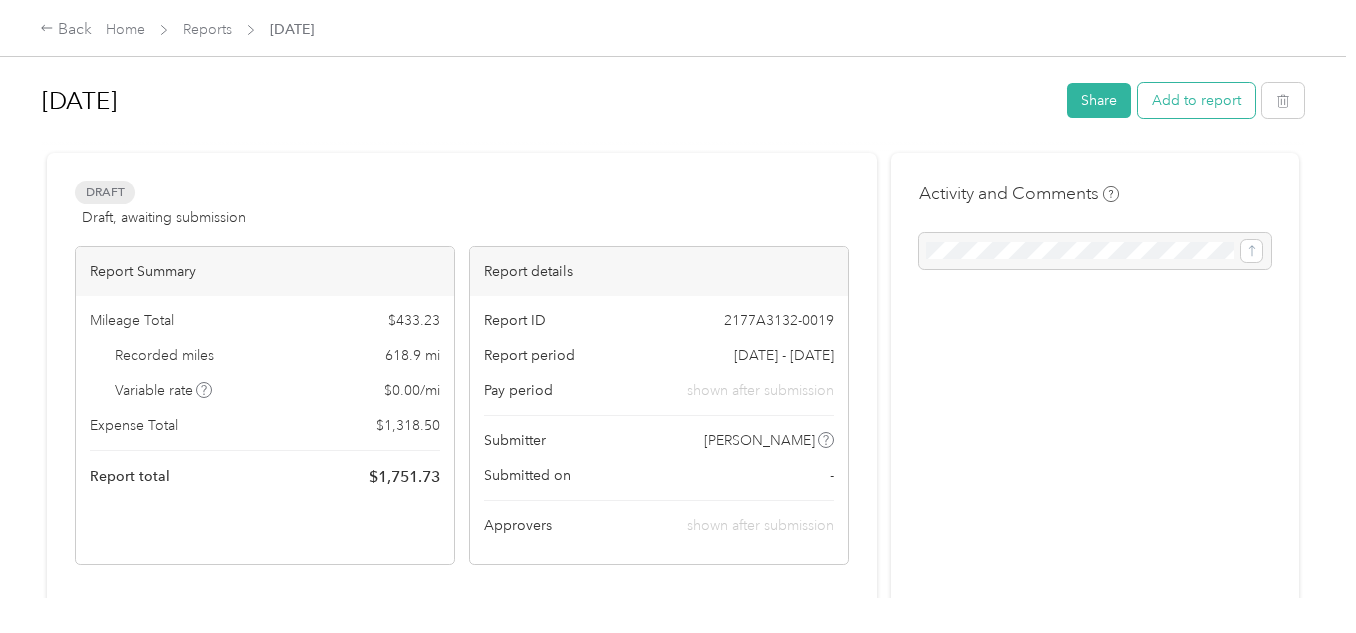 click on "Add to report" at bounding box center (1196, 100) 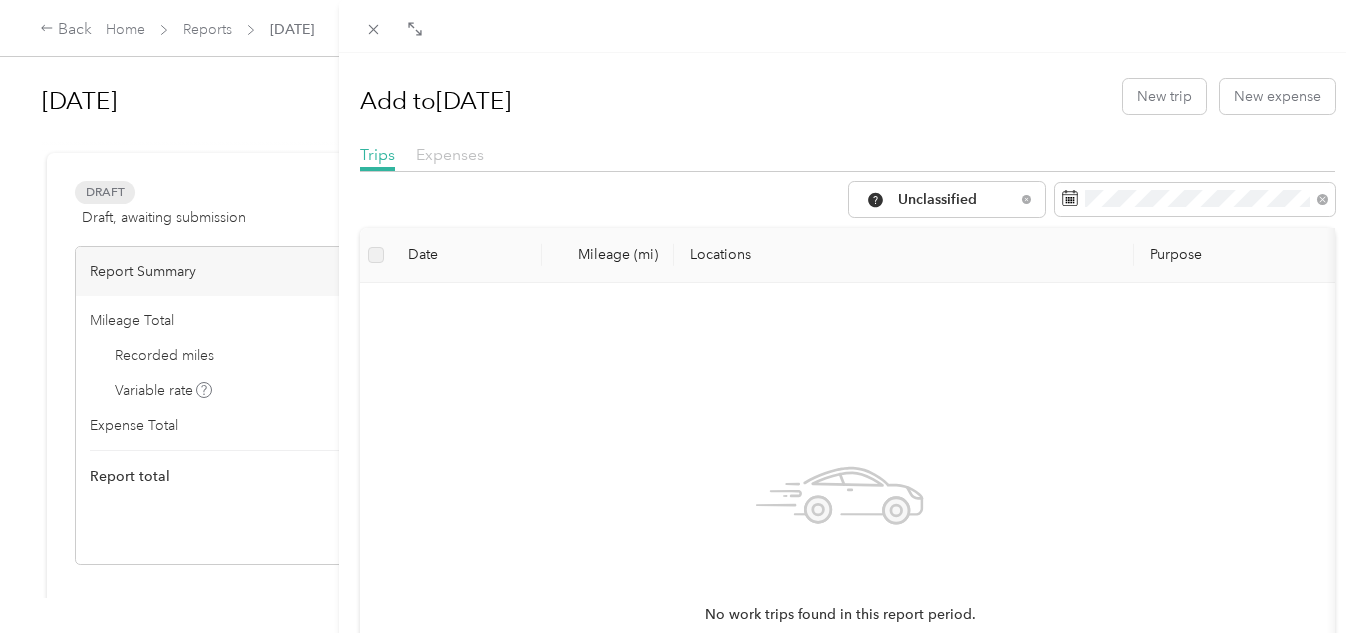click on "Expenses" at bounding box center [450, 154] 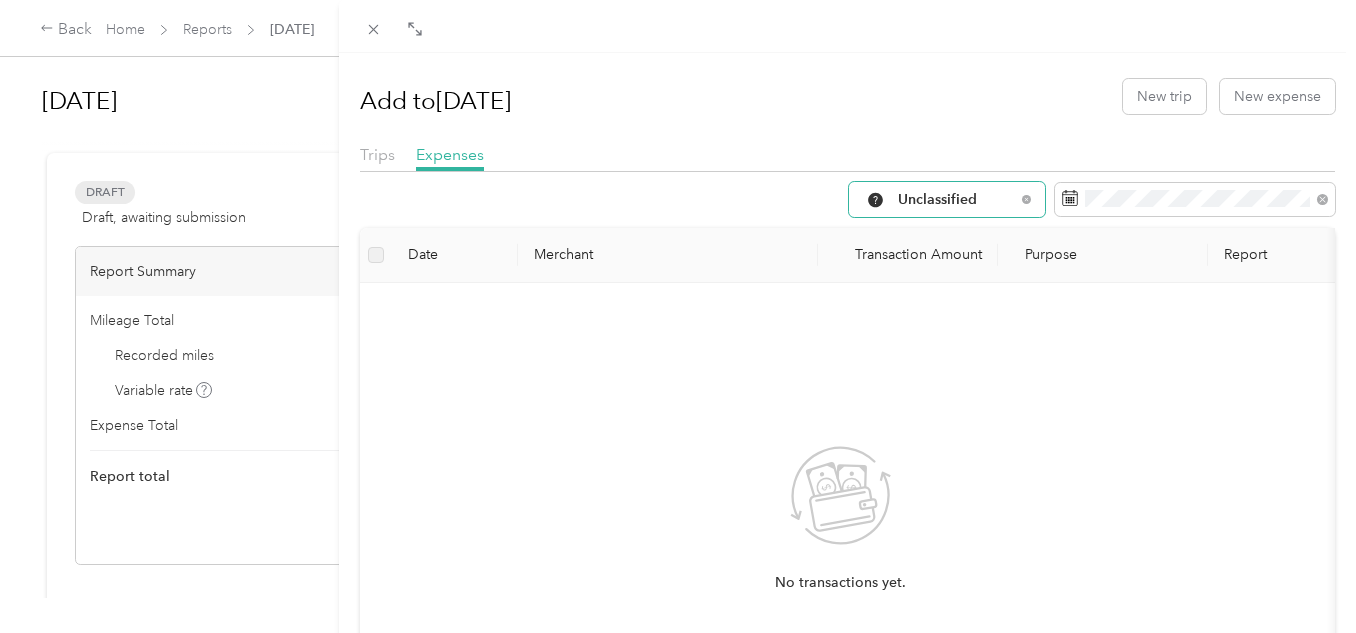 click on "Unclassified" at bounding box center [956, 200] 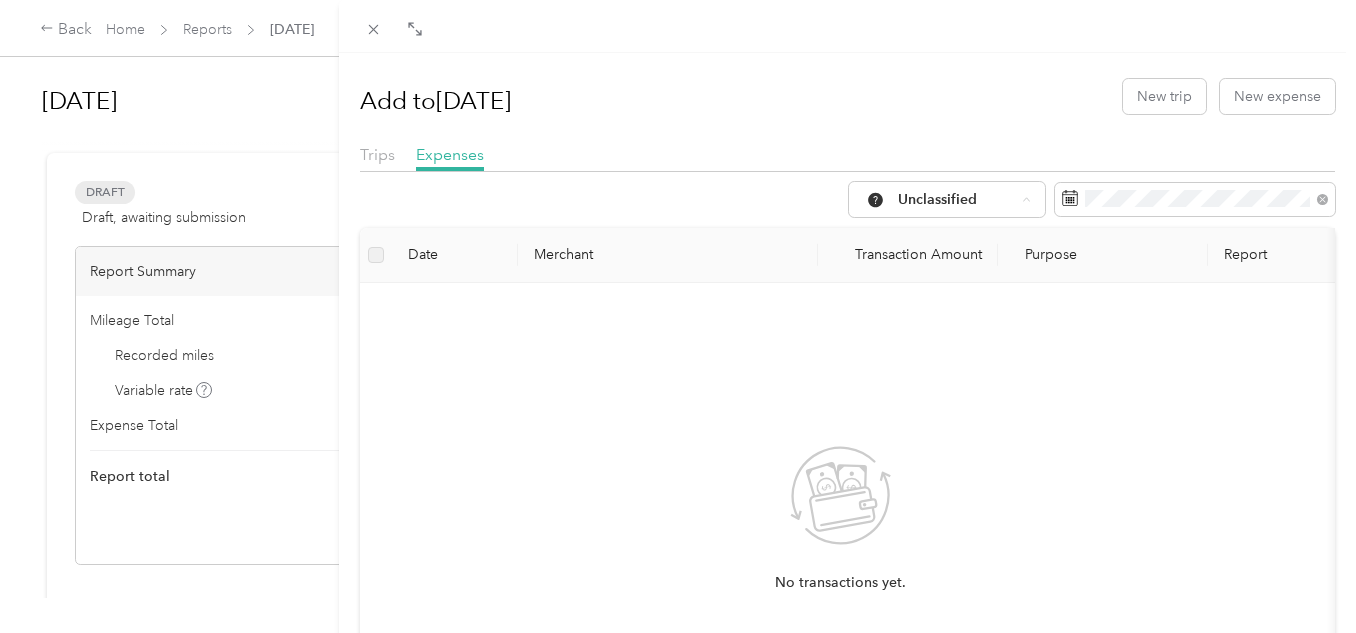 click on "All Purposes" at bounding box center (949, 236) 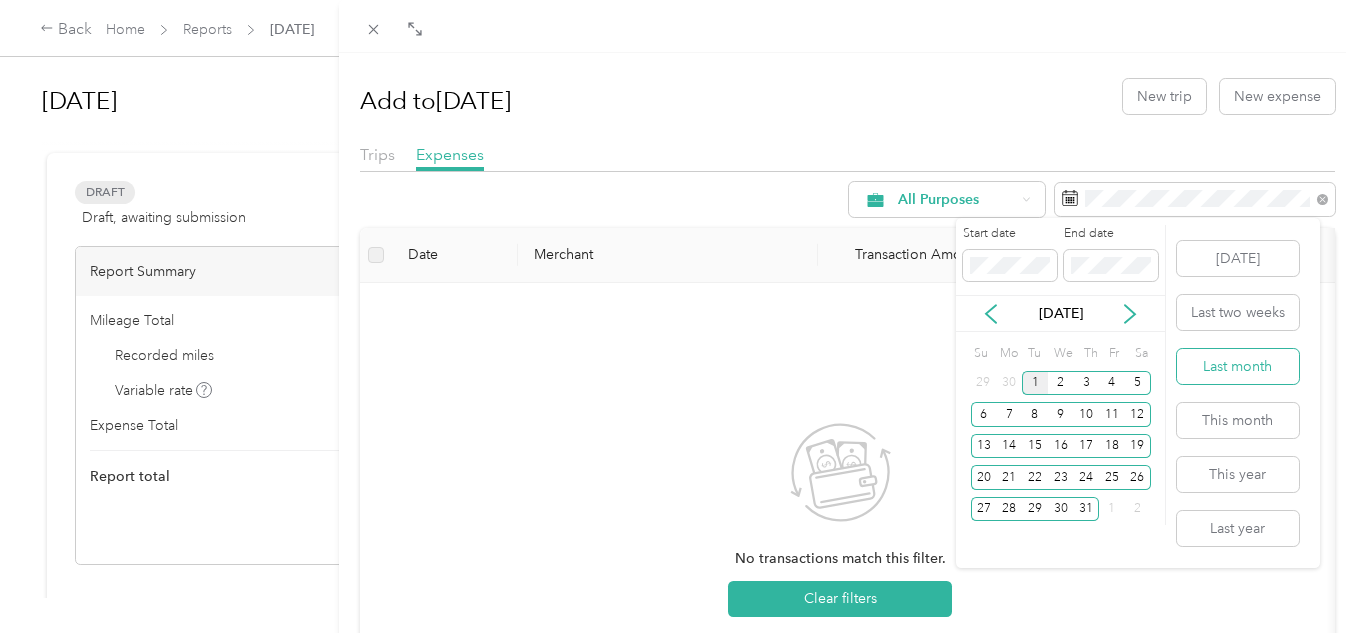 click on "Last month" at bounding box center [1238, 366] 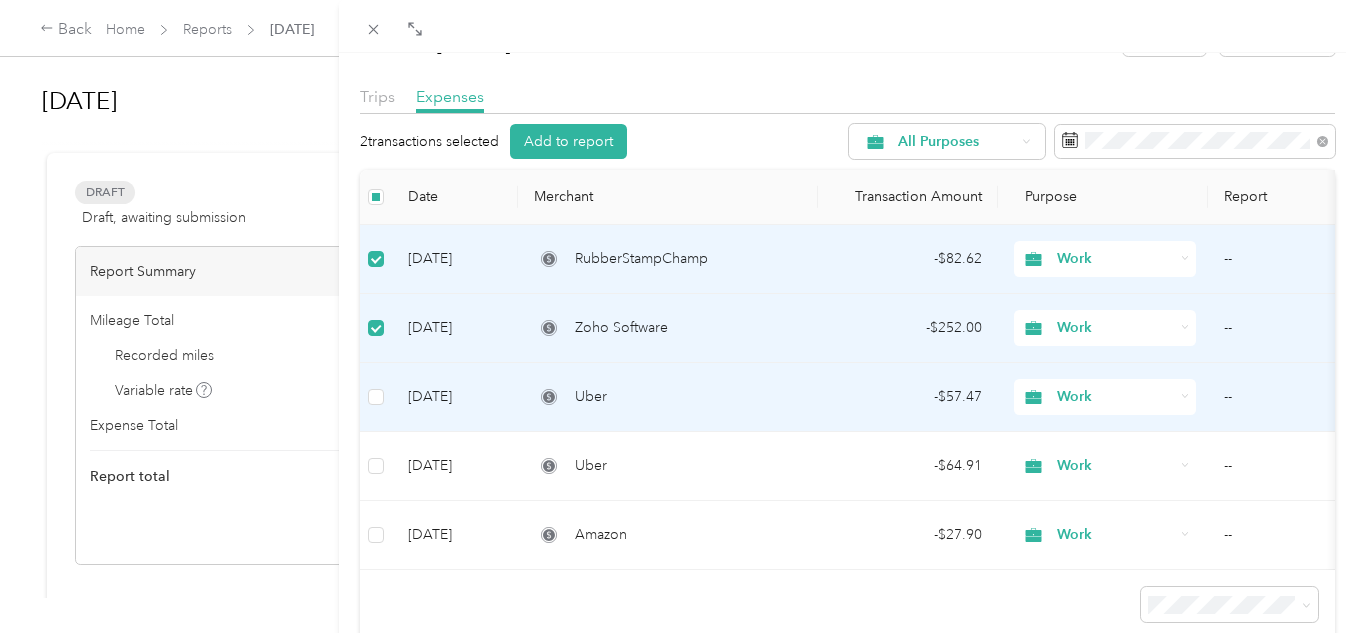 scroll, scrollTop: 164, scrollLeft: 0, axis: vertical 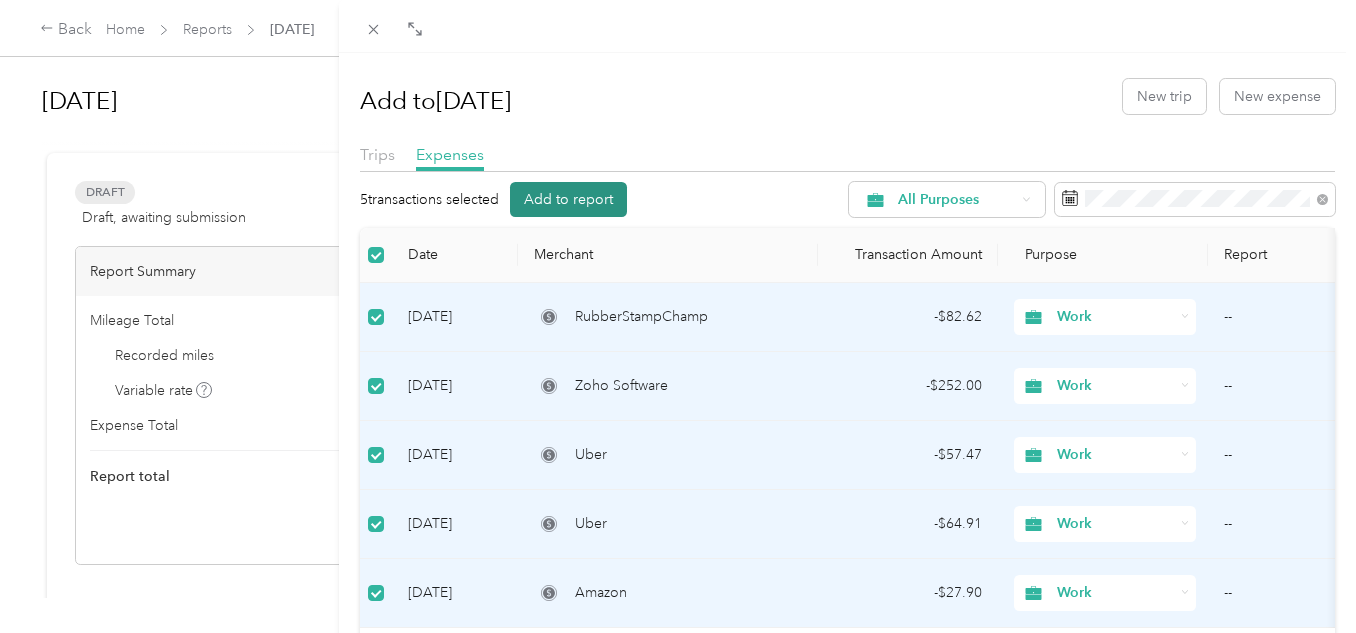 click on "Add to report" at bounding box center (568, 199) 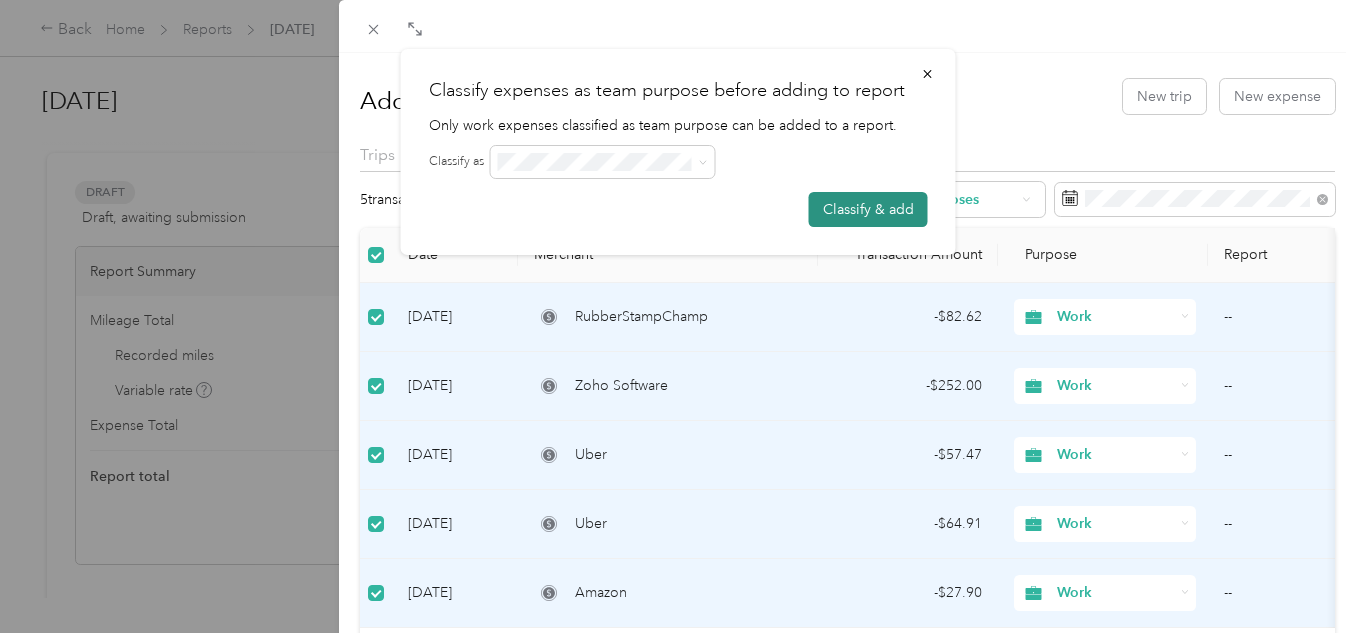 click on "Classify & add" at bounding box center [868, 209] 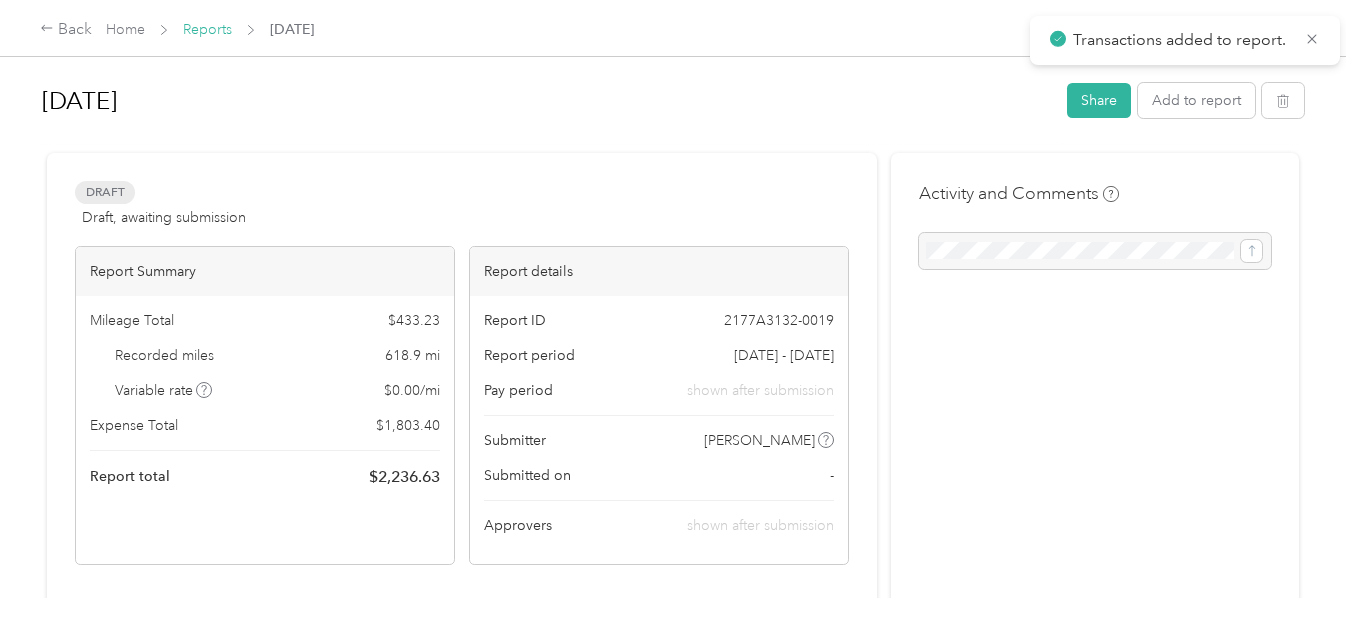 click on "Reports" at bounding box center [207, 29] 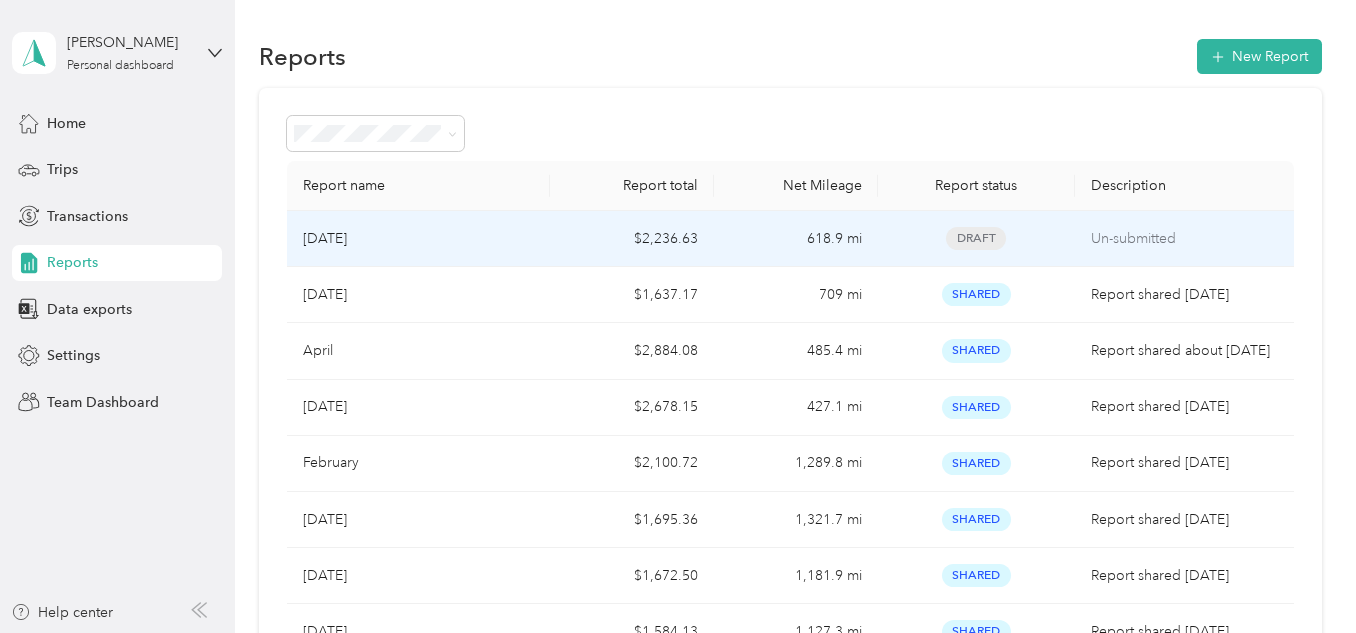 click on "[DATE]" at bounding box center (325, 239) 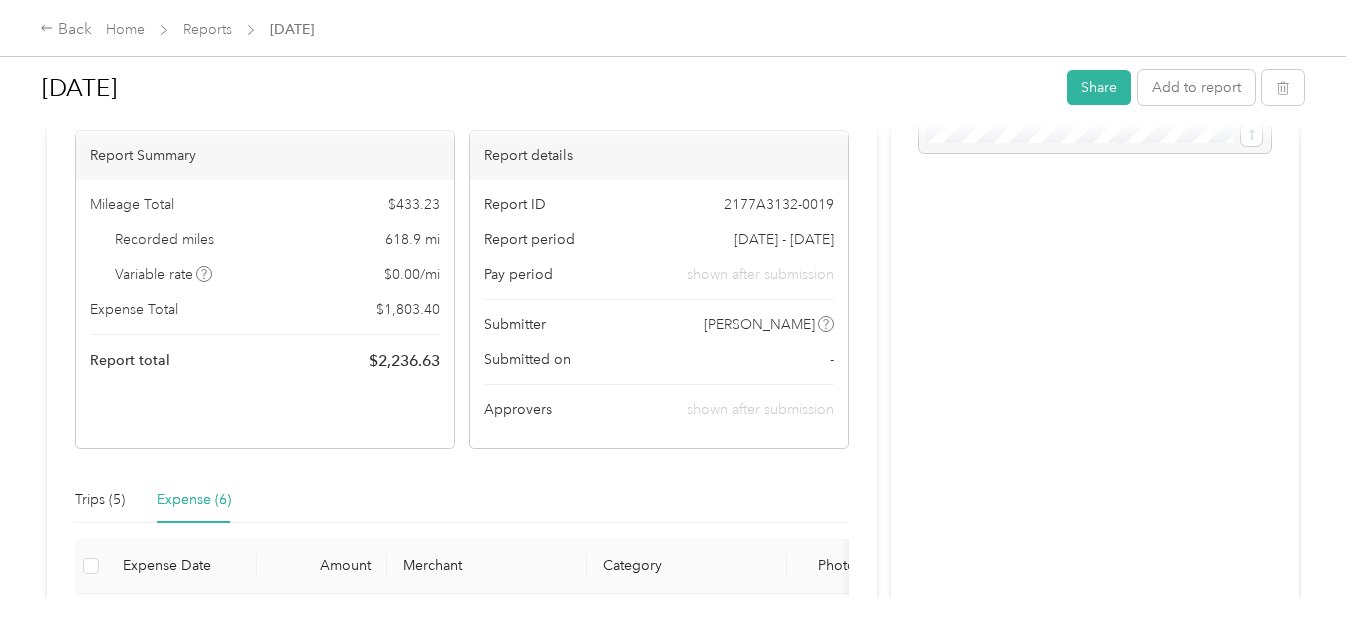 scroll, scrollTop: 0, scrollLeft: 0, axis: both 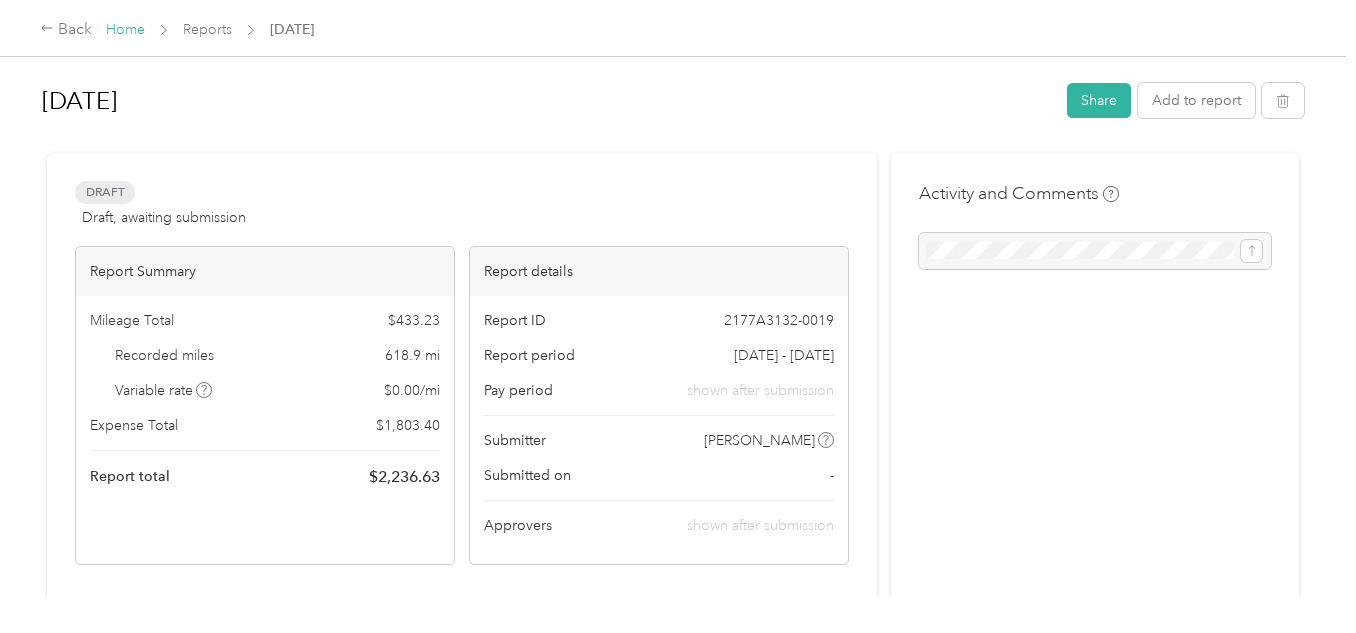 click on "Home" at bounding box center [125, 29] 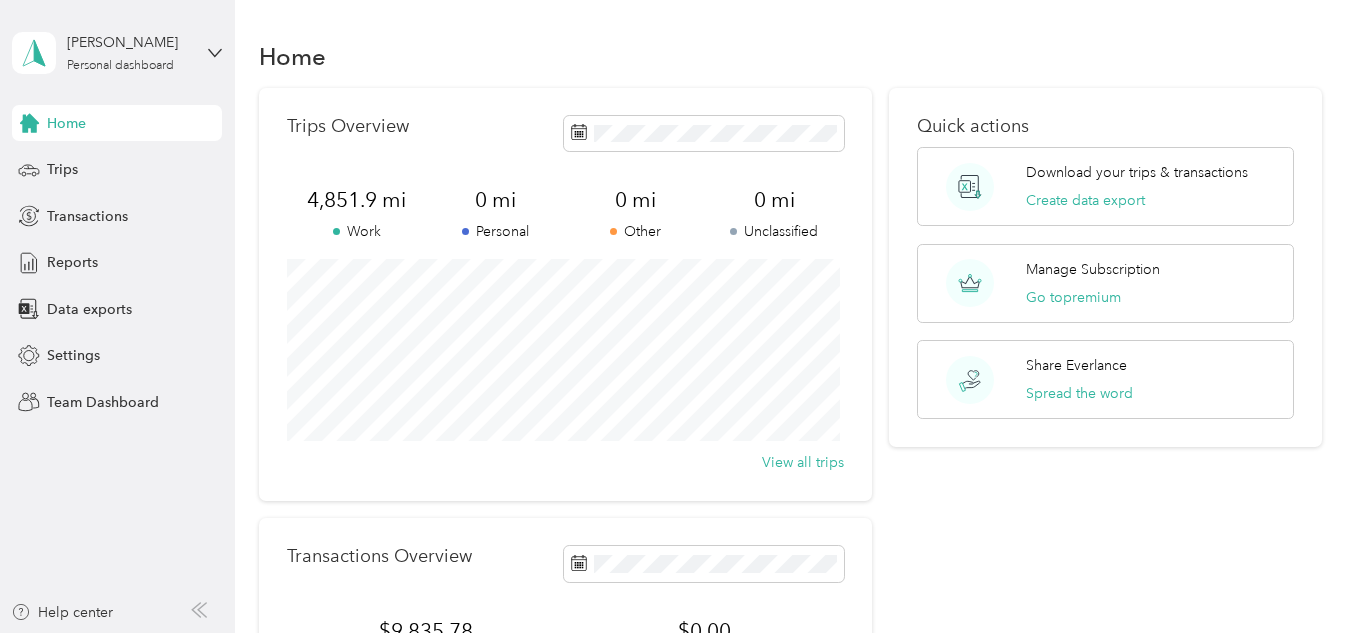 click on "Home" at bounding box center (117, 123) 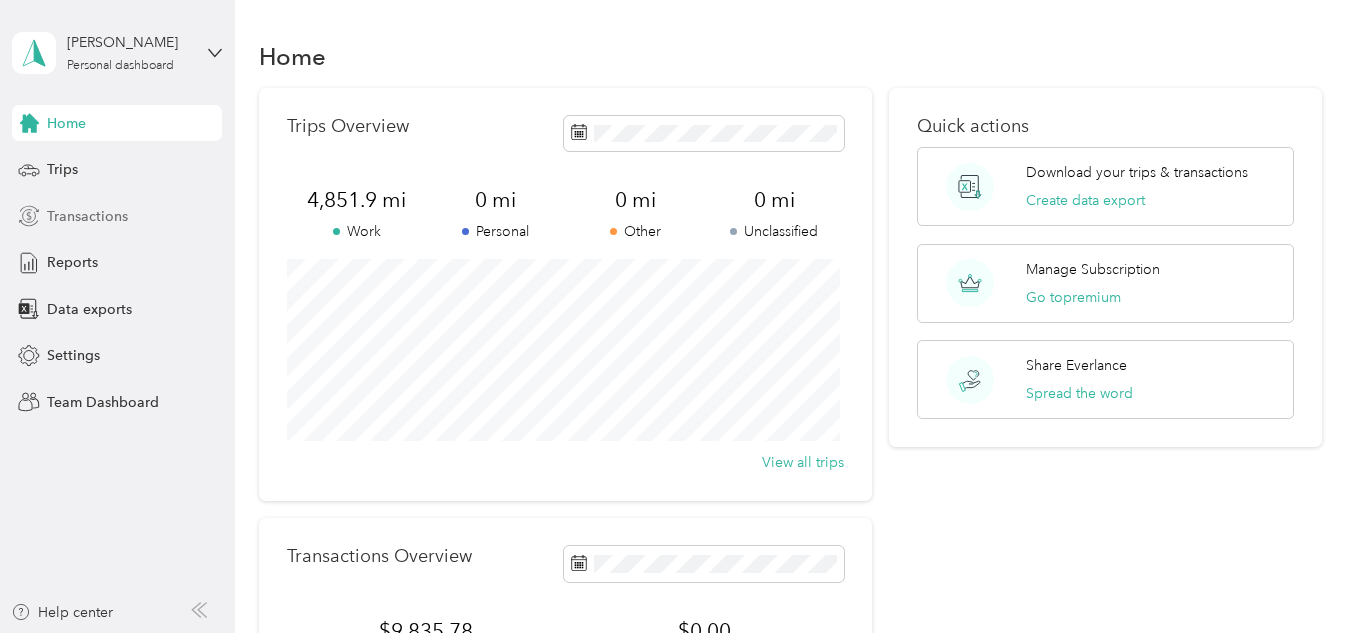 click on "Transactions" at bounding box center (117, 216) 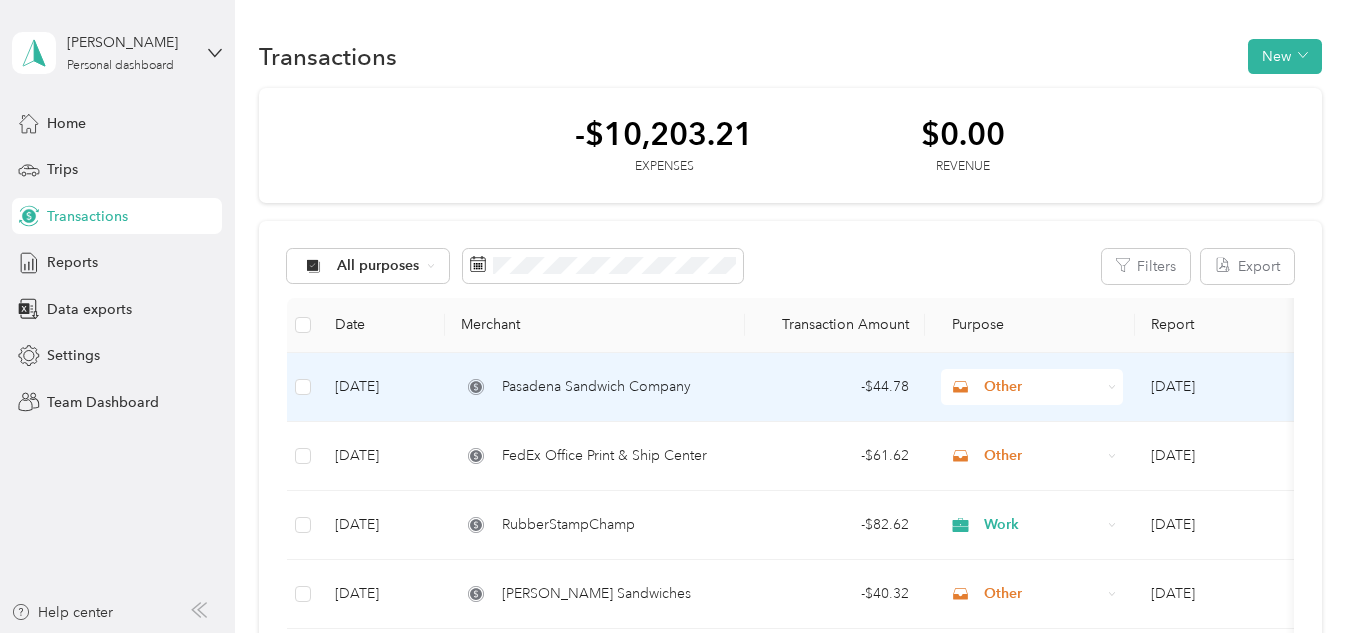 click on "Other" at bounding box center (1042, 387) 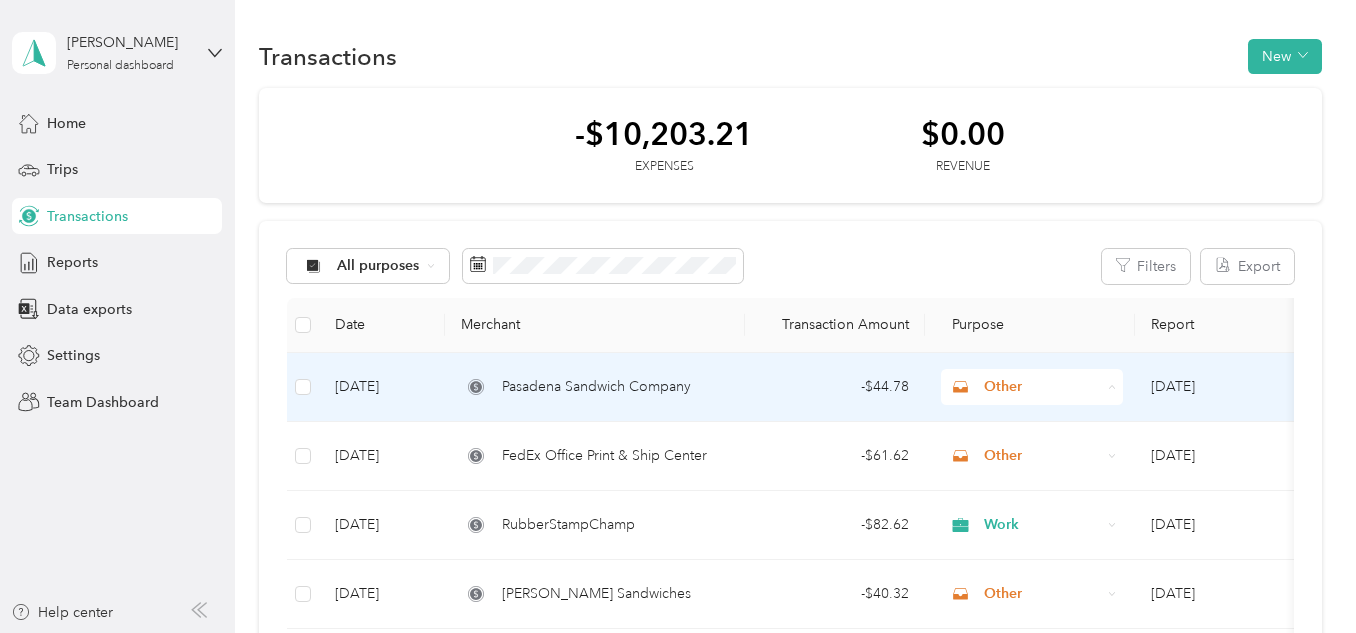 click on "Work" at bounding box center (1050, 104) 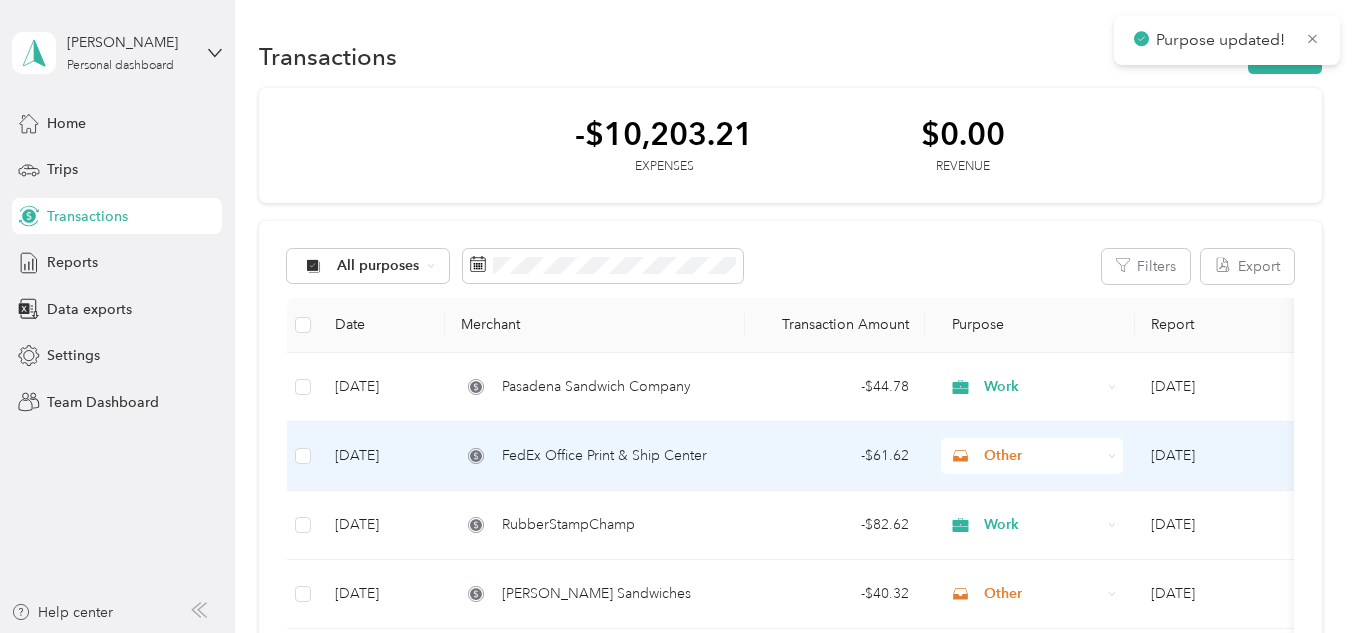 click on "Other" at bounding box center (1042, 456) 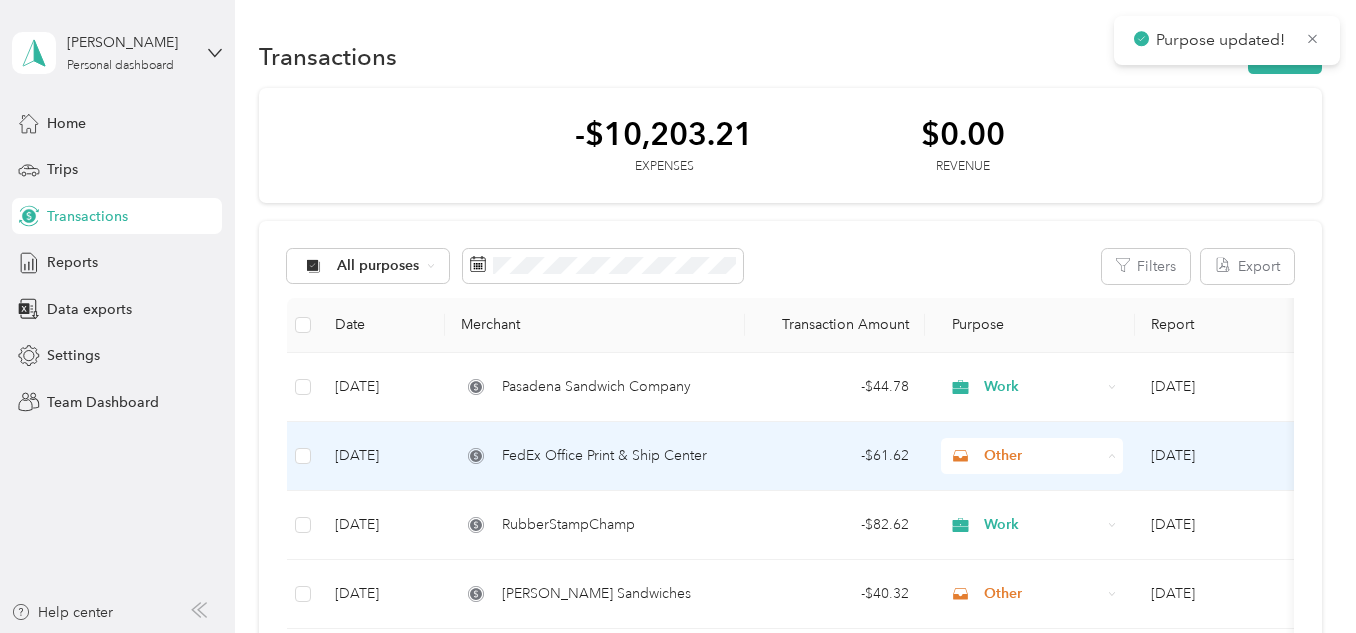 click on "Work" at bounding box center (1033, 173) 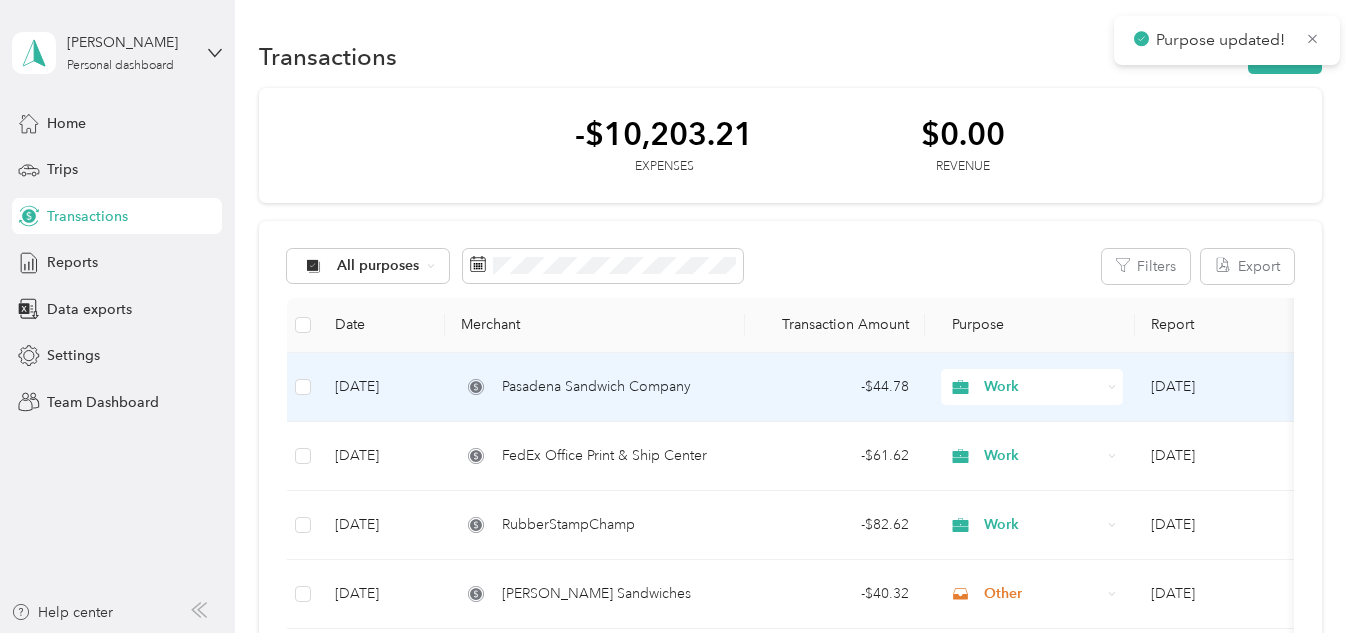 scroll, scrollTop: 100, scrollLeft: 0, axis: vertical 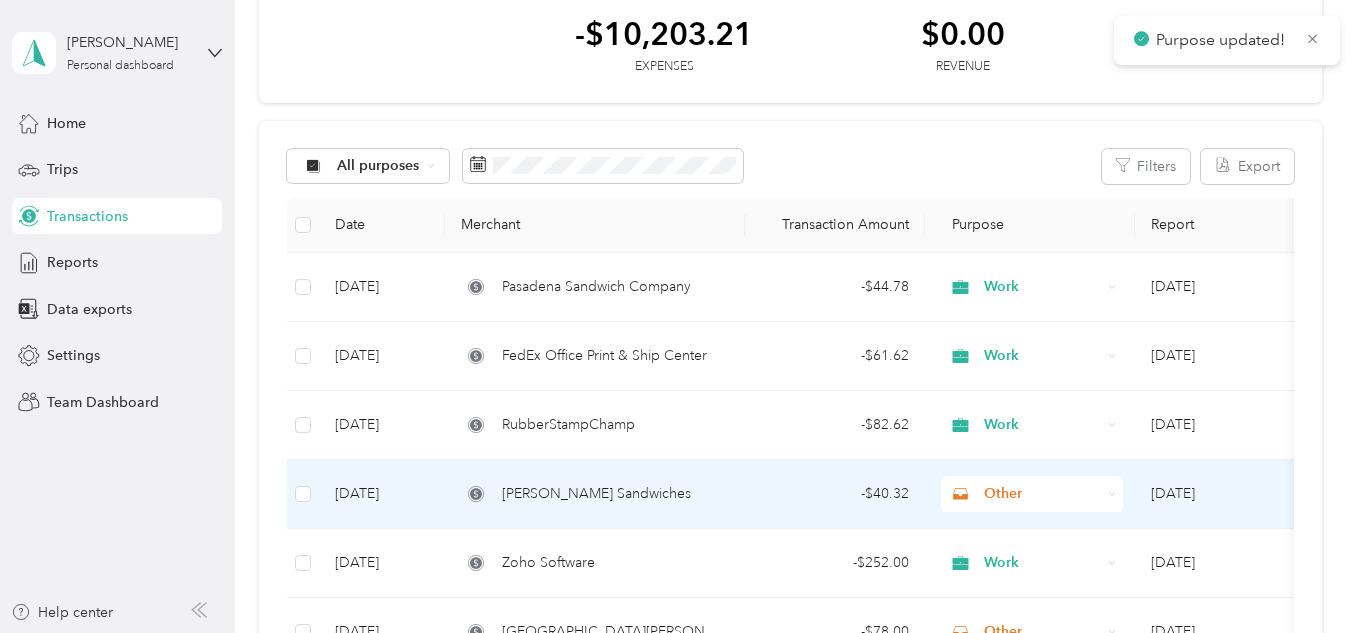 click on "Other" at bounding box center [1032, 494] 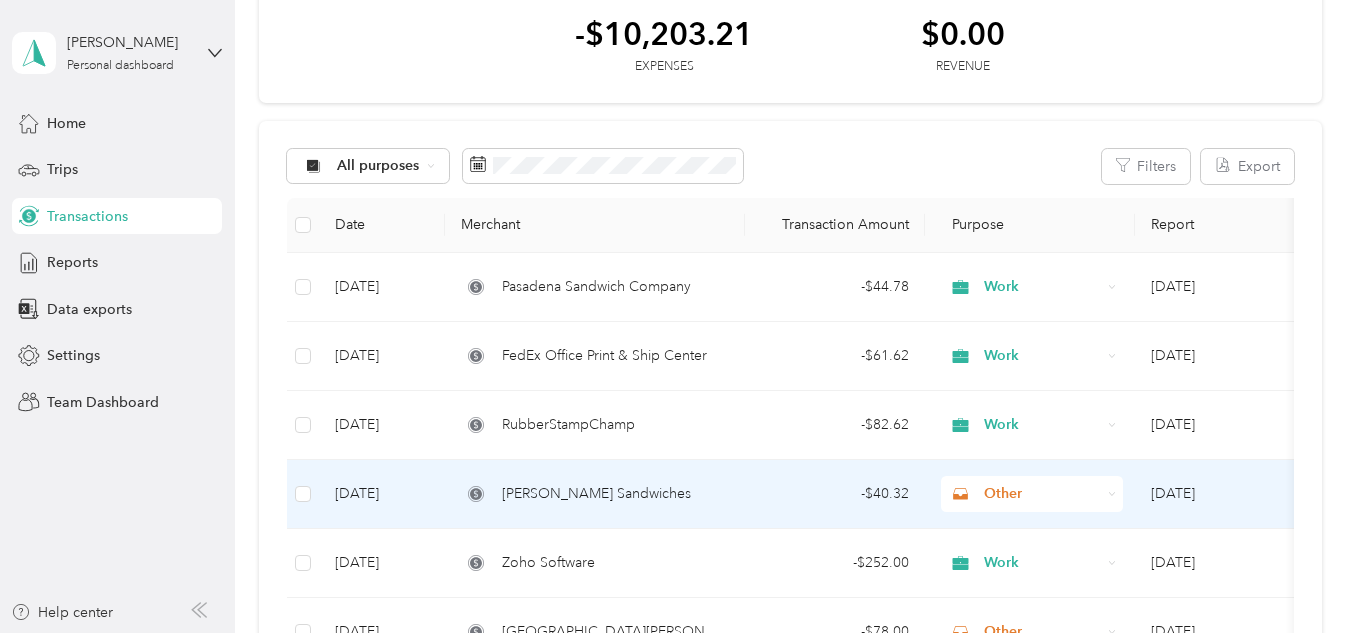 click on "Work" at bounding box center (1050, 208) 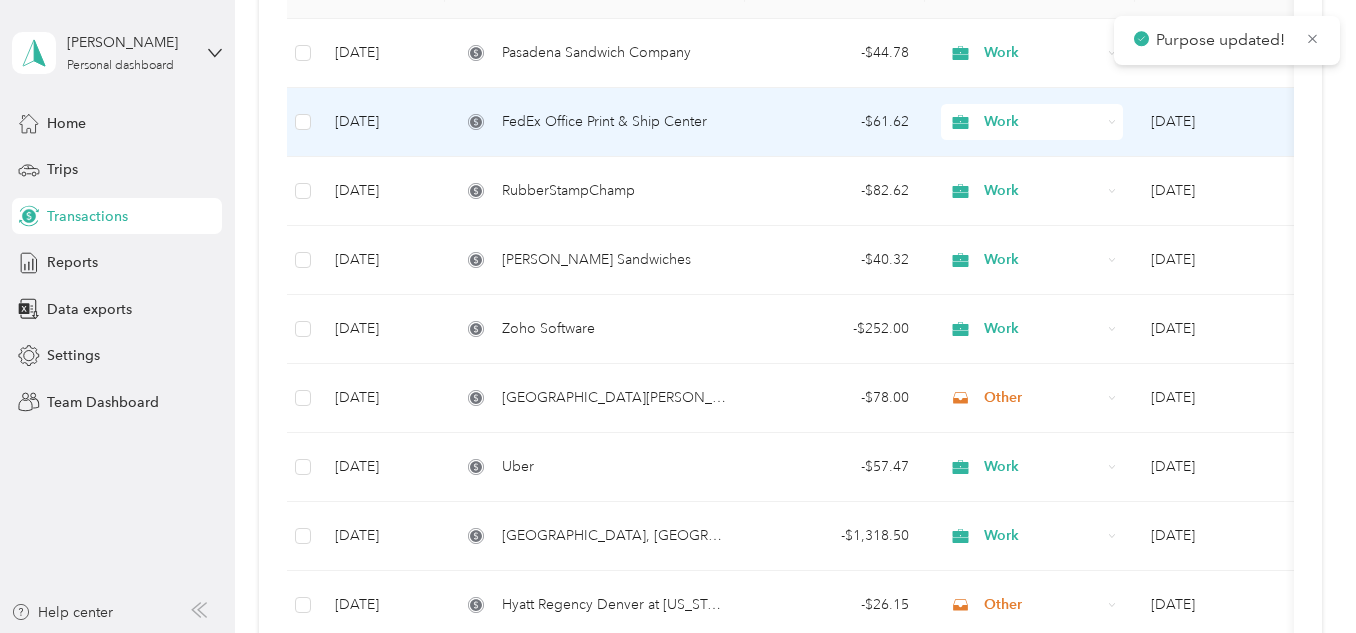 scroll, scrollTop: 400, scrollLeft: 0, axis: vertical 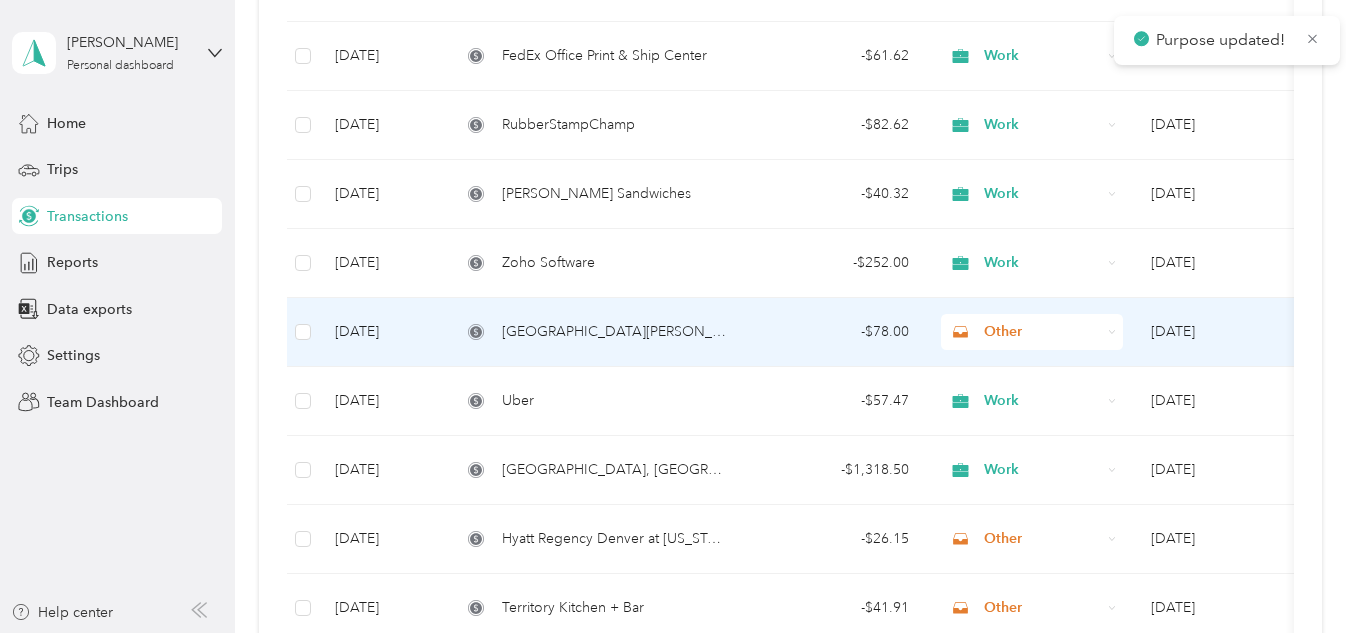 click on "Other" at bounding box center [1042, 332] 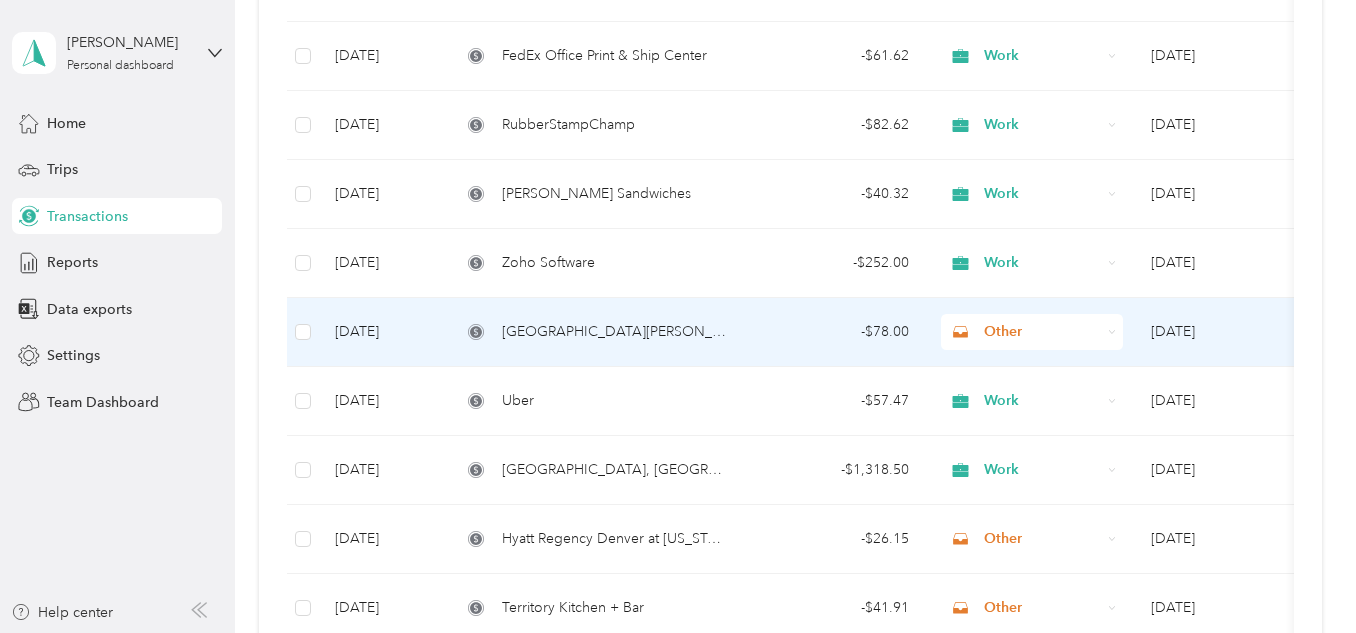 click on "Work" at bounding box center (1050, 369) 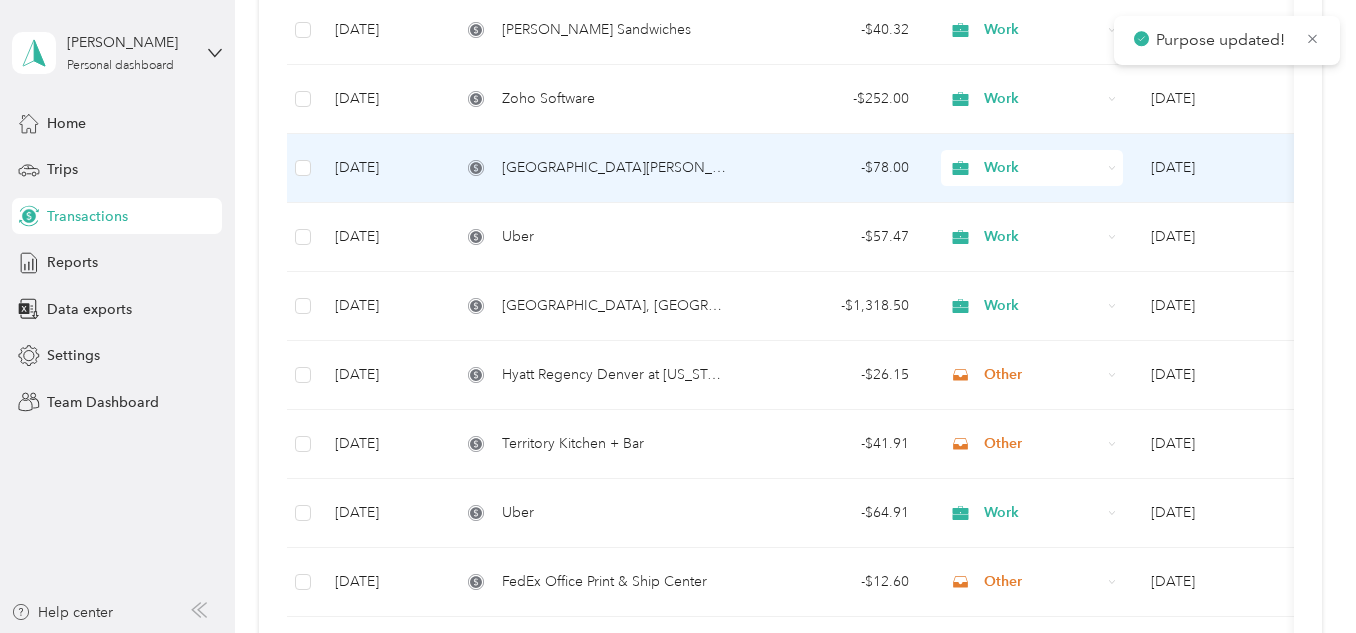 scroll, scrollTop: 600, scrollLeft: 0, axis: vertical 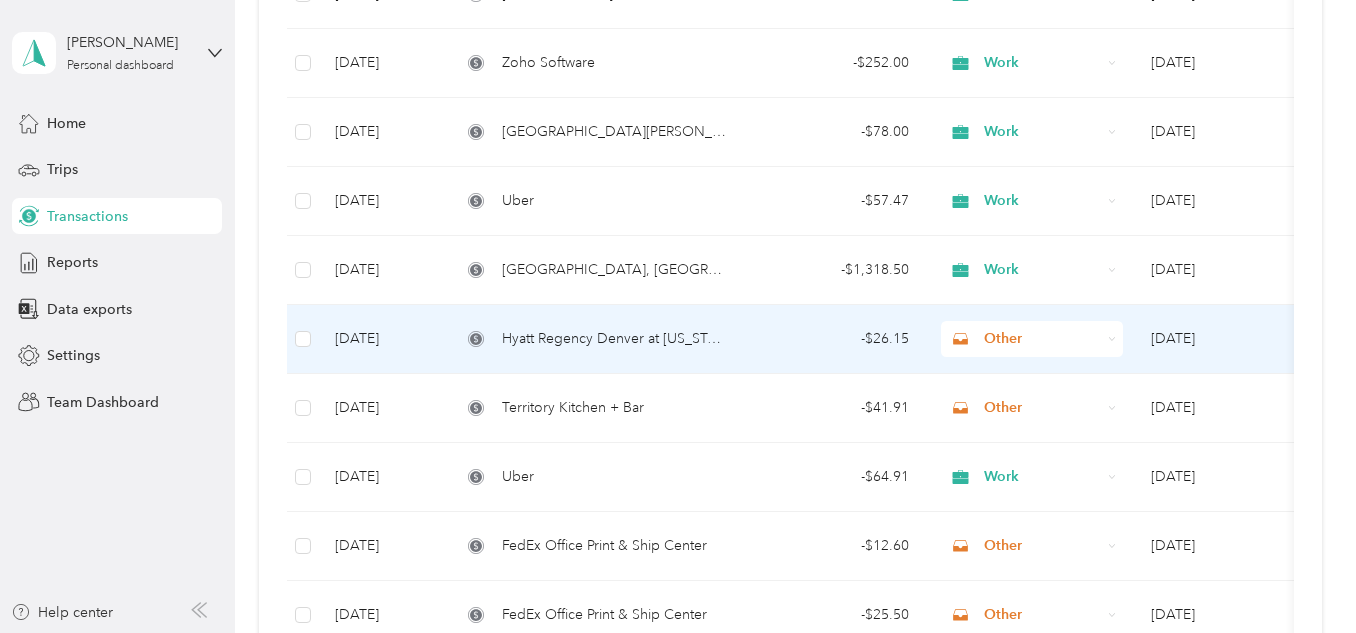 click on "Other" at bounding box center (1042, 339) 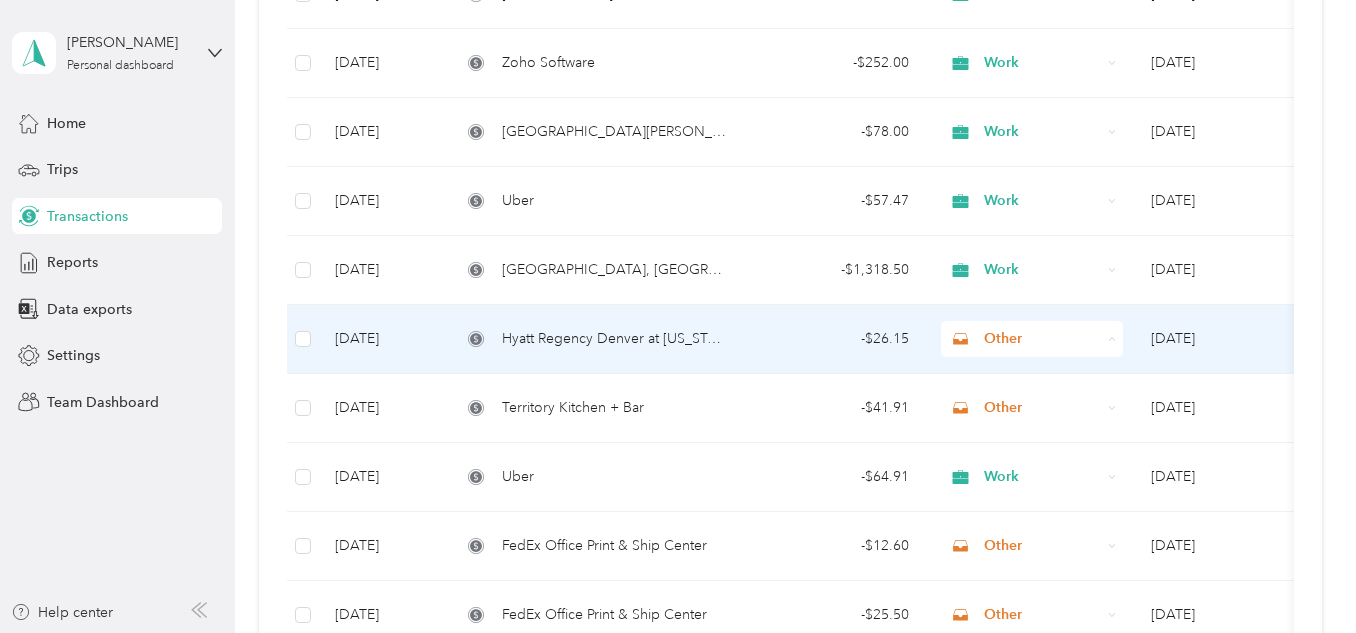 click on "Work" at bounding box center [1033, 56] 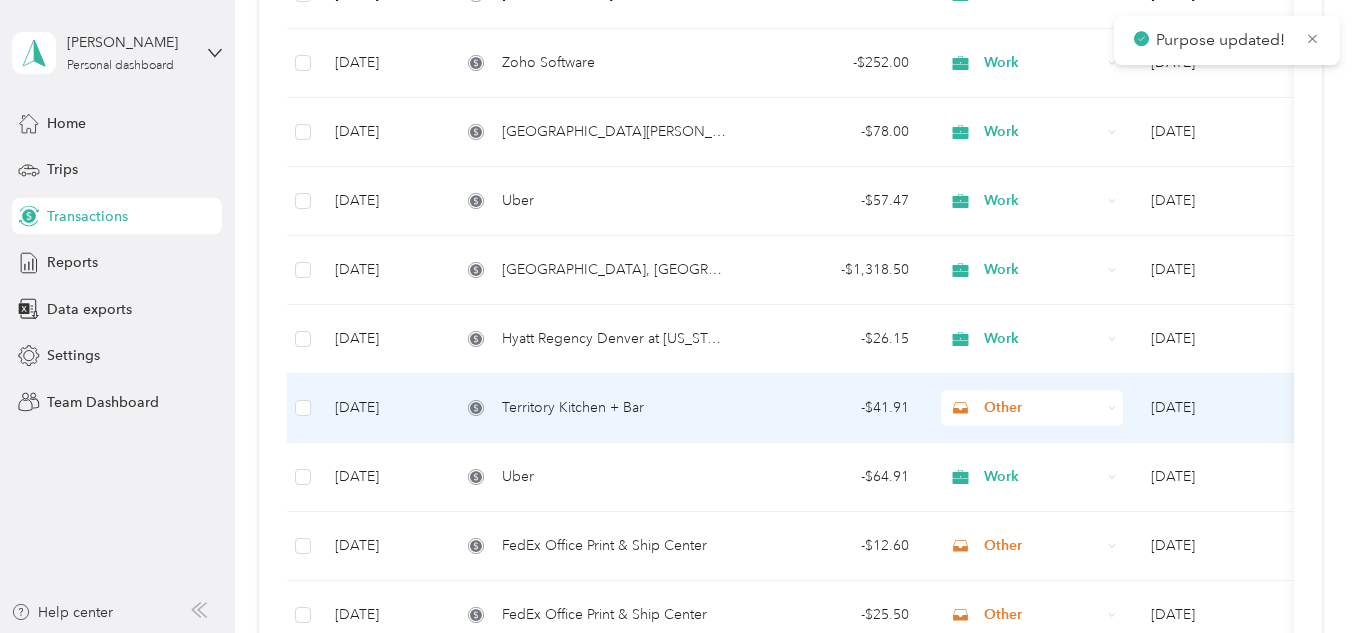 click on "Other" at bounding box center (1042, 408) 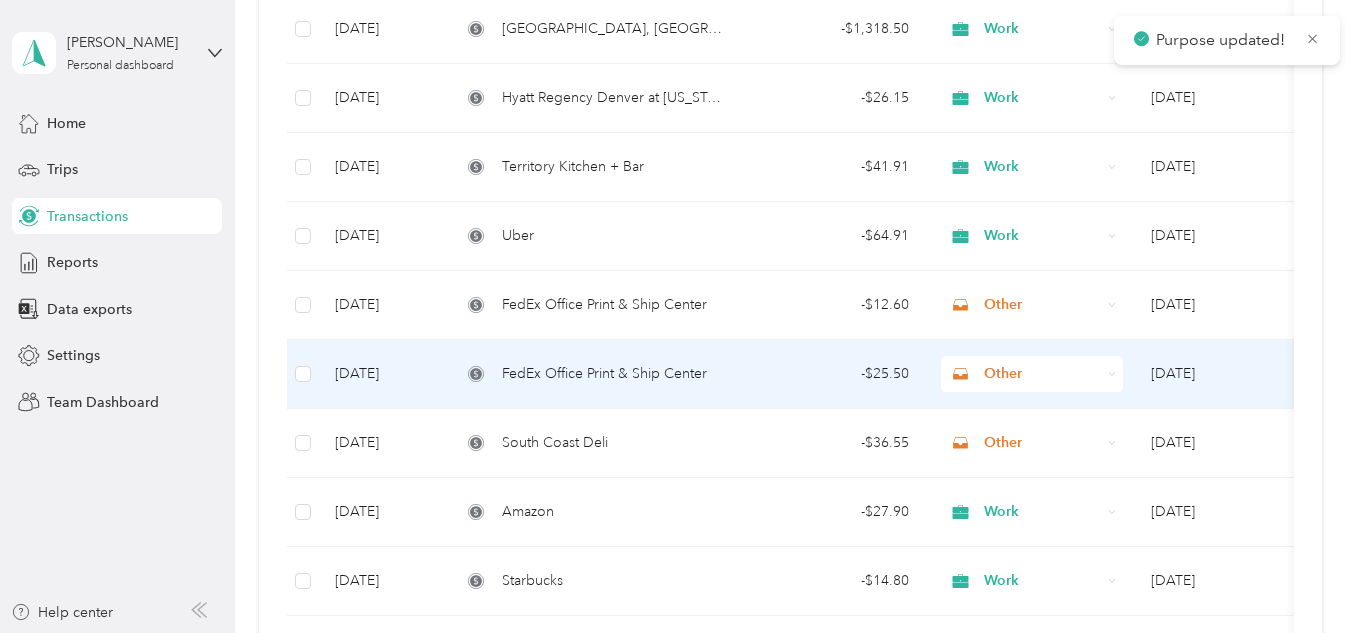 scroll, scrollTop: 900, scrollLeft: 0, axis: vertical 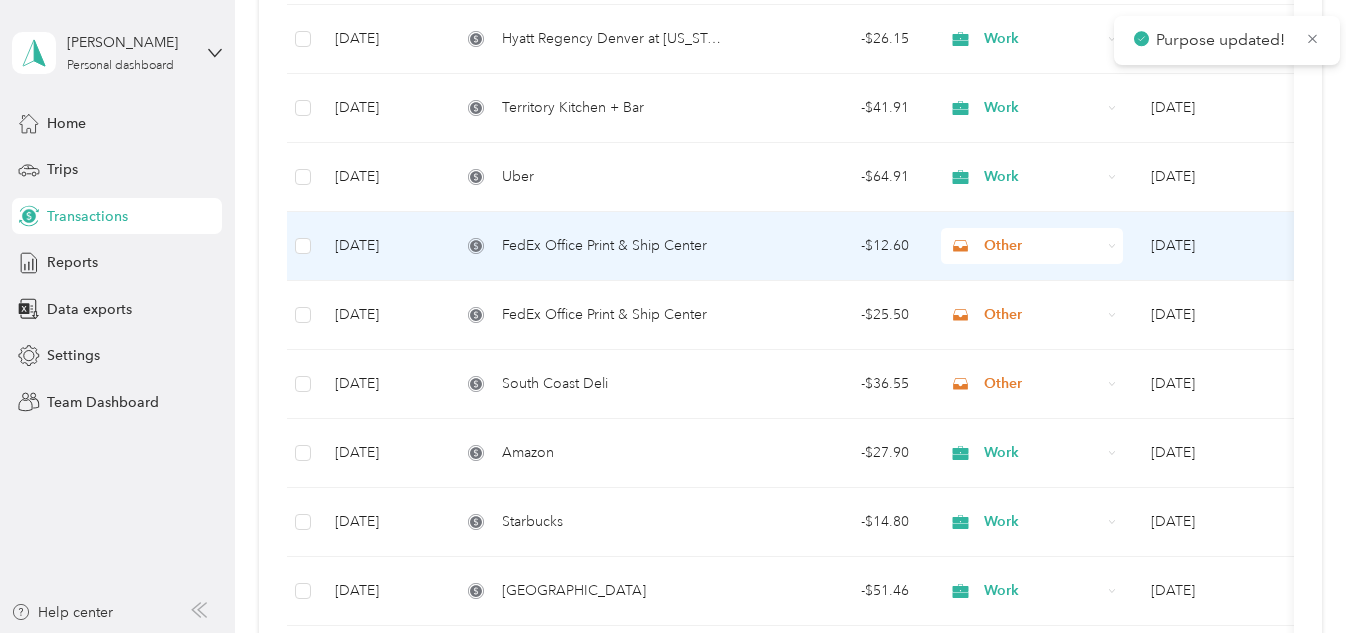 click on "Other" at bounding box center (1042, 246) 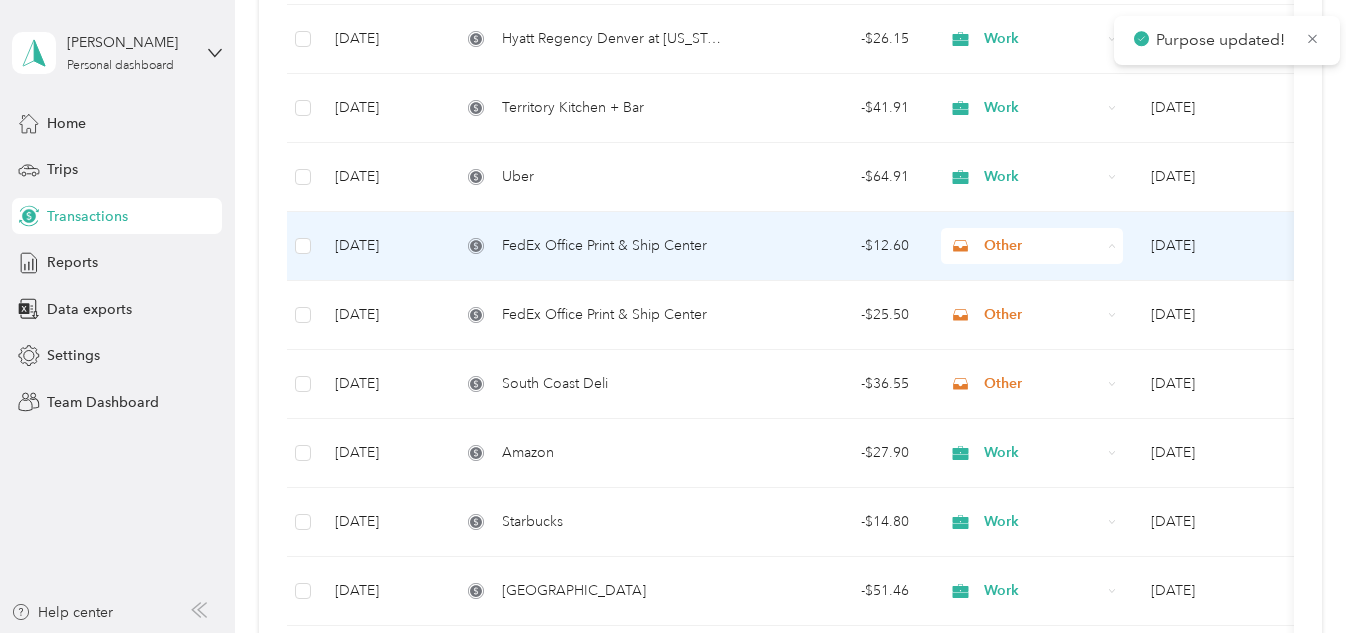 click on "Work" at bounding box center [1033, 283] 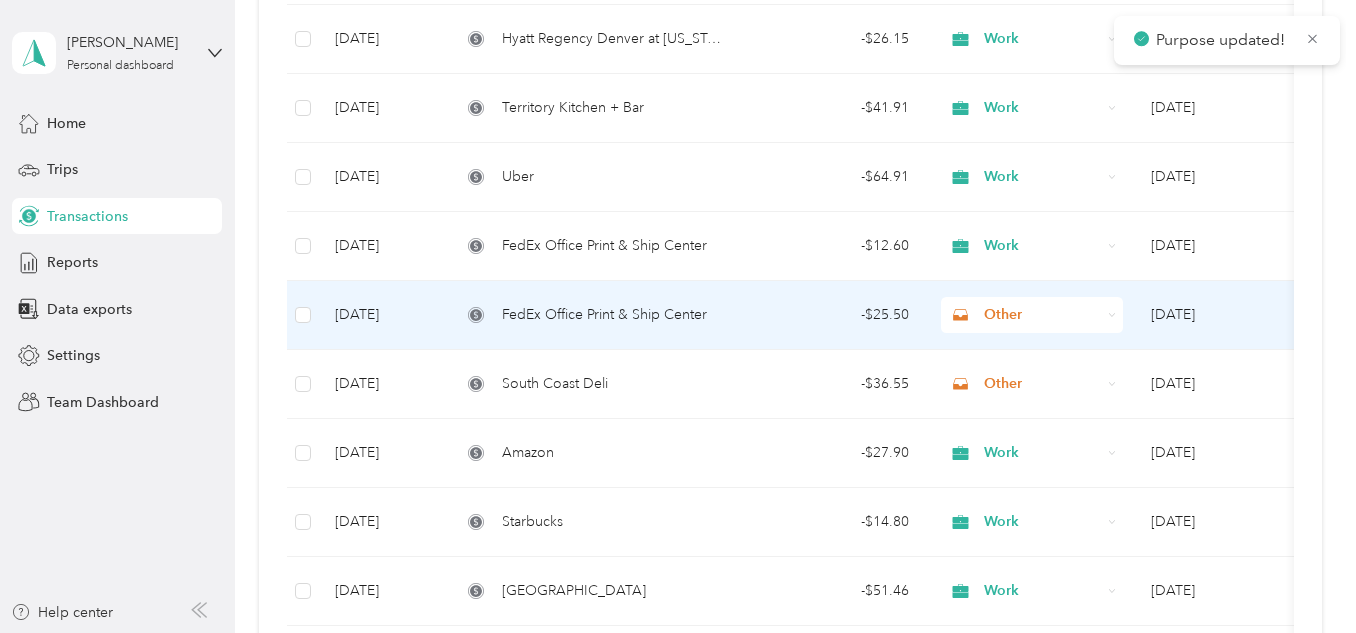 click on "Other" at bounding box center [1042, 315] 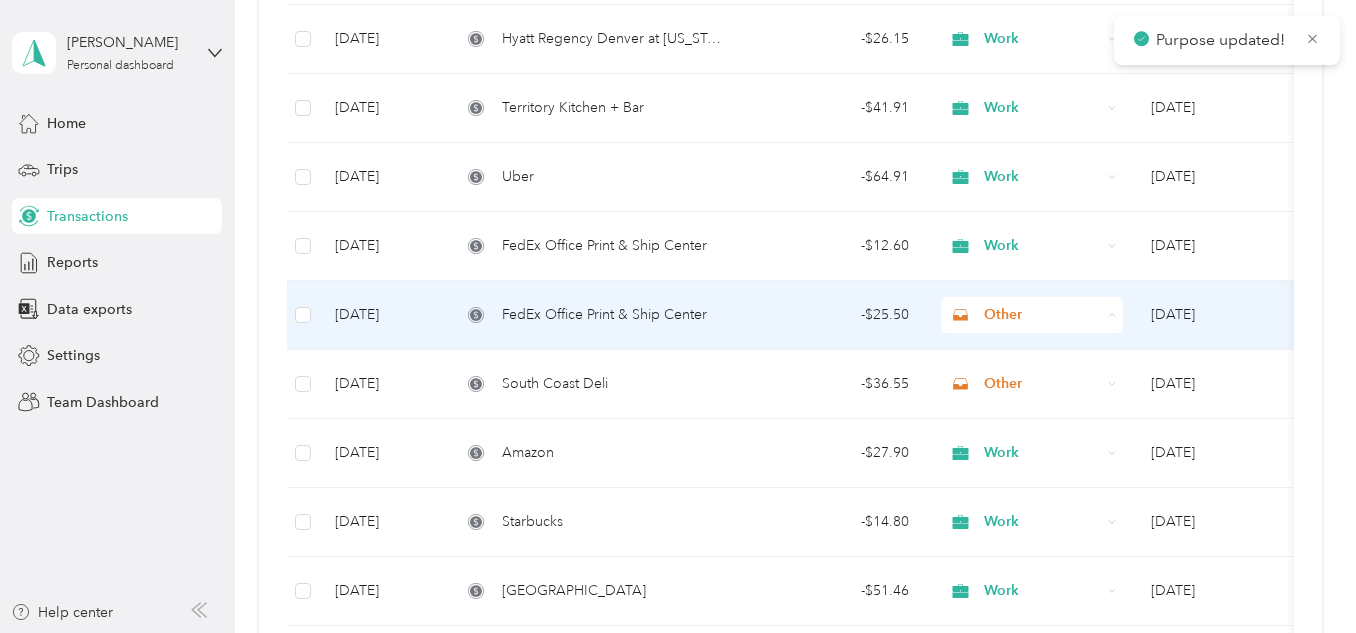 click on "Work" at bounding box center (1050, 352) 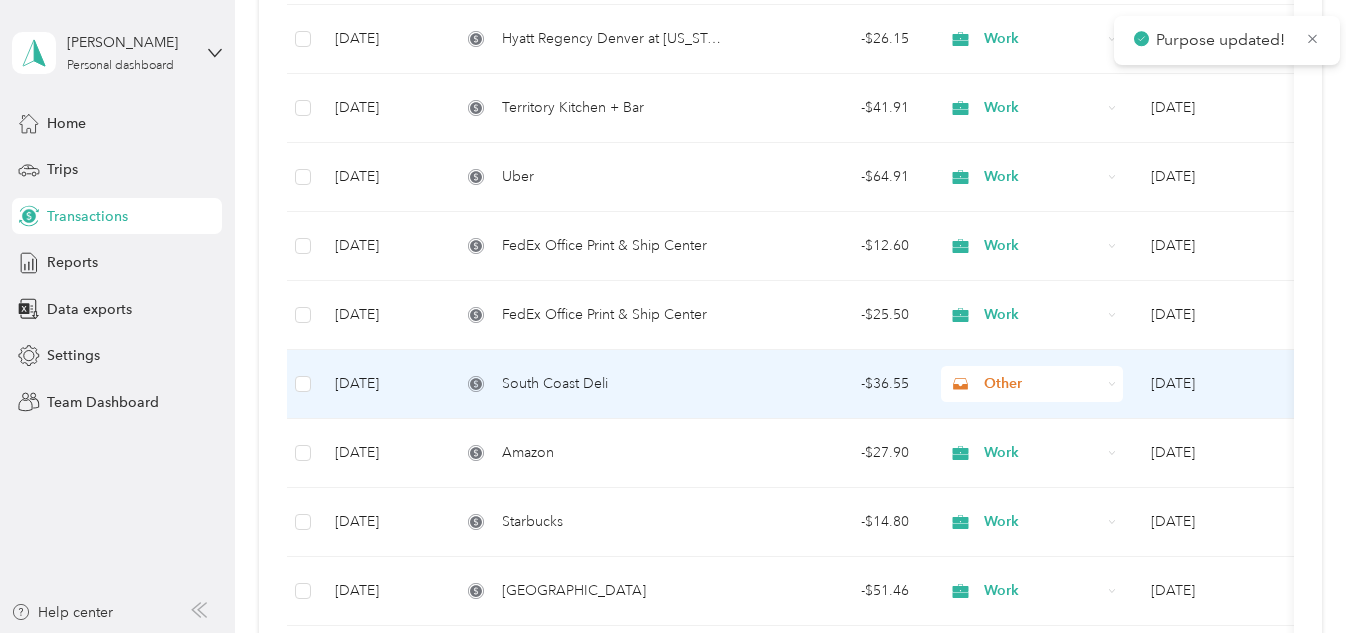click on "Other" at bounding box center [1032, 384] 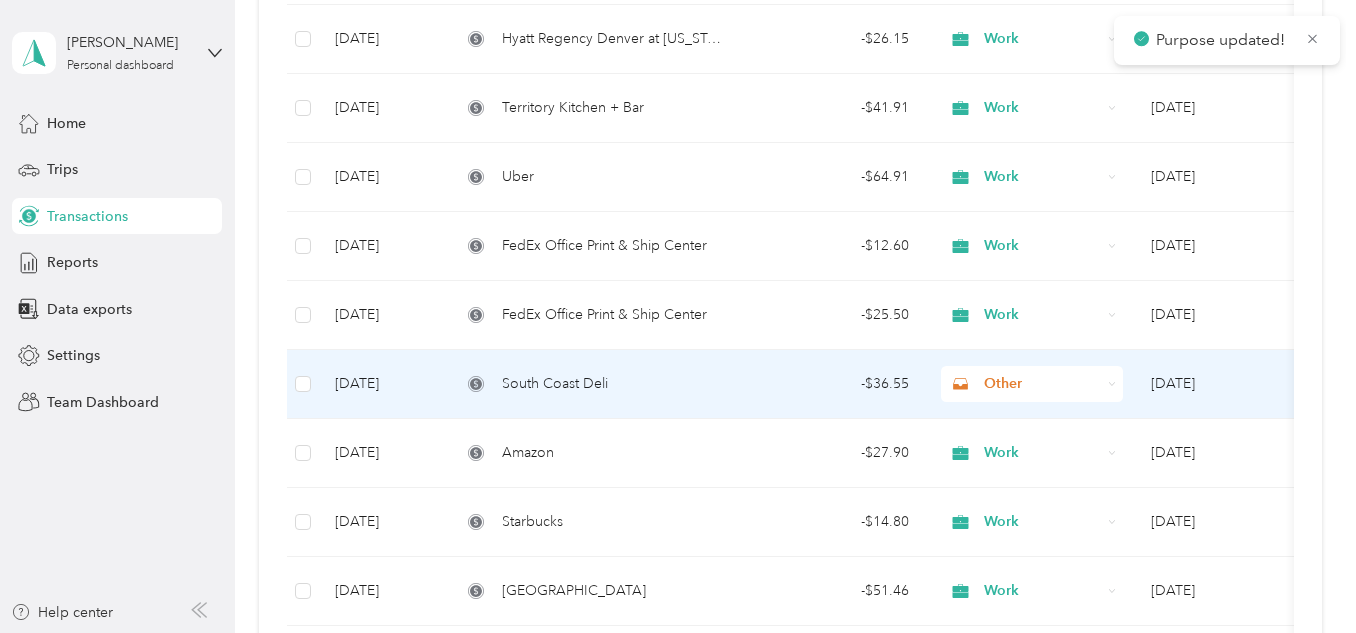 click on "Work" at bounding box center [1033, 97] 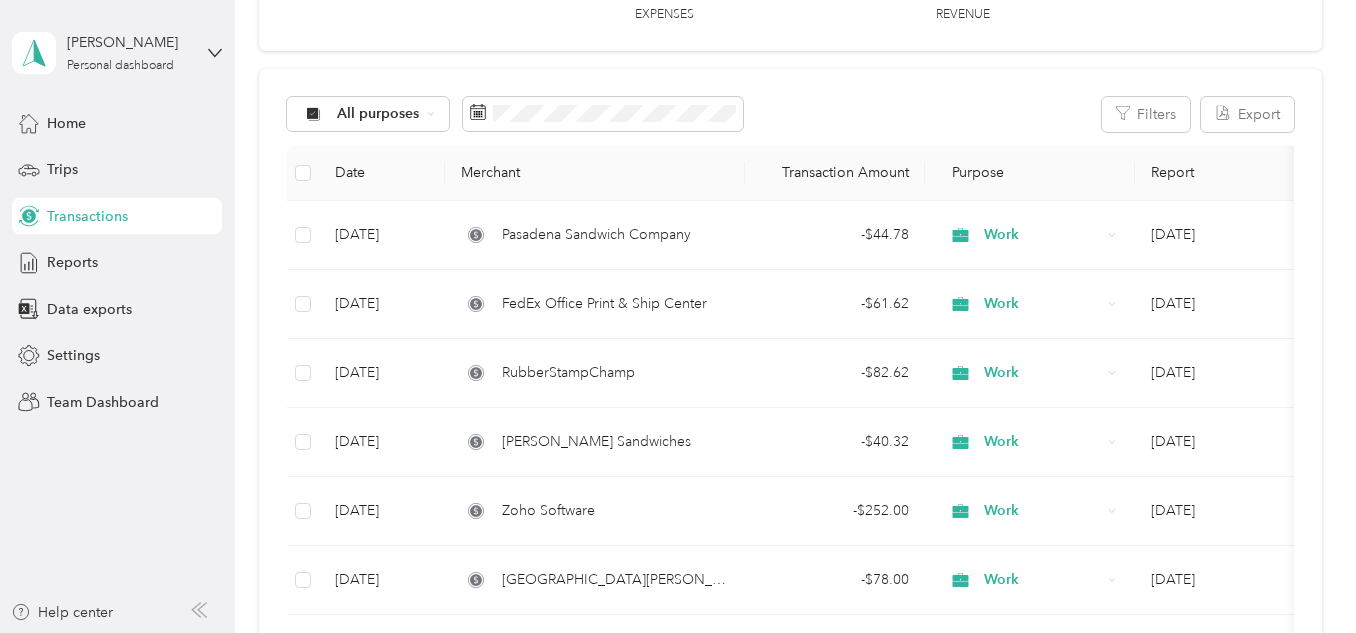 scroll, scrollTop: 0, scrollLeft: 0, axis: both 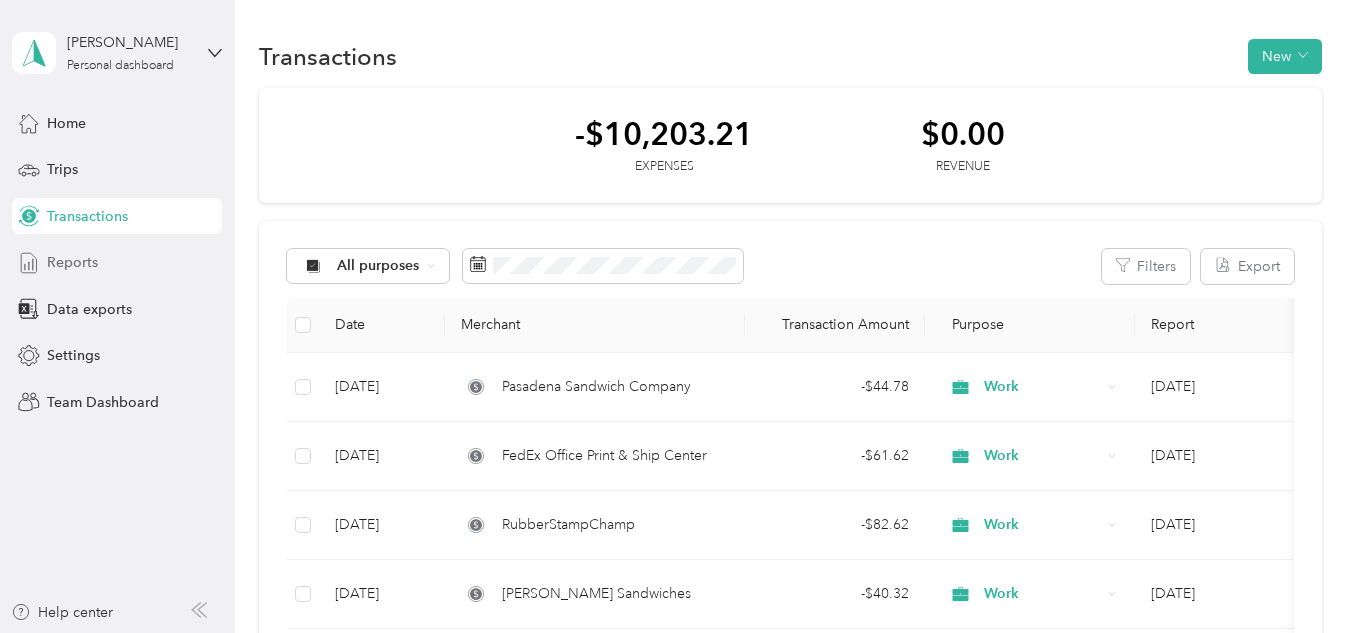 click on "Reports" at bounding box center (117, 263) 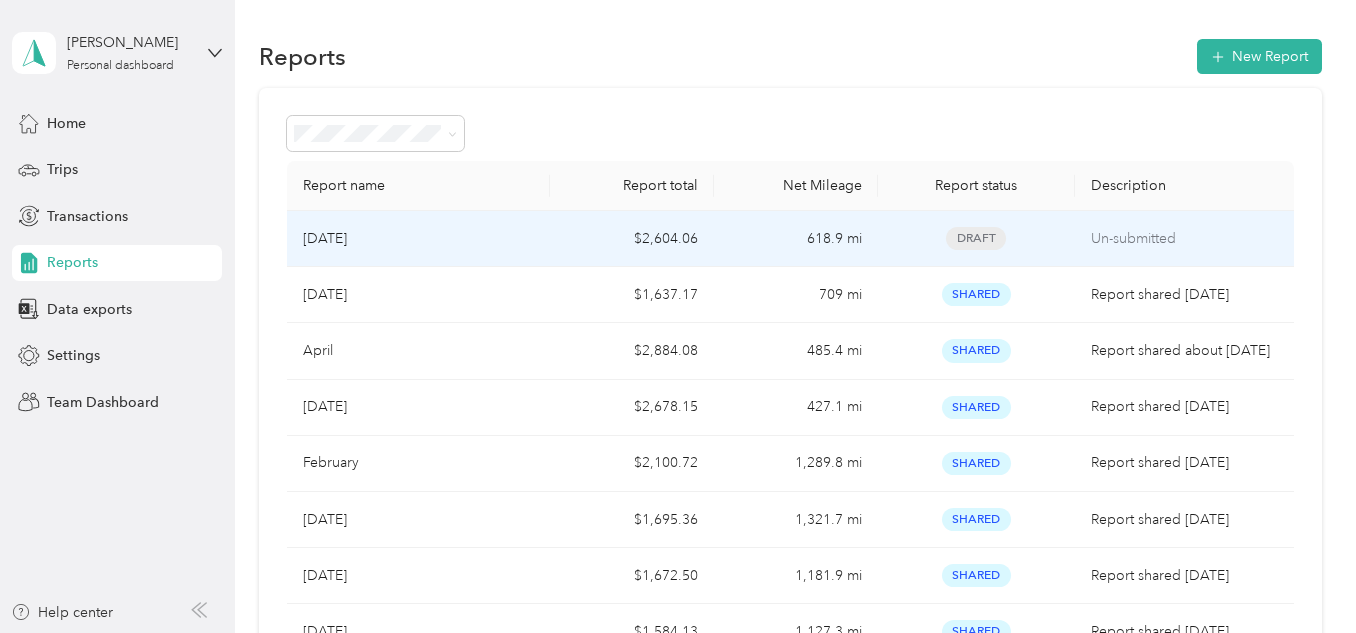 click on "[DATE]" at bounding box center [418, 239] 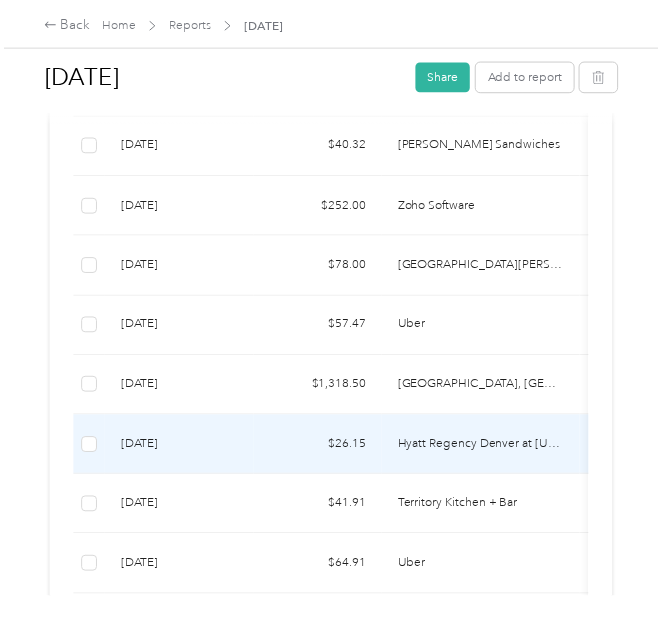 scroll, scrollTop: 600, scrollLeft: 0, axis: vertical 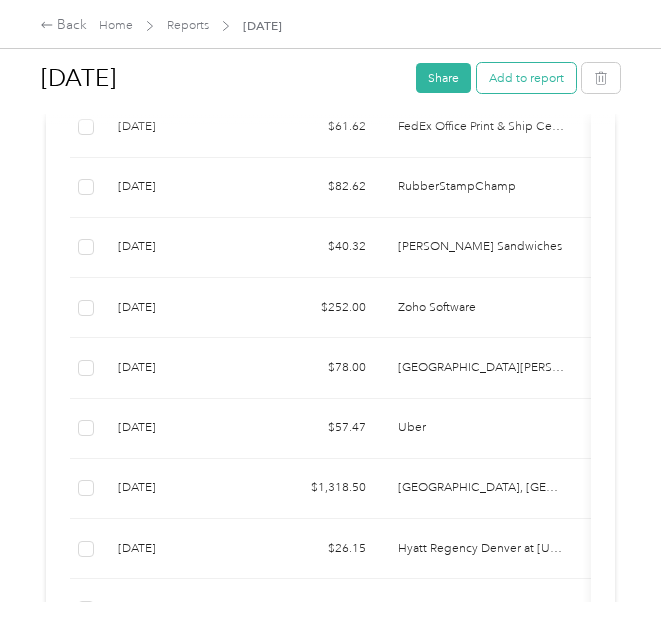 click on "Add to report" at bounding box center [526, 78] 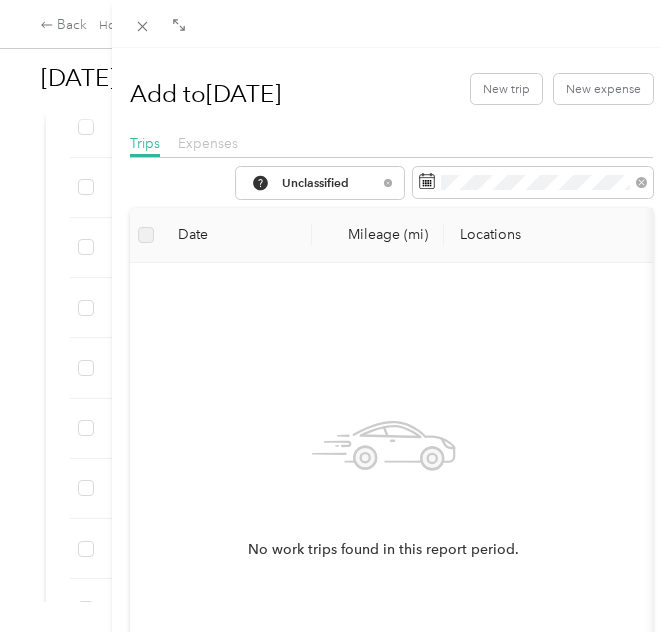 click on "Expenses" at bounding box center [208, 143] 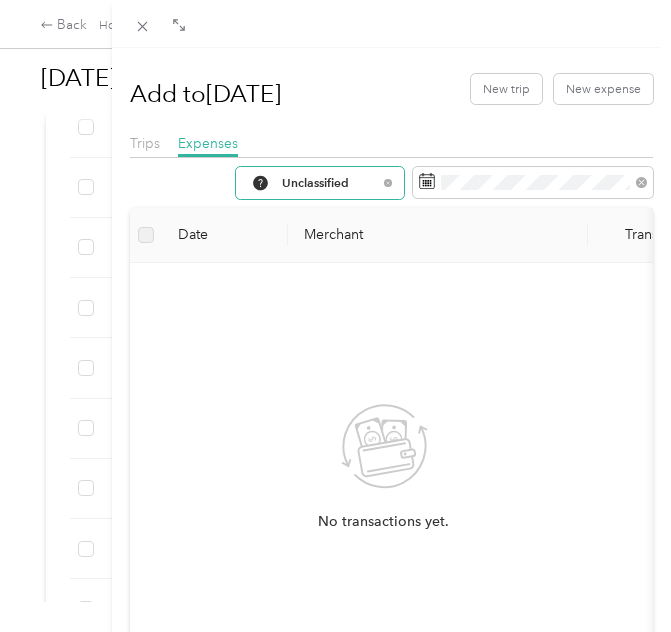 click on "Unclassified" at bounding box center (320, 183) 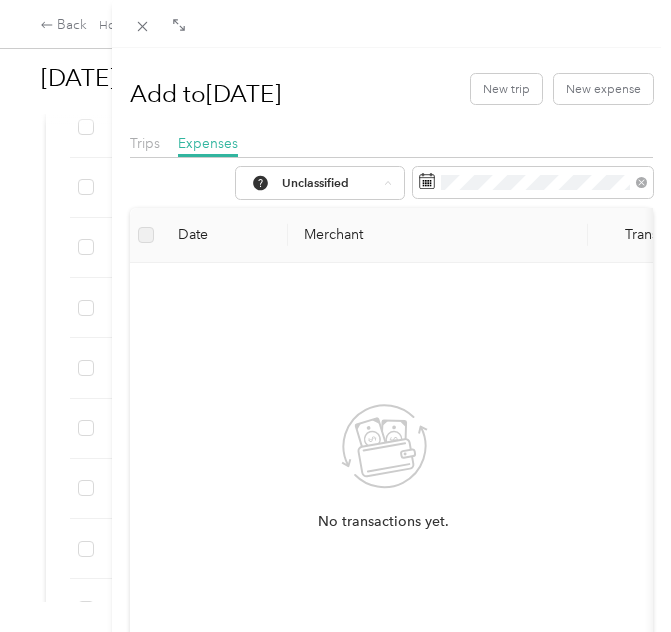 click on "Work" at bounding box center [322, 276] 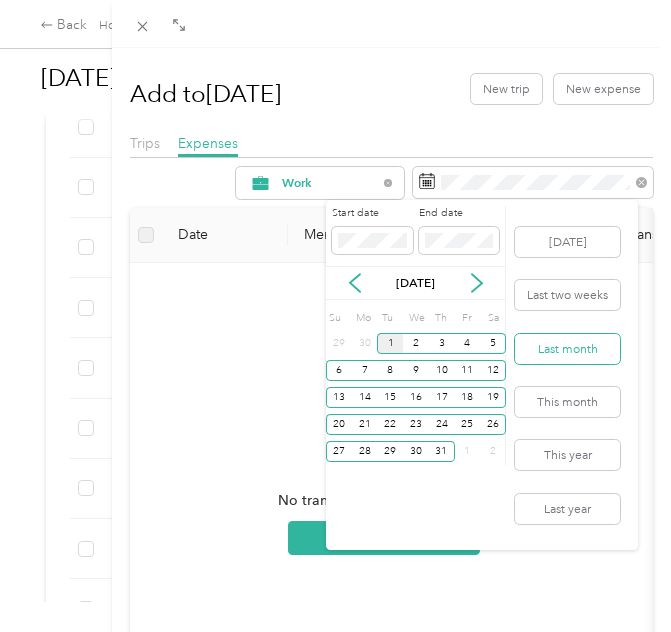 click on "Last month" at bounding box center (567, 349) 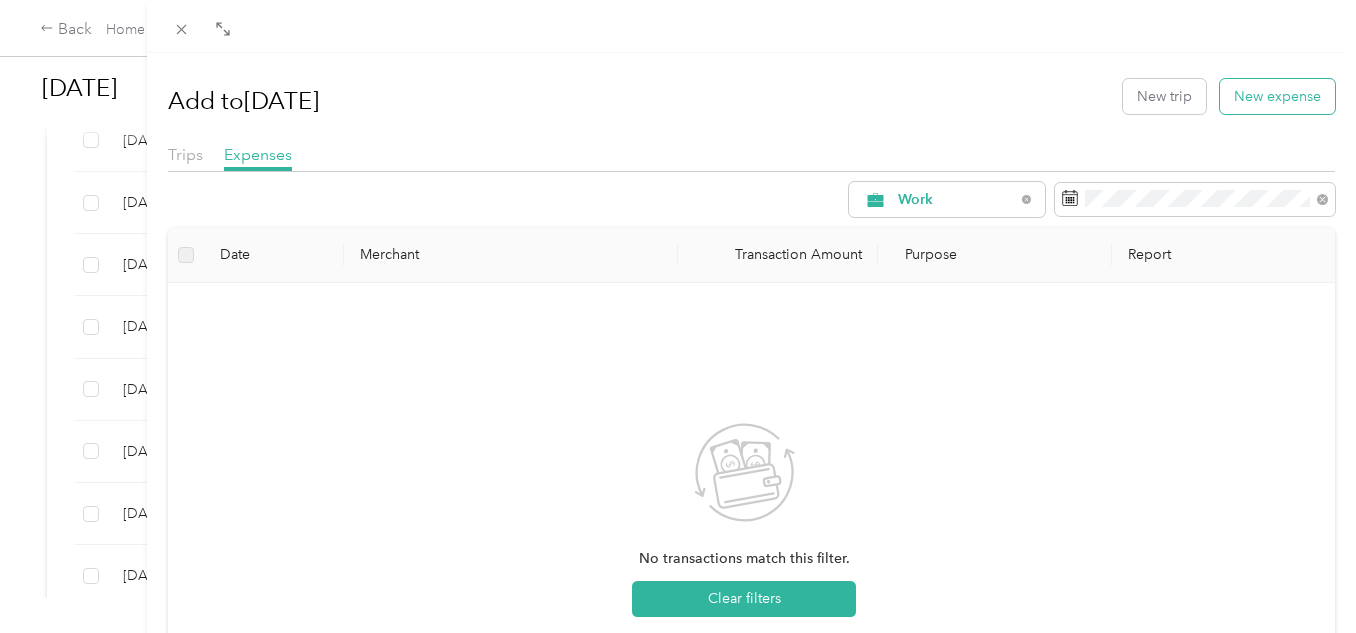 click on "New expense" at bounding box center [1277, 96] 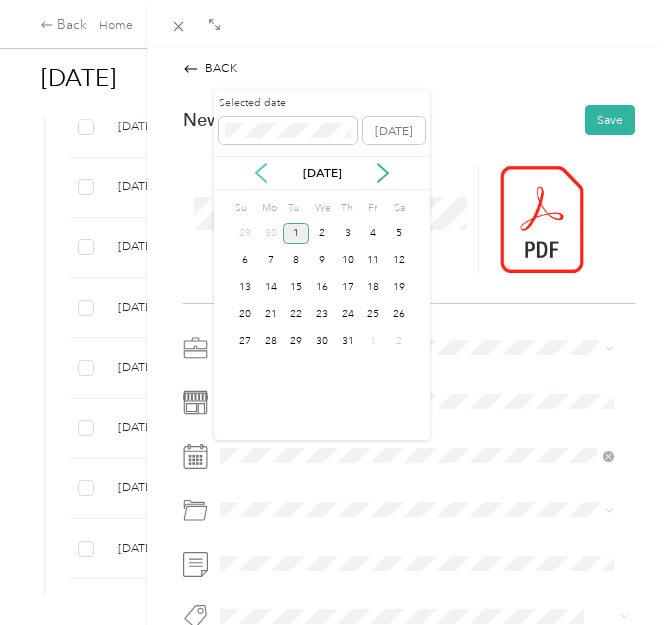click 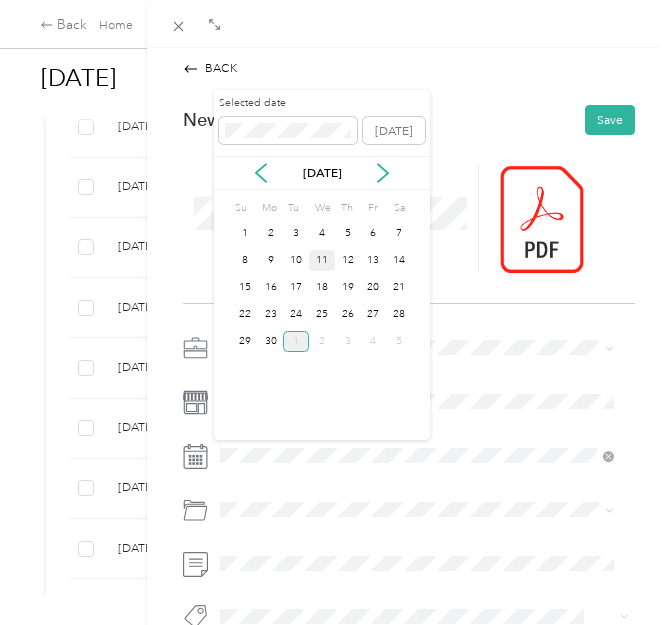 click on "11" at bounding box center [322, 260] 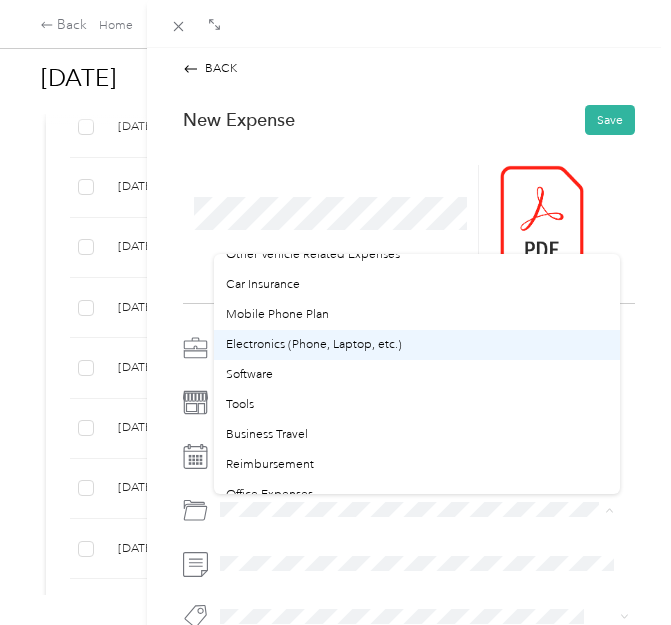 scroll, scrollTop: 300, scrollLeft: 0, axis: vertical 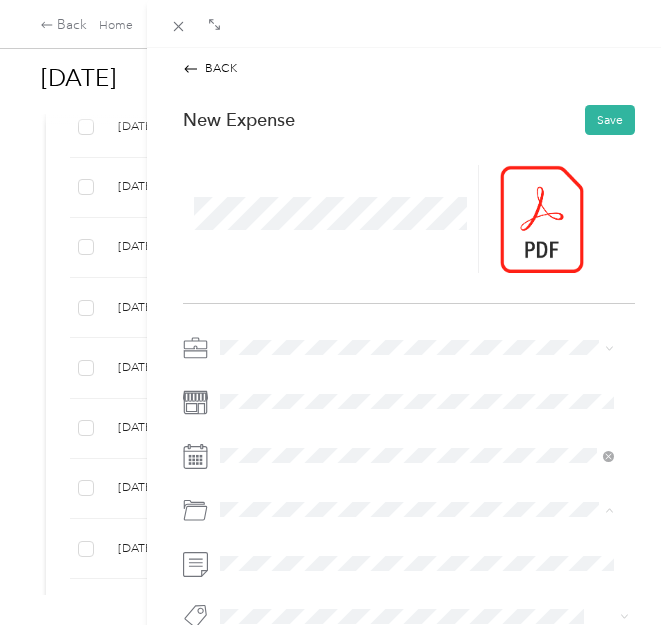 click on "Business Travel" at bounding box center [417, 428] 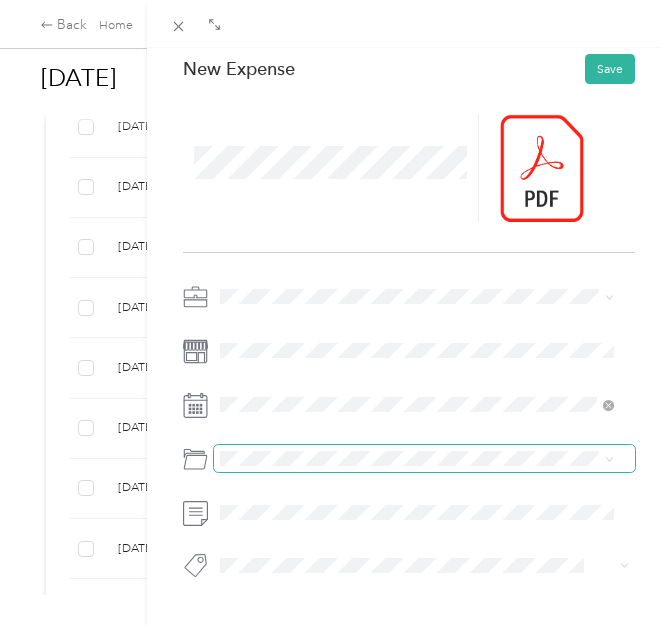 scroll, scrollTop: 100, scrollLeft: 0, axis: vertical 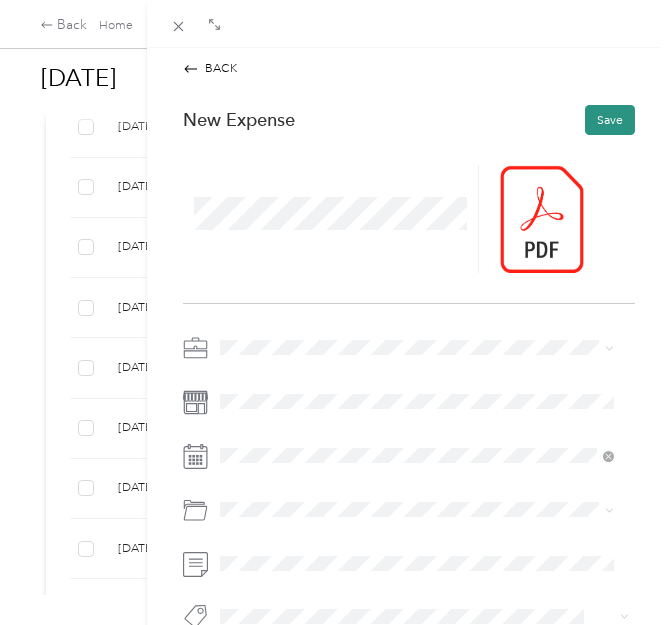 click on "Save" at bounding box center [610, 120] 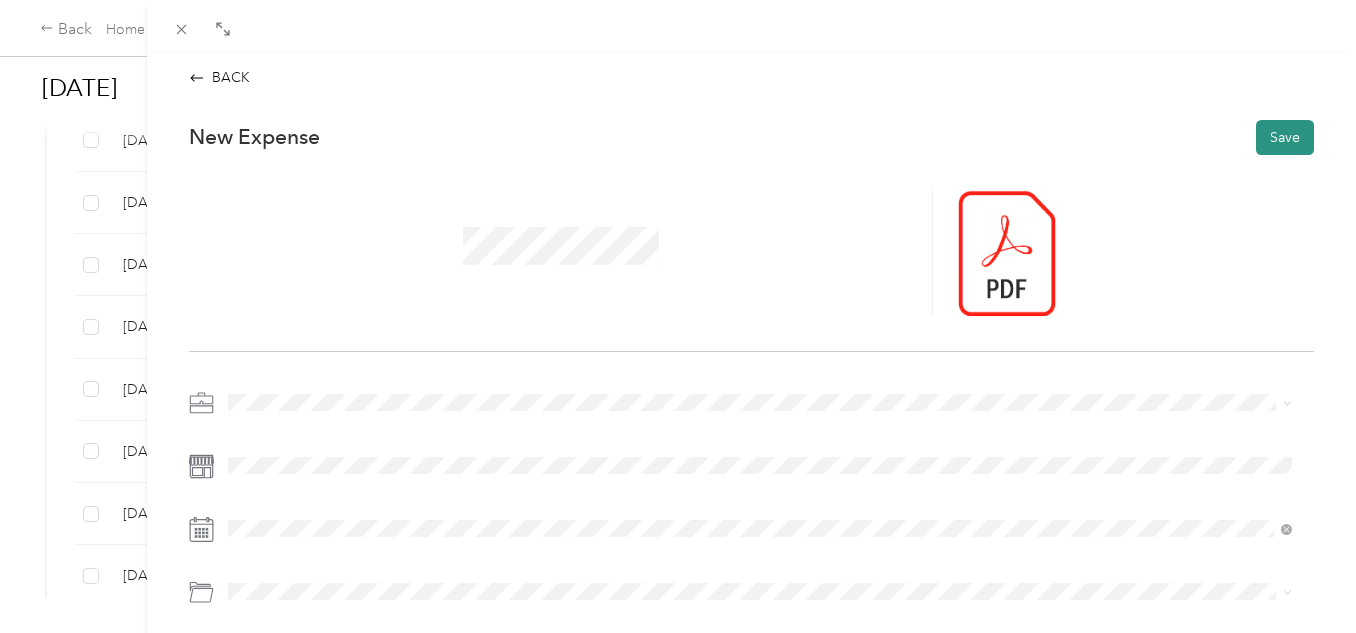 click on "Save" at bounding box center [1285, 137] 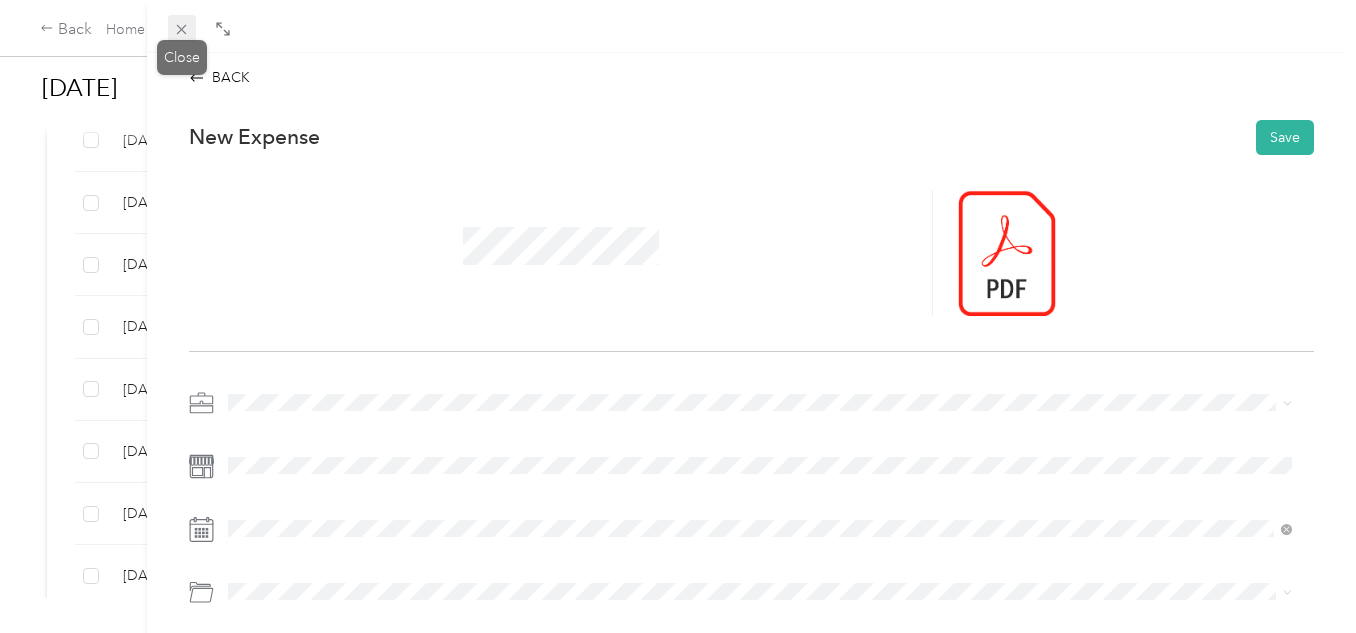 click at bounding box center (182, 29) 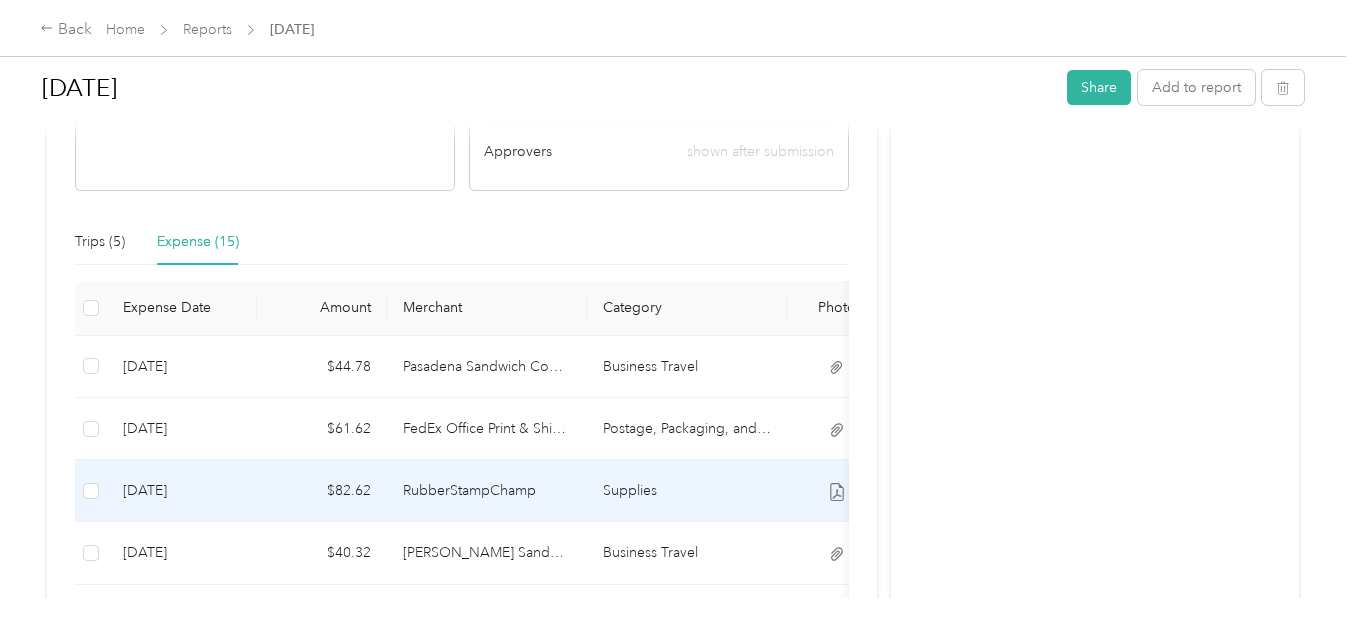 scroll, scrollTop: 100, scrollLeft: 0, axis: vertical 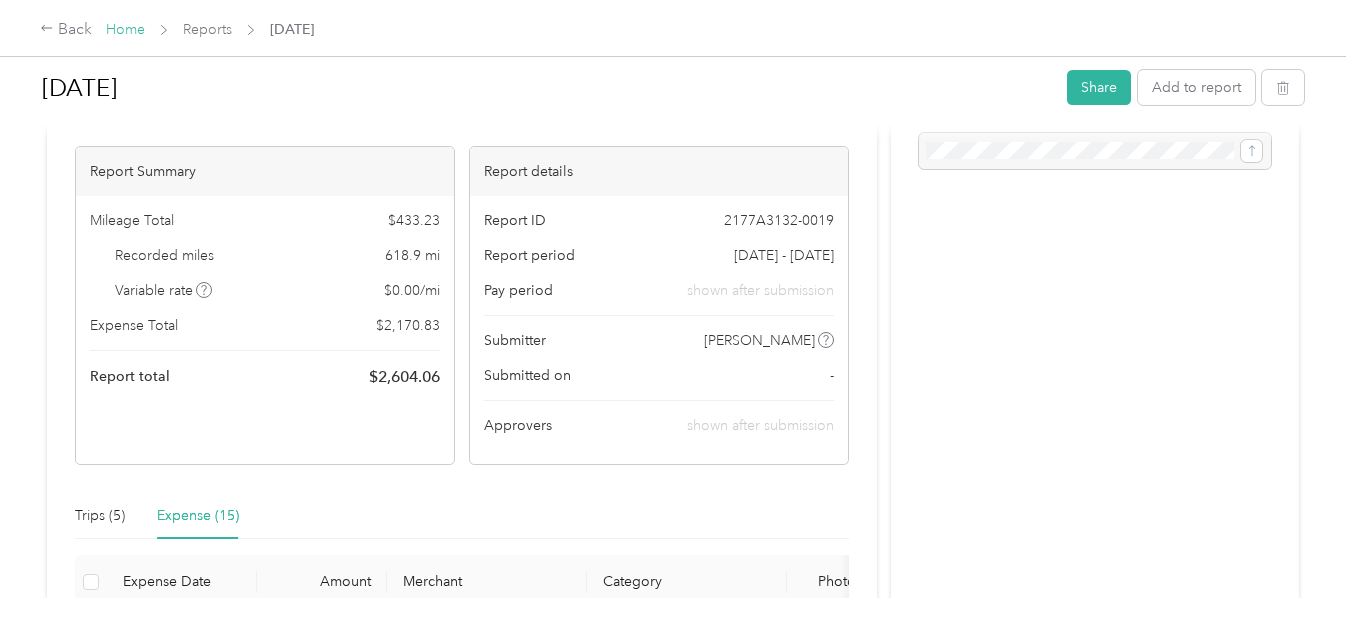 click on "Home" at bounding box center [125, 29] 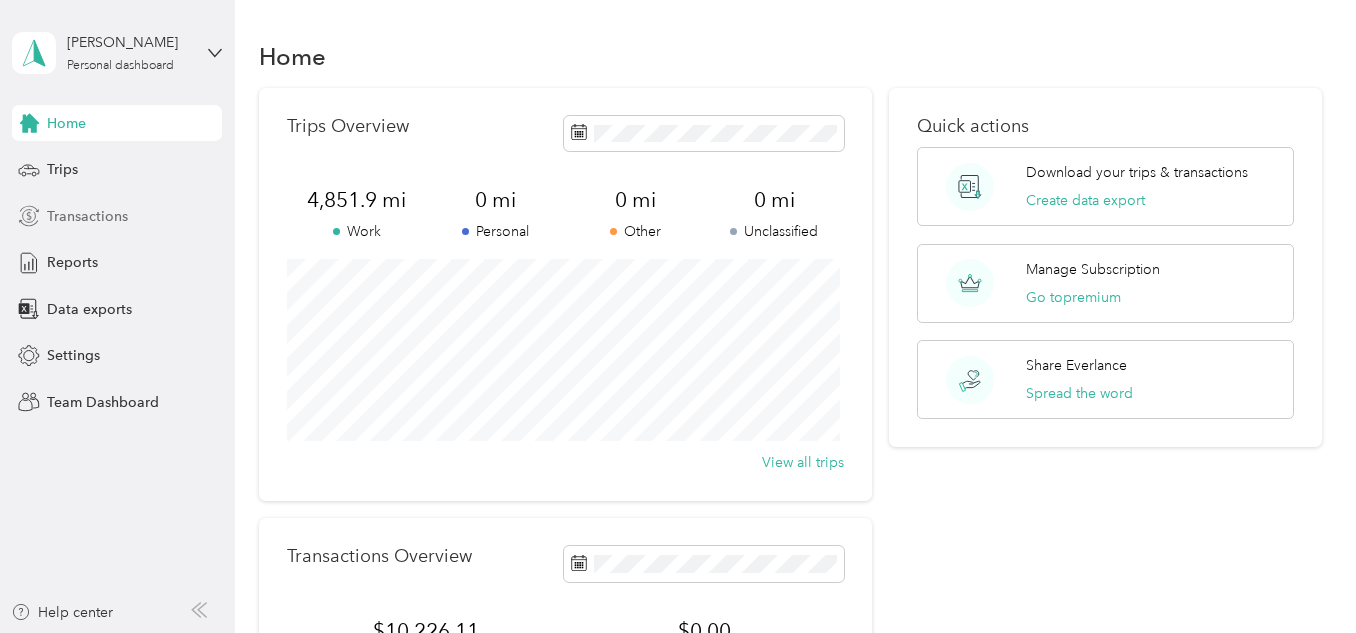 click on "Transactions" at bounding box center [87, 216] 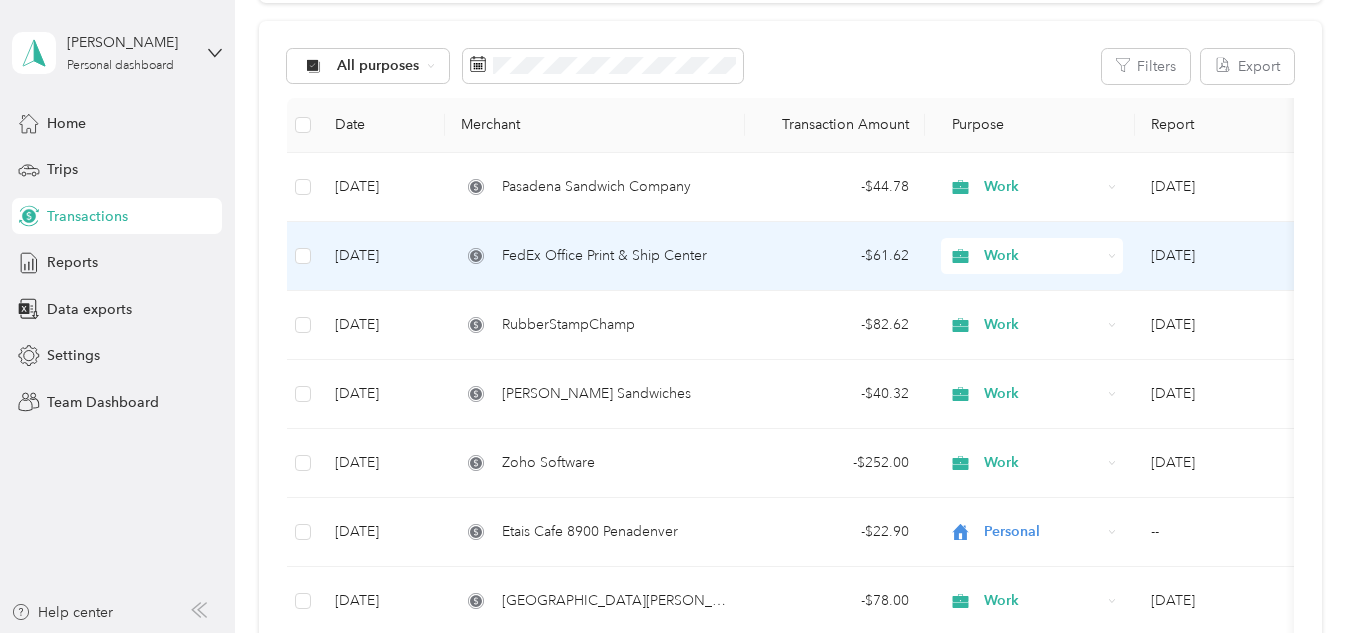scroll, scrollTop: 300, scrollLeft: 0, axis: vertical 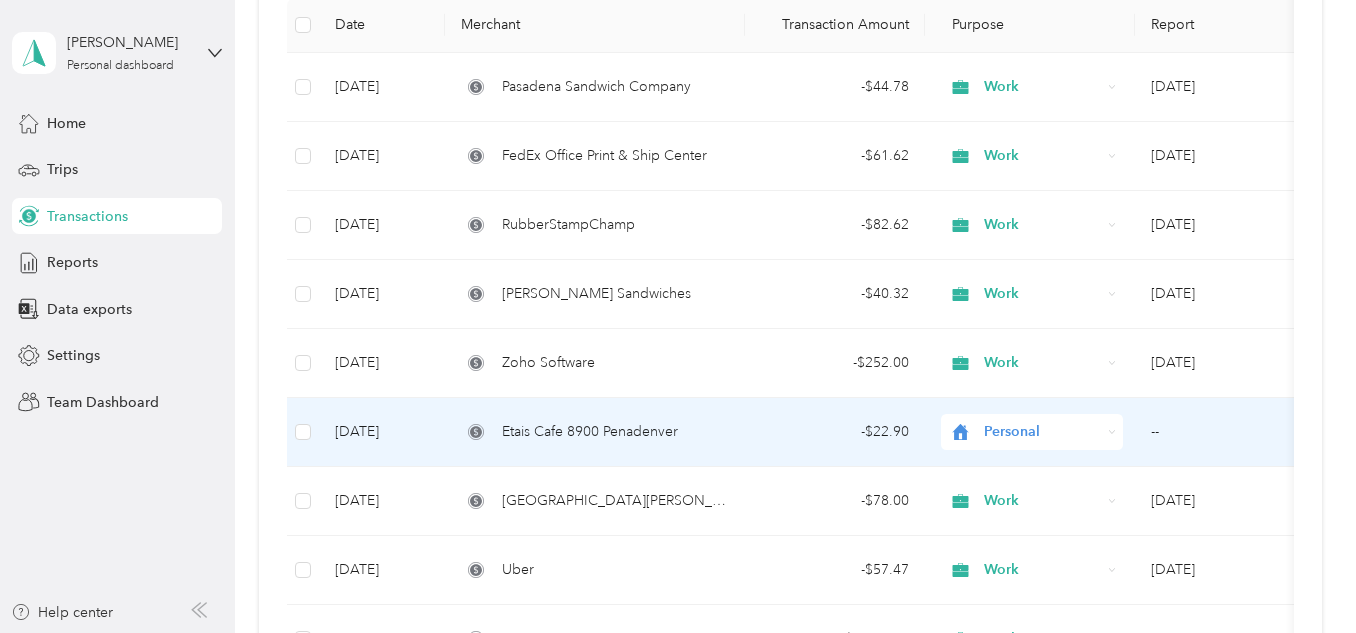 click on "Personal" at bounding box center (1042, 432) 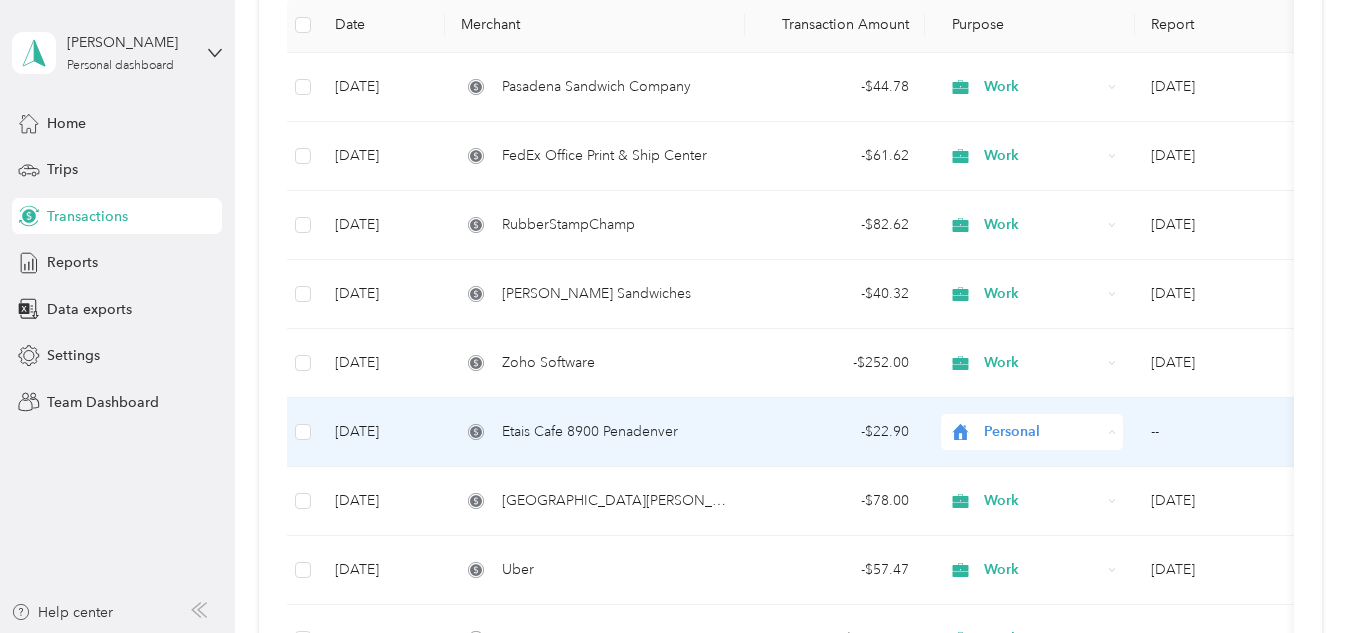 click on "Work" at bounding box center [1050, 149] 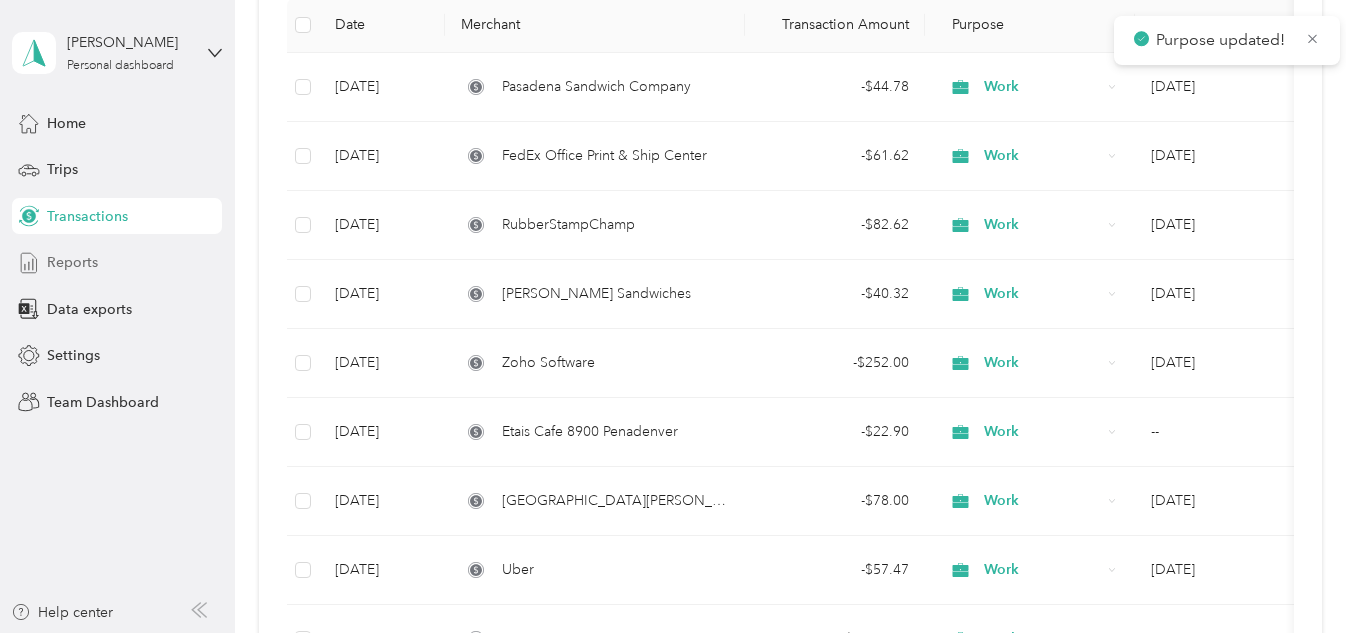 click on "Reports" at bounding box center [117, 263] 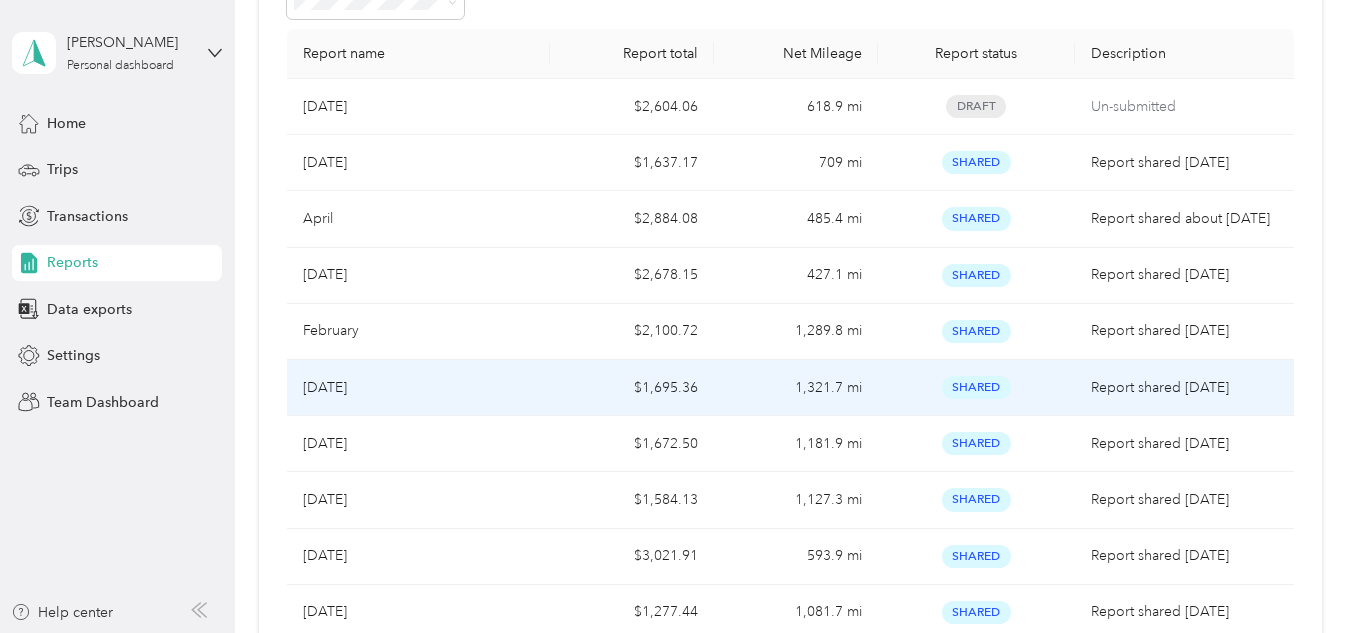 scroll, scrollTop: 0, scrollLeft: 0, axis: both 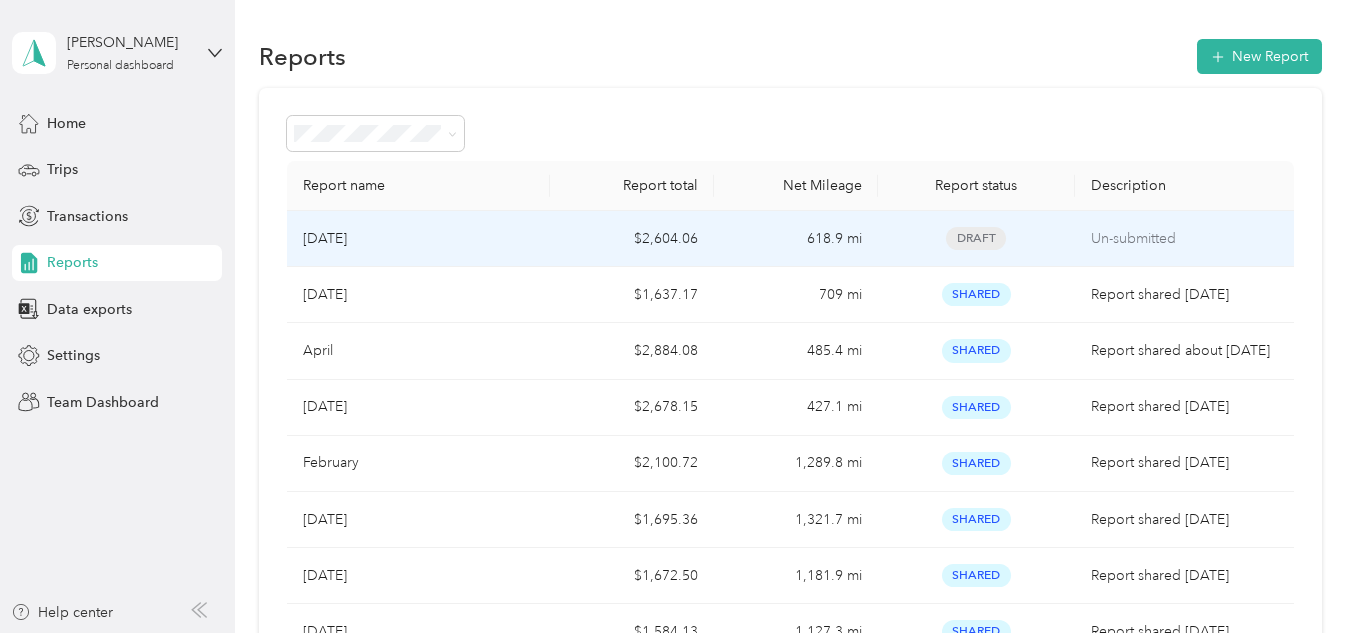 click on "[DATE]" at bounding box center [418, 239] 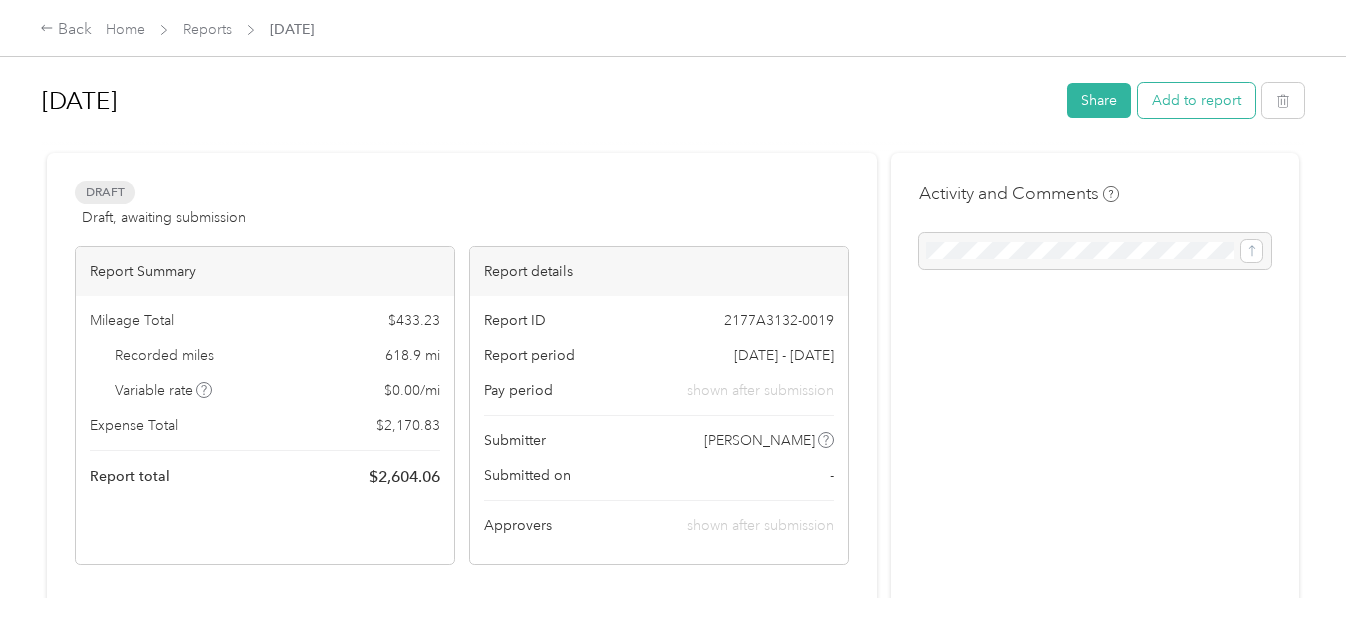 click on "Add to report" at bounding box center [1196, 100] 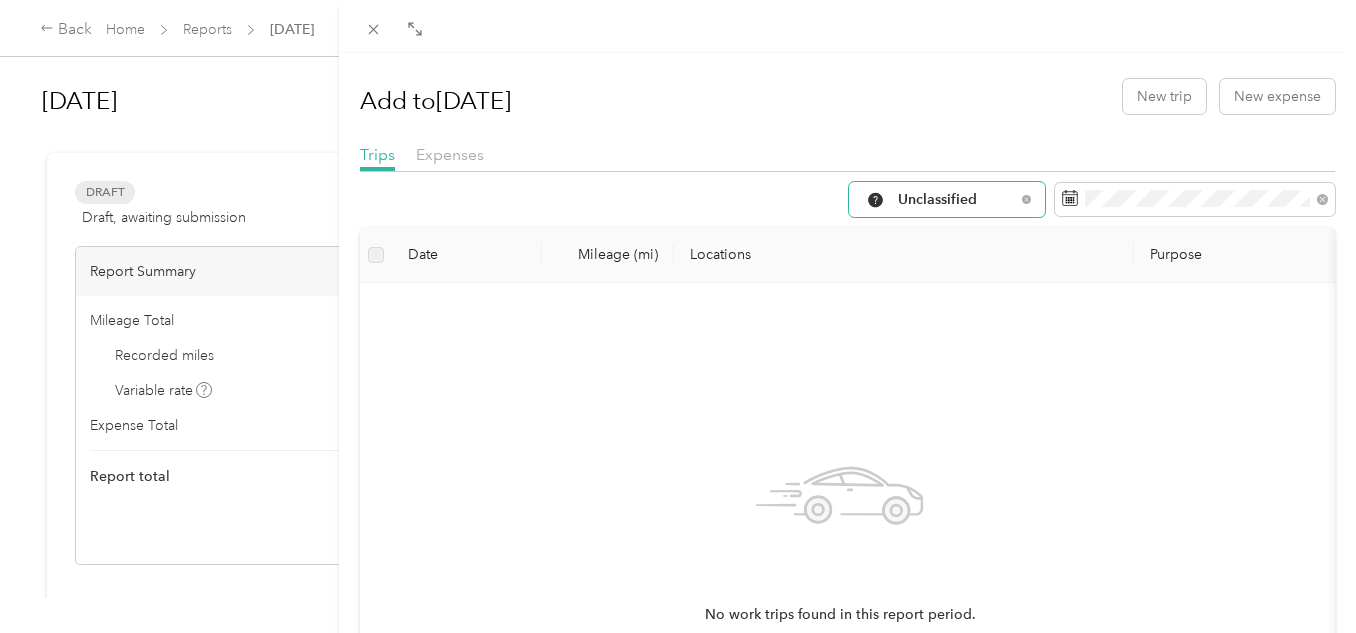 click on "Unclassified" at bounding box center [956, 200] 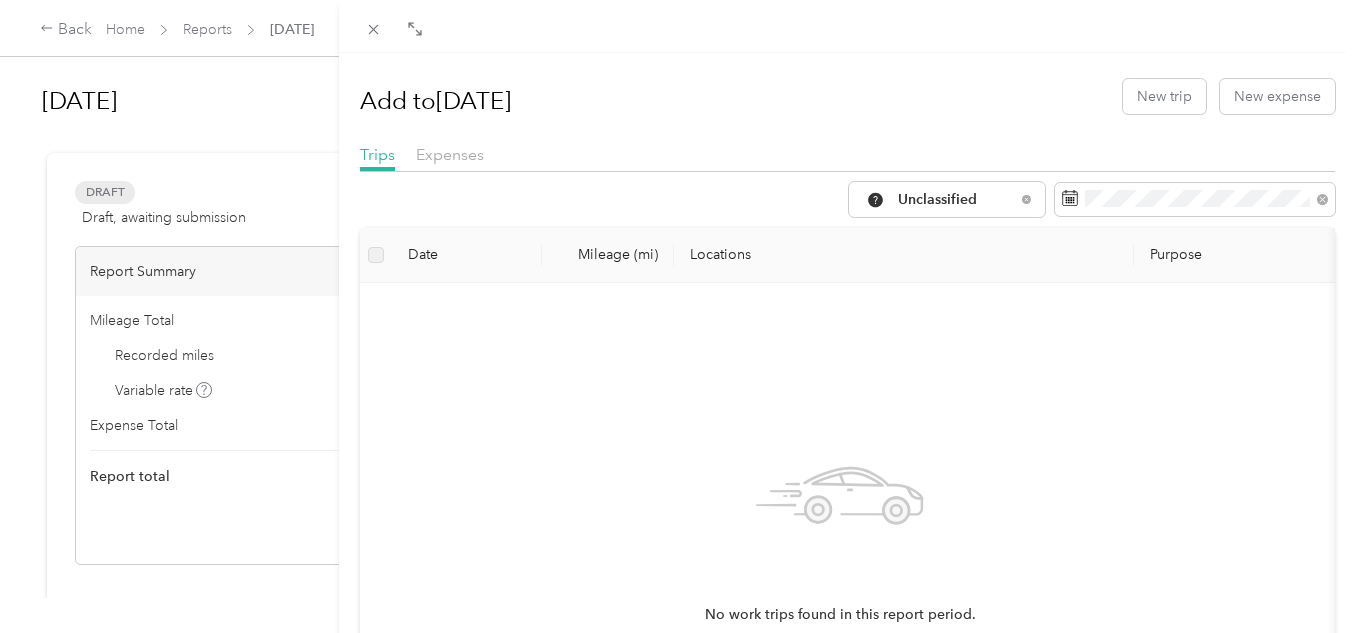 click on "Work" at bounding box center (949, 306) 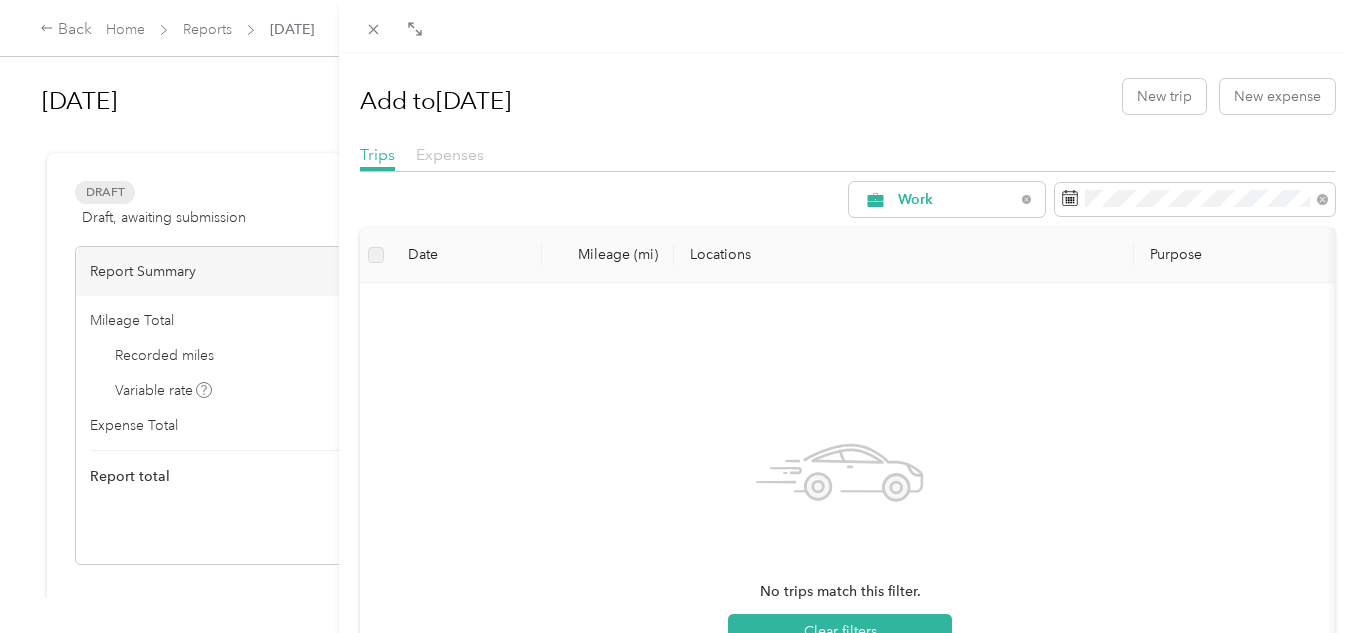 click on "Expenses" at bounding box center (450, 154) 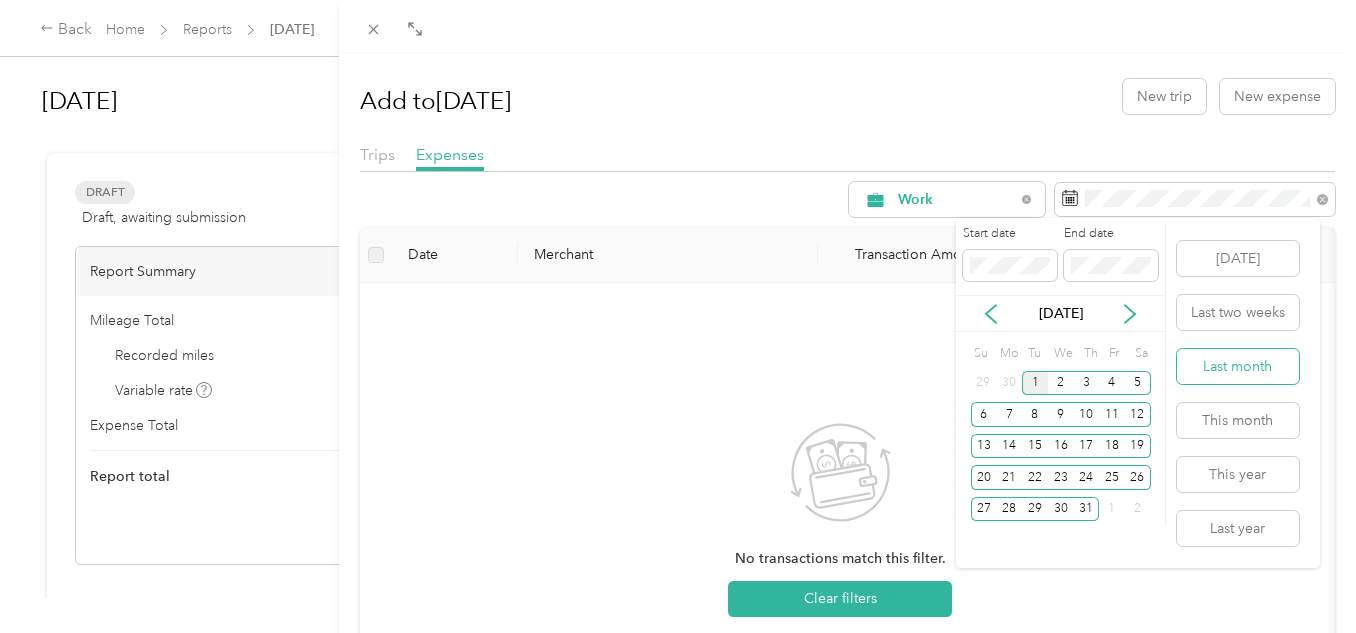 click on "Last month" at bounding box center (1238, 366) 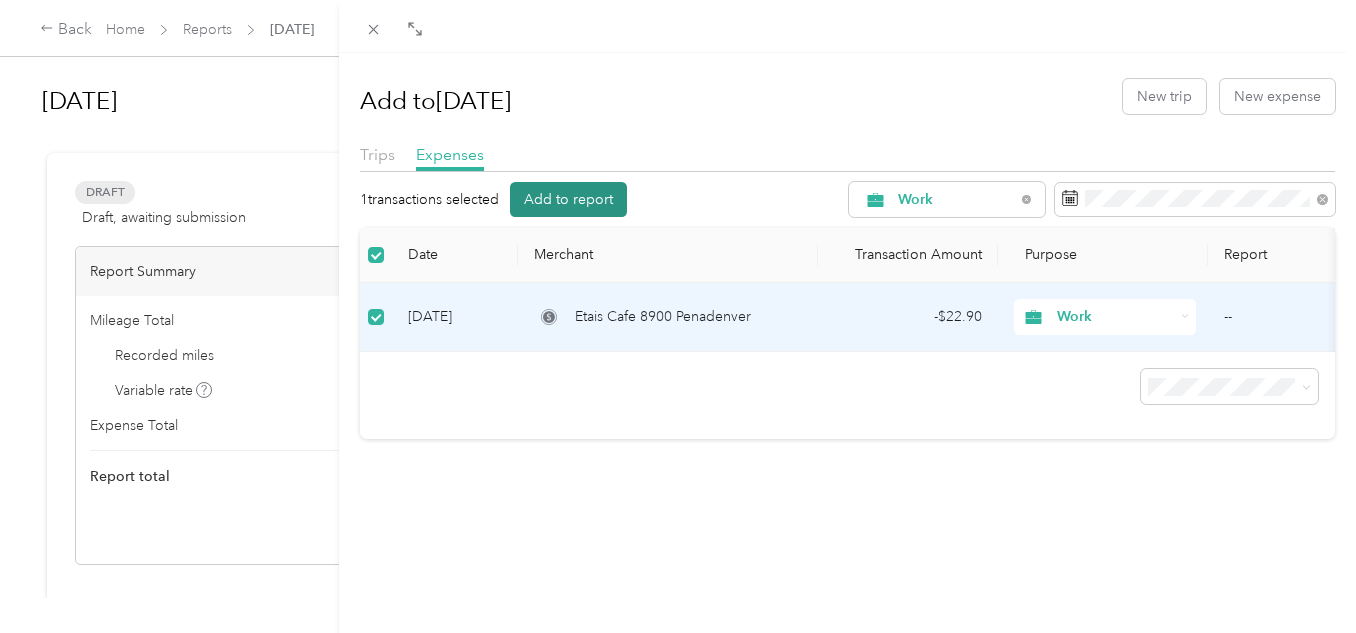 click on "Add to report" at bounding box center [568, 199] 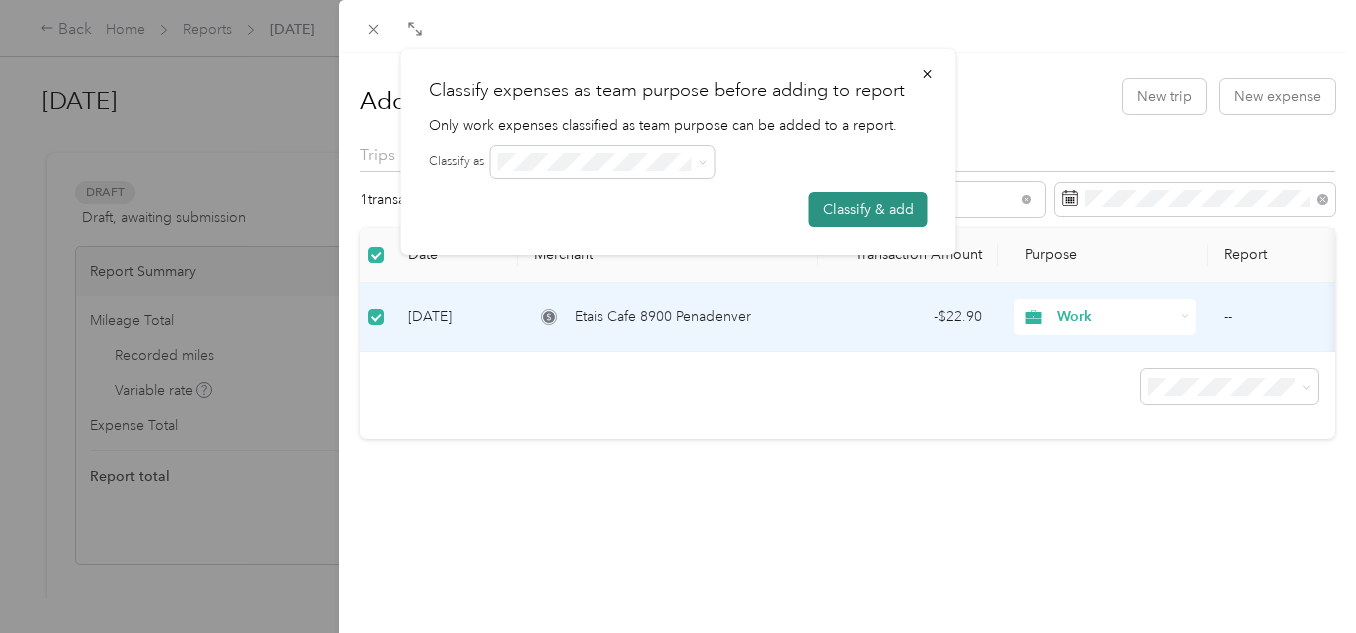 click on "Classify & add" at bounding box center (868, 209) 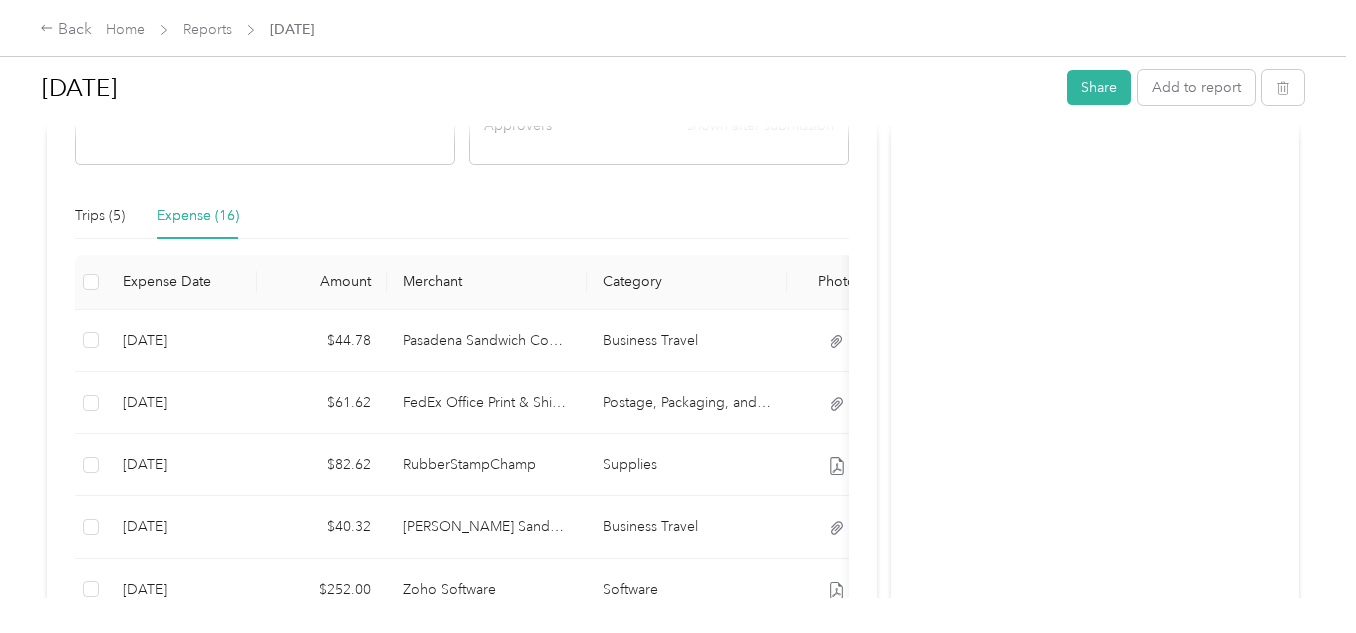 scroll, scrollTop: 0, scrollLeft: 0, axis: both 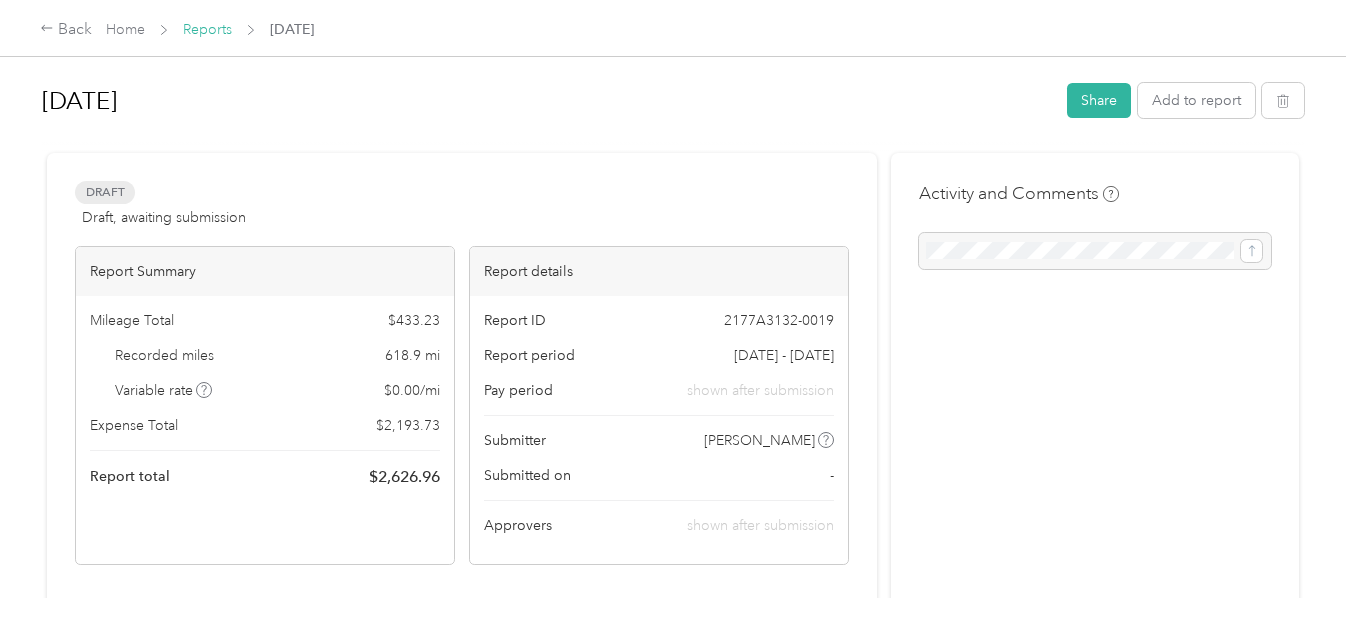 click on "Reports" at bounding box center (207, 29) 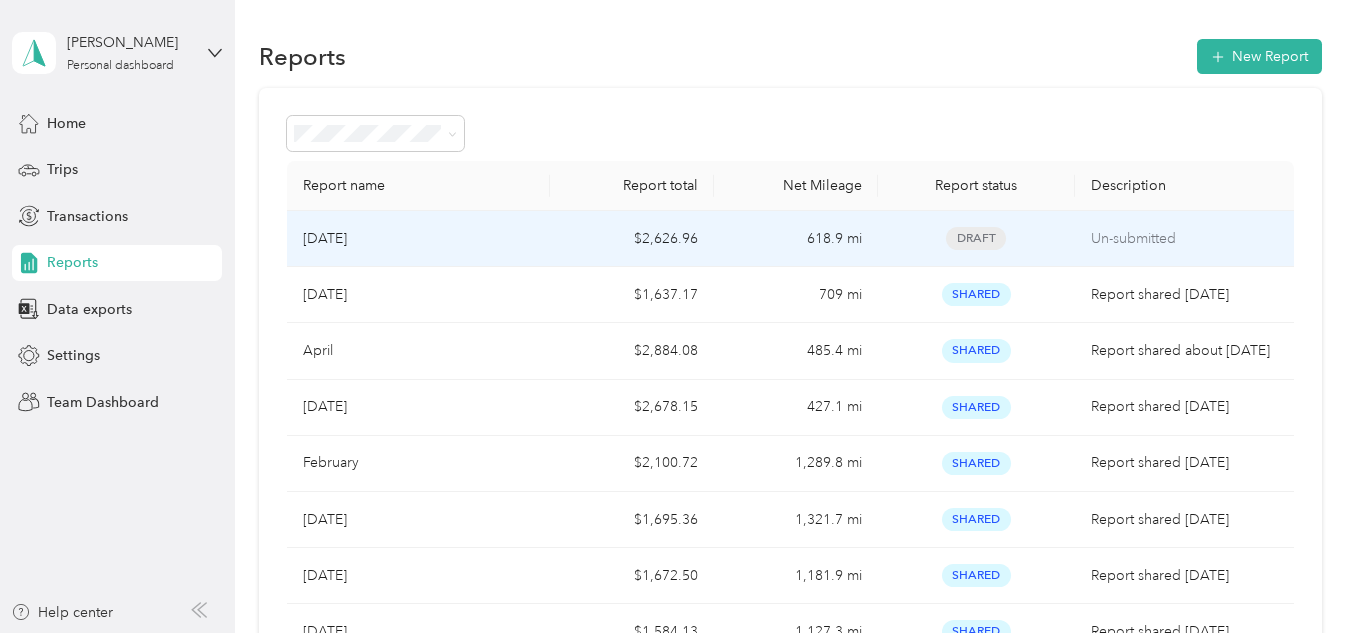 click on "[DATE]" at bounding box center [418, 239] 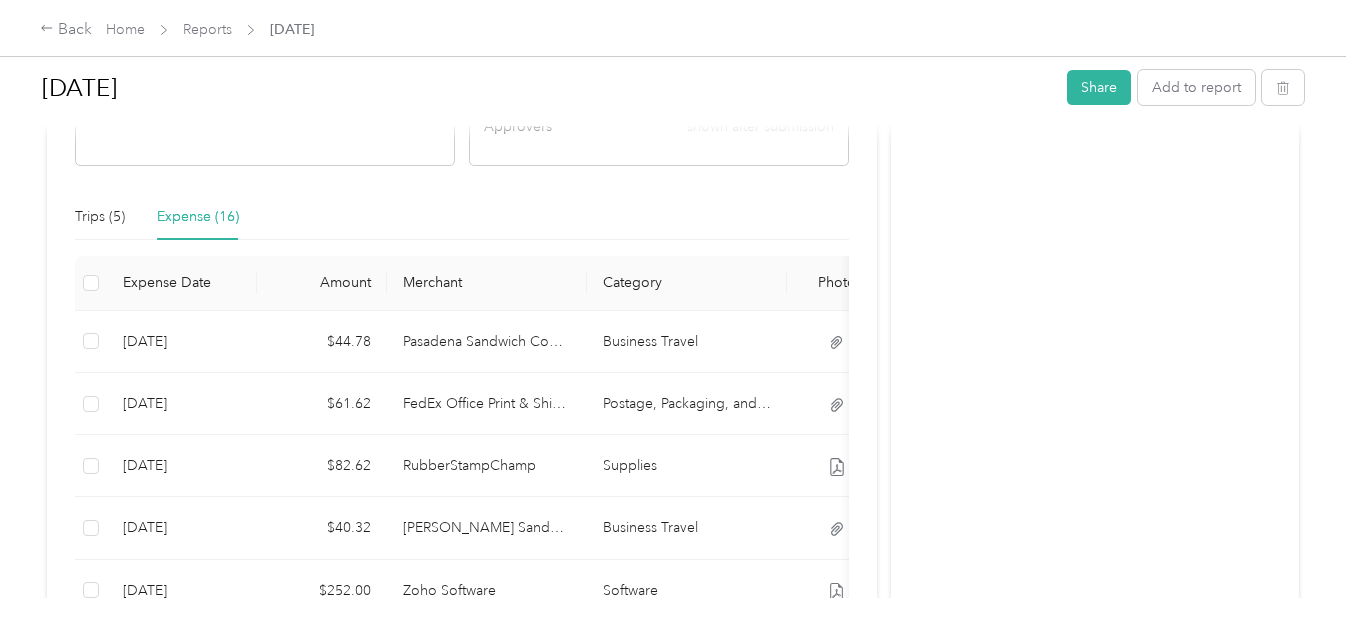 scroll, scrollTop: 400, scrollLeft: 0, axis: vertical 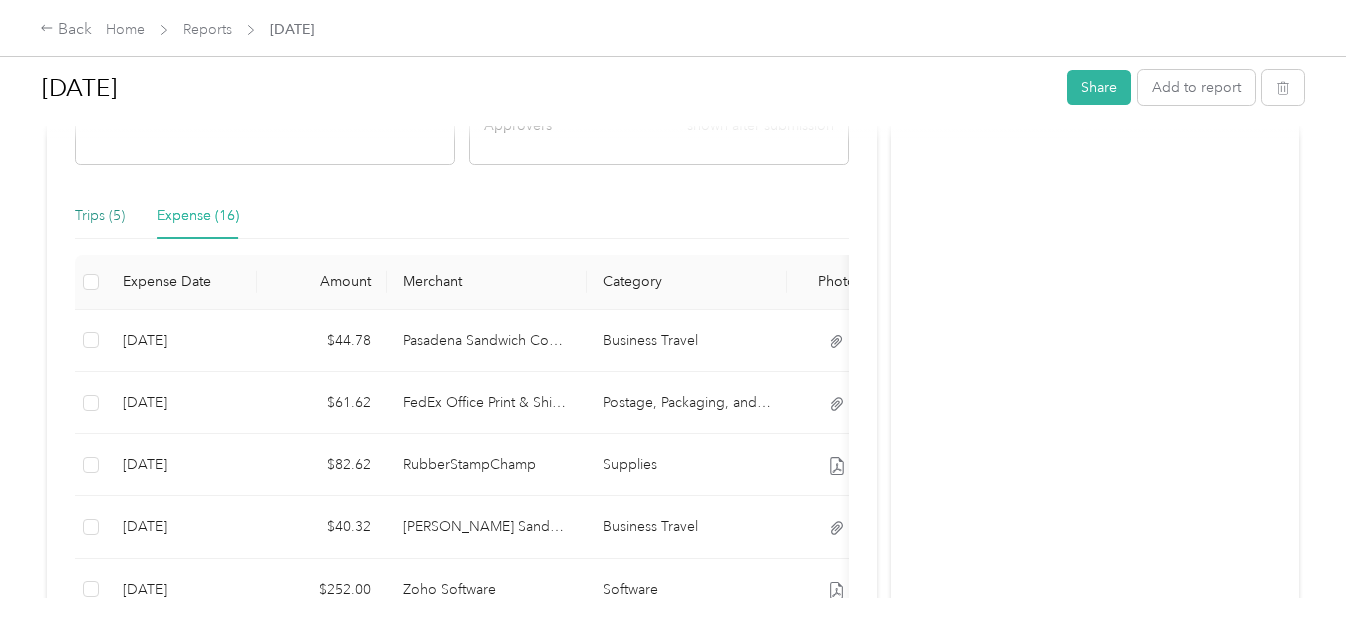 click on "Trips (5)" at bounding box center (100, 216) 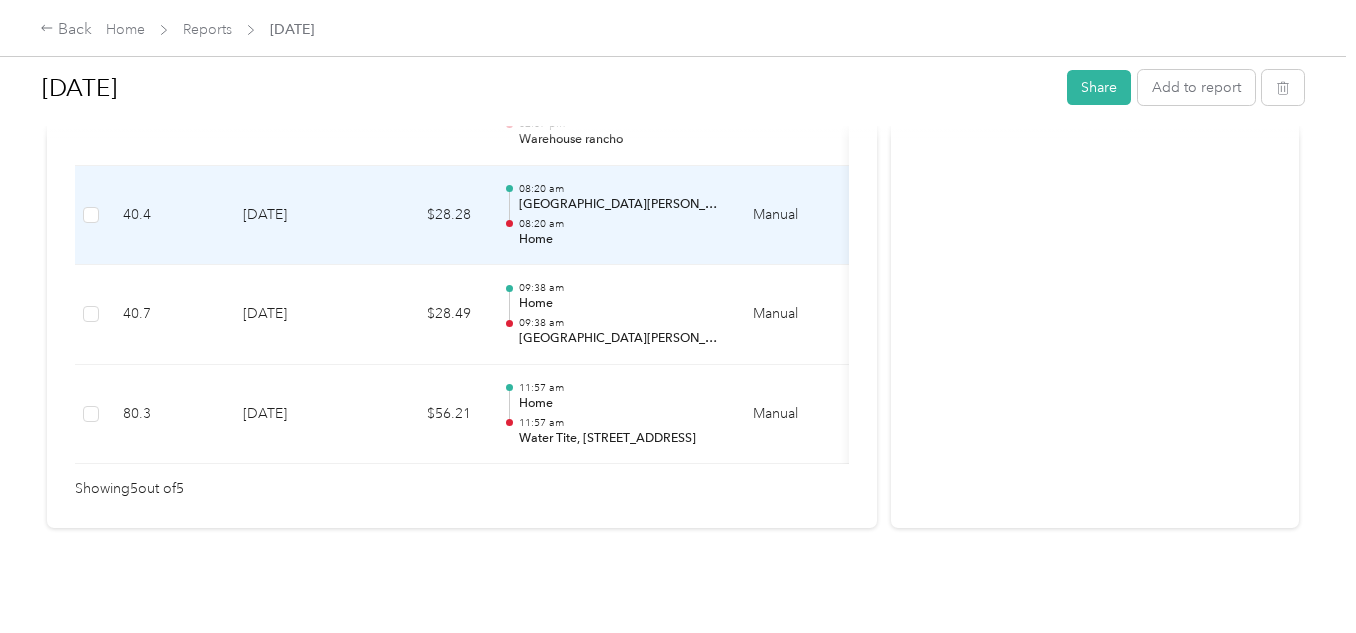 scroll, scrollTop: 773, scrollLeft: 0, axis: vertical 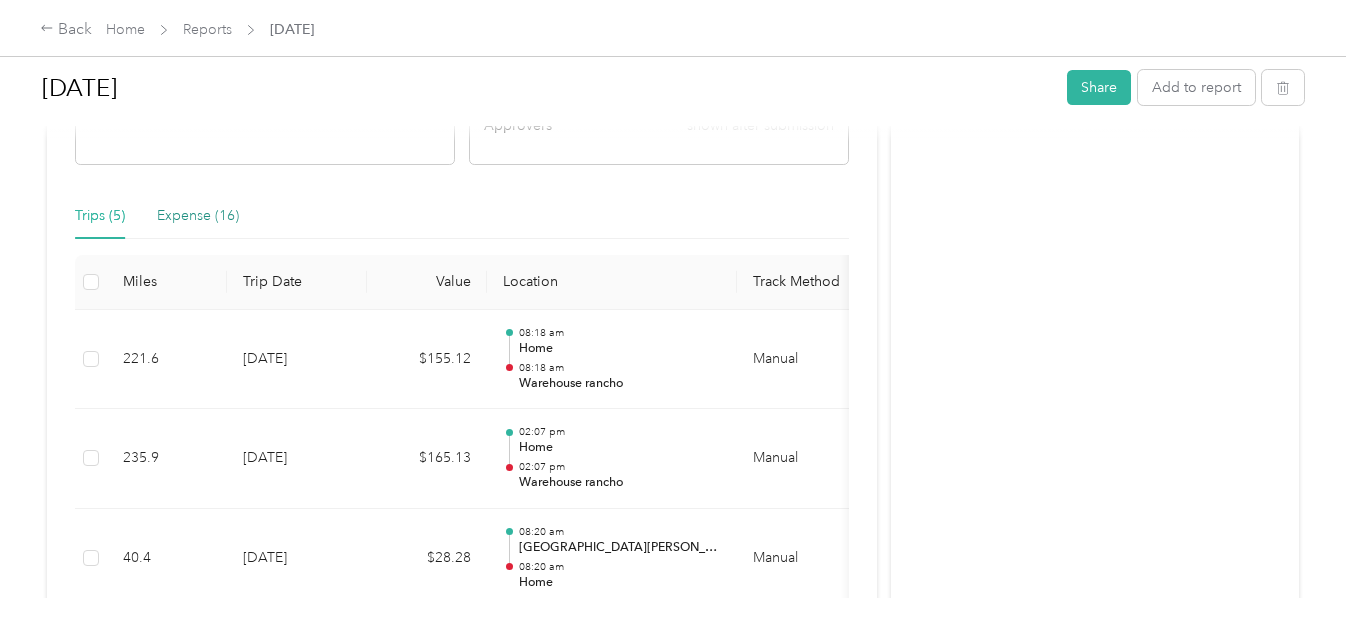 click on "Expense (16)" at bounding box center (198, 216) 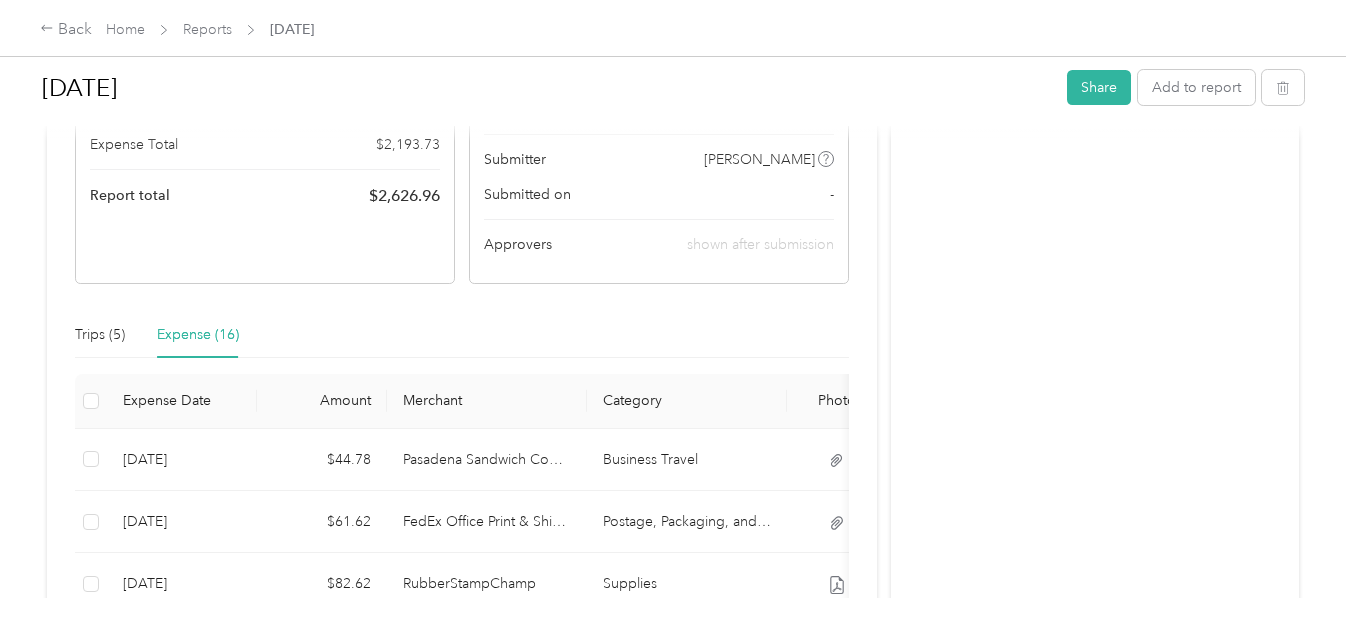 scroll, scrollTop: 100, scrollLeft: 0, axis: vertical 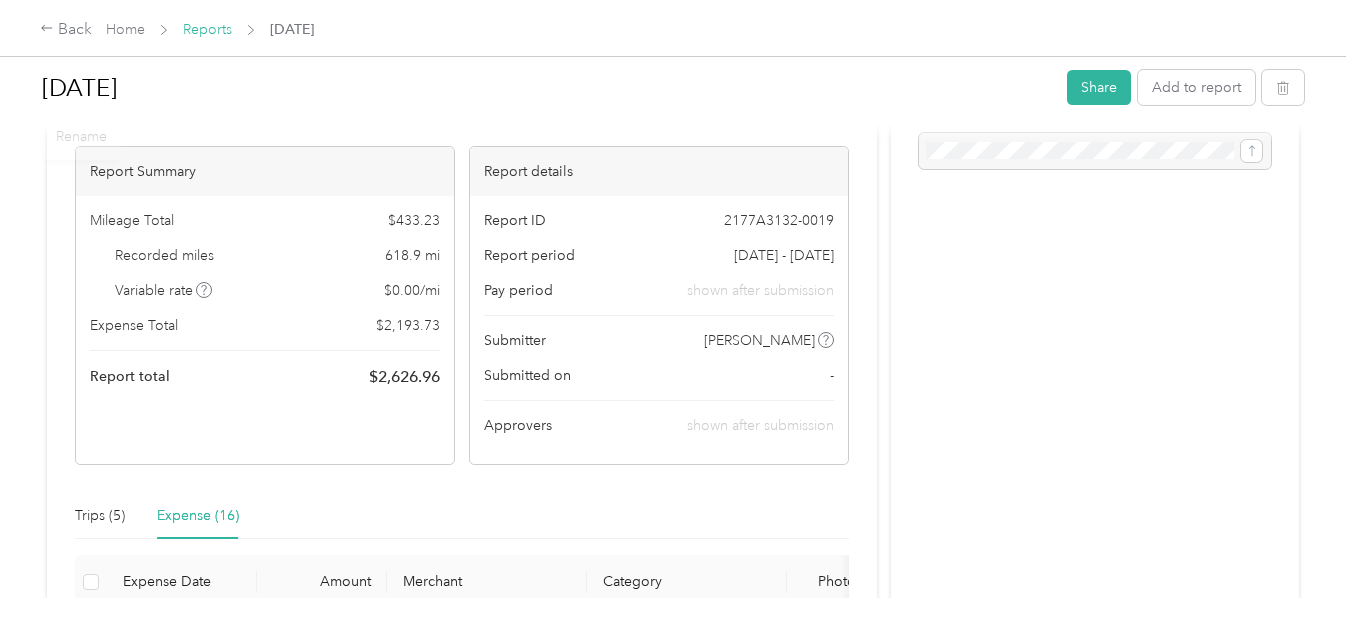 click on "Reports" at bounding box center (207, 29) 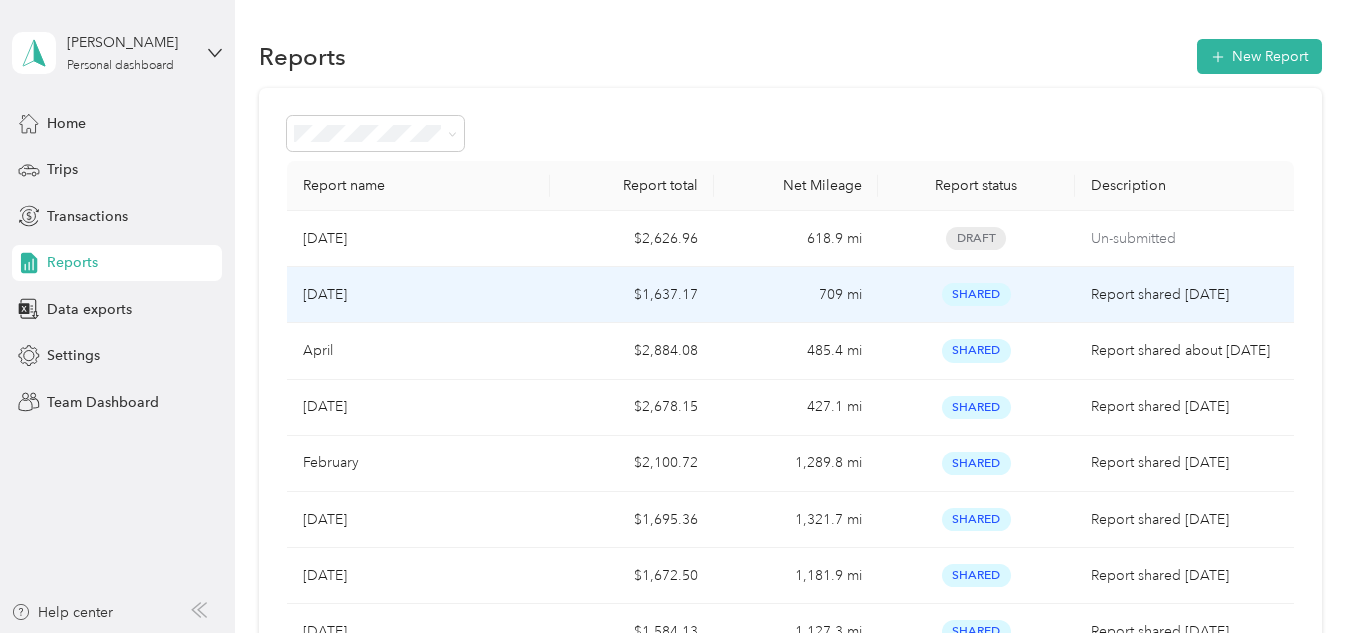 click on "[DATE]" at bounding box center (418, 295) 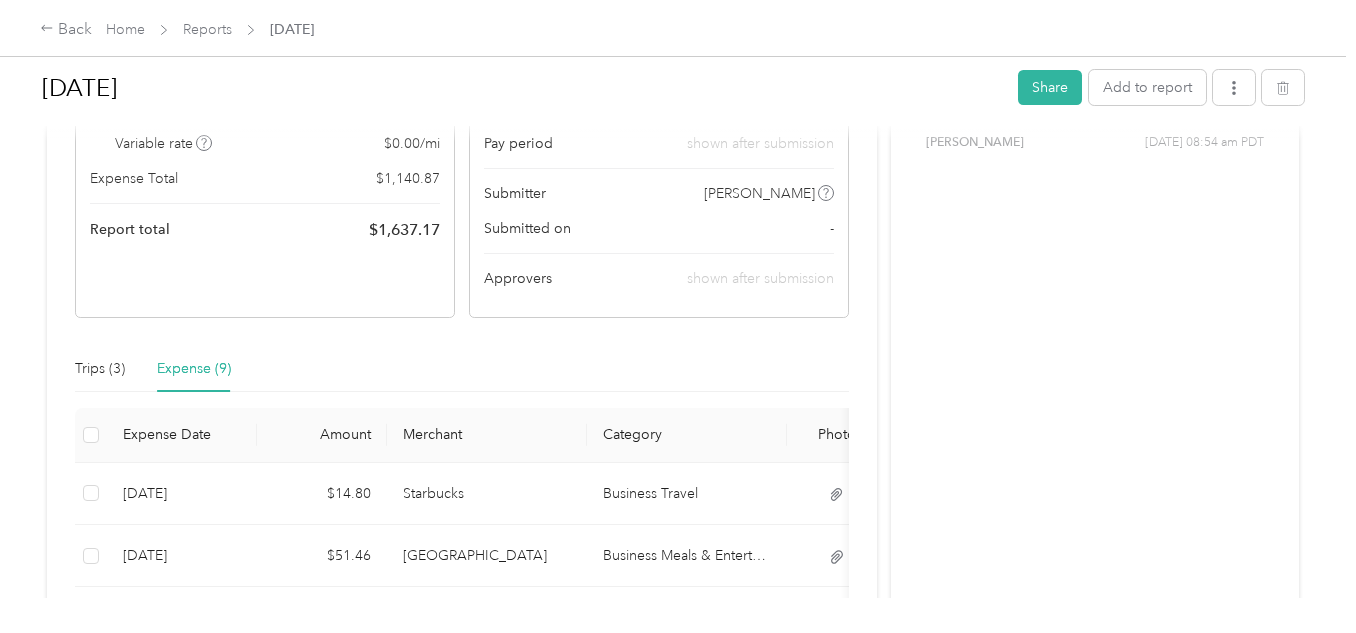 scroll, scrollTop: 200, scrollLeft: 0, axis: vertical 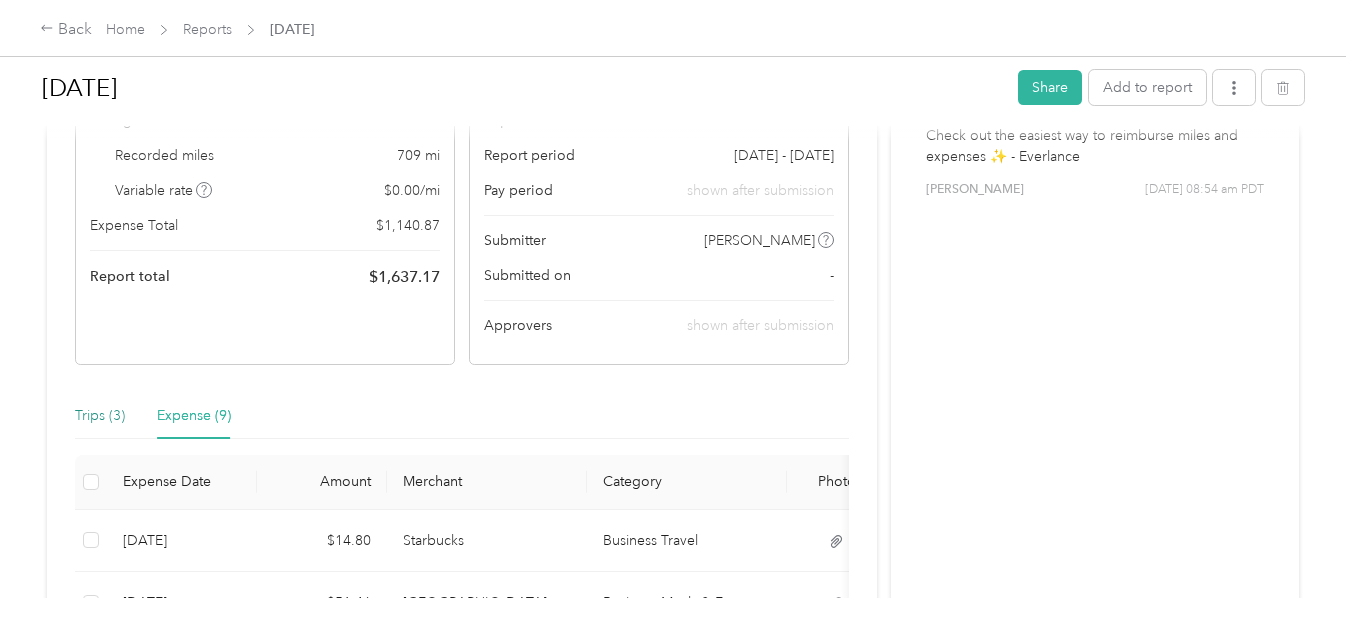 click on "Trips (3)" at bounding box center [100, 416] 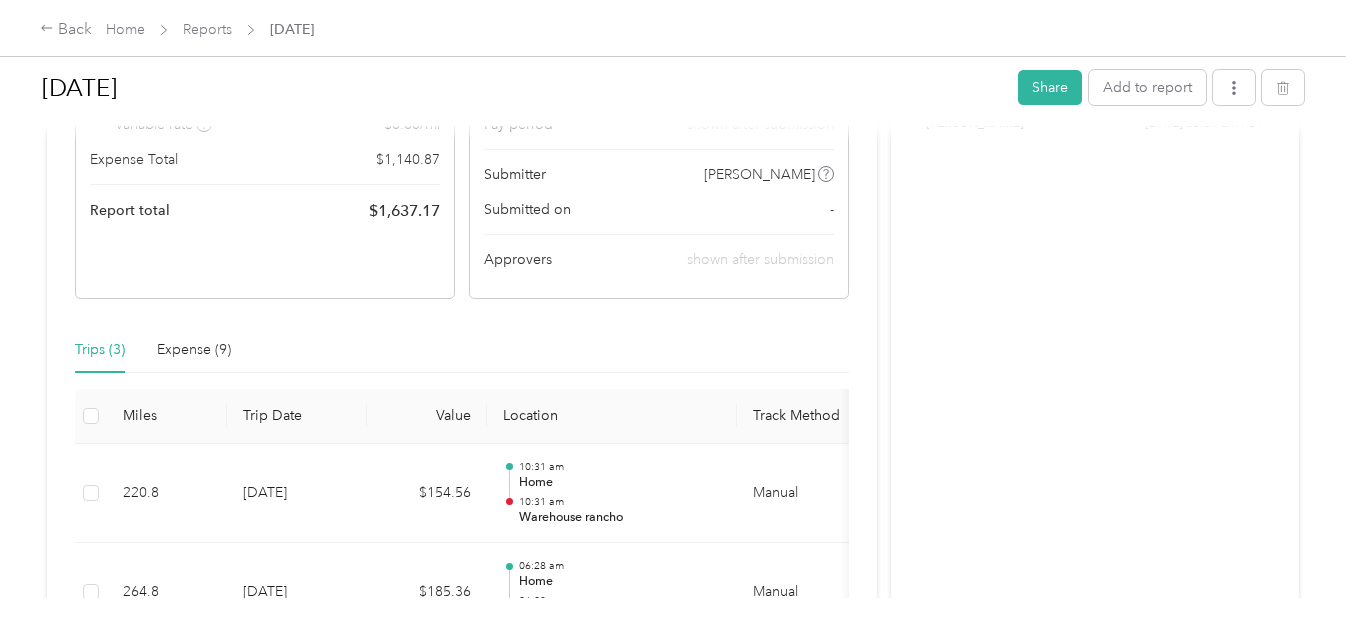 scroll, scrollTop: 400, scrollLeft: 0, axis: vertical 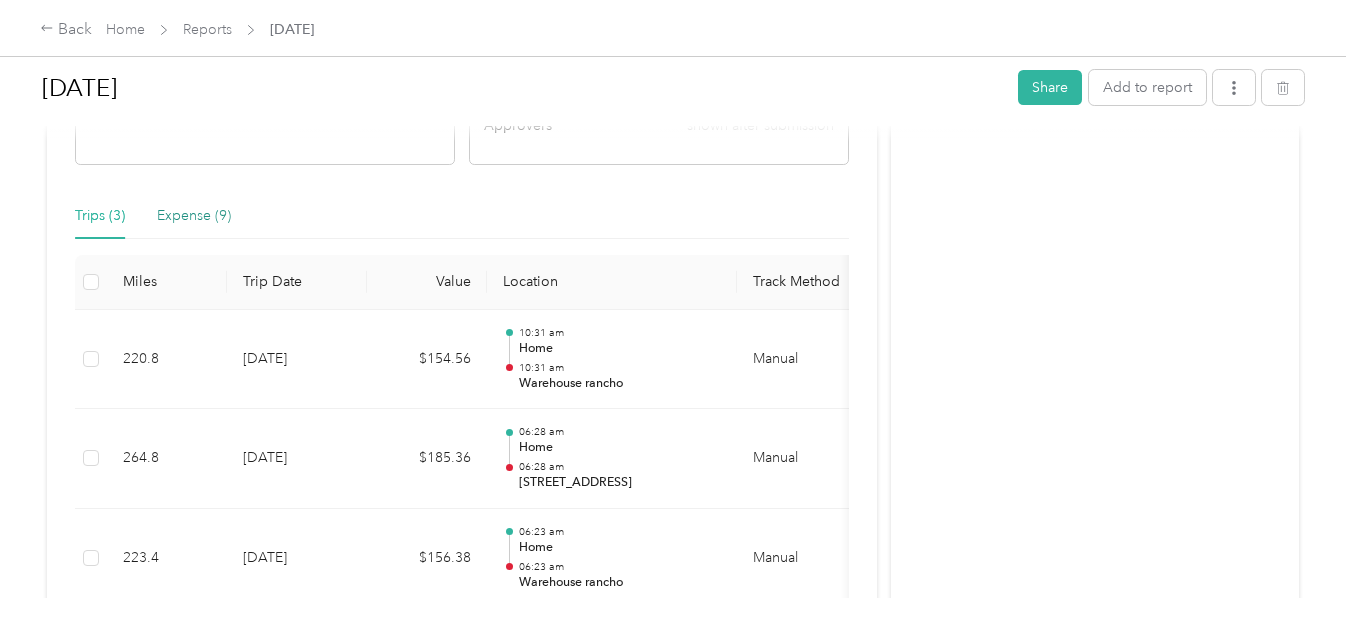 click on "Expense (9)" at bounding box center (194, 216) 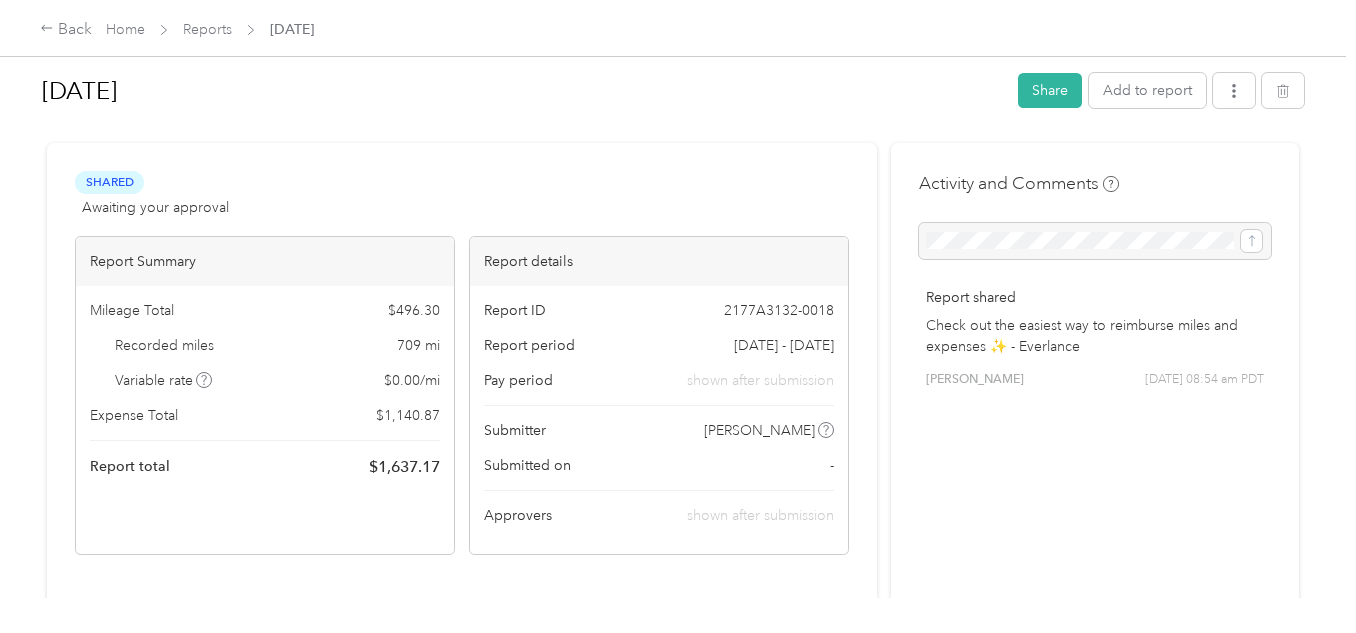 scroll, scrollTop: 0, scrollLeft: 0, axis: both 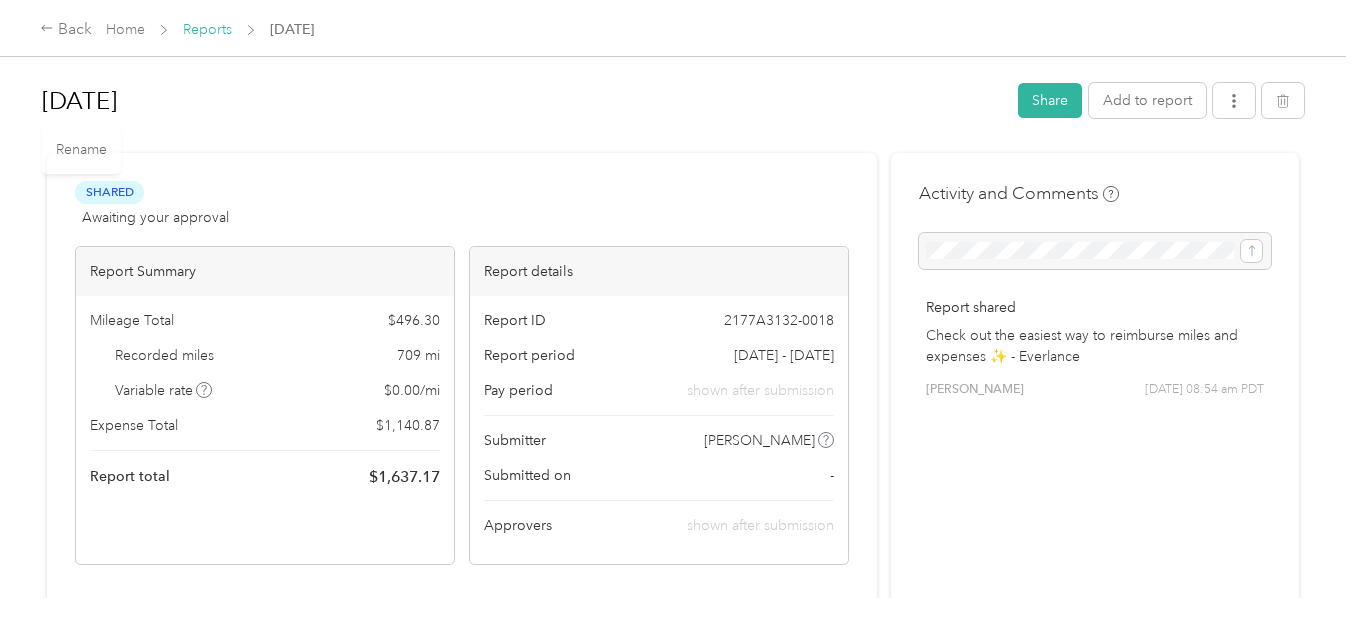 click on "Reports" at bounding box center (207, 29) 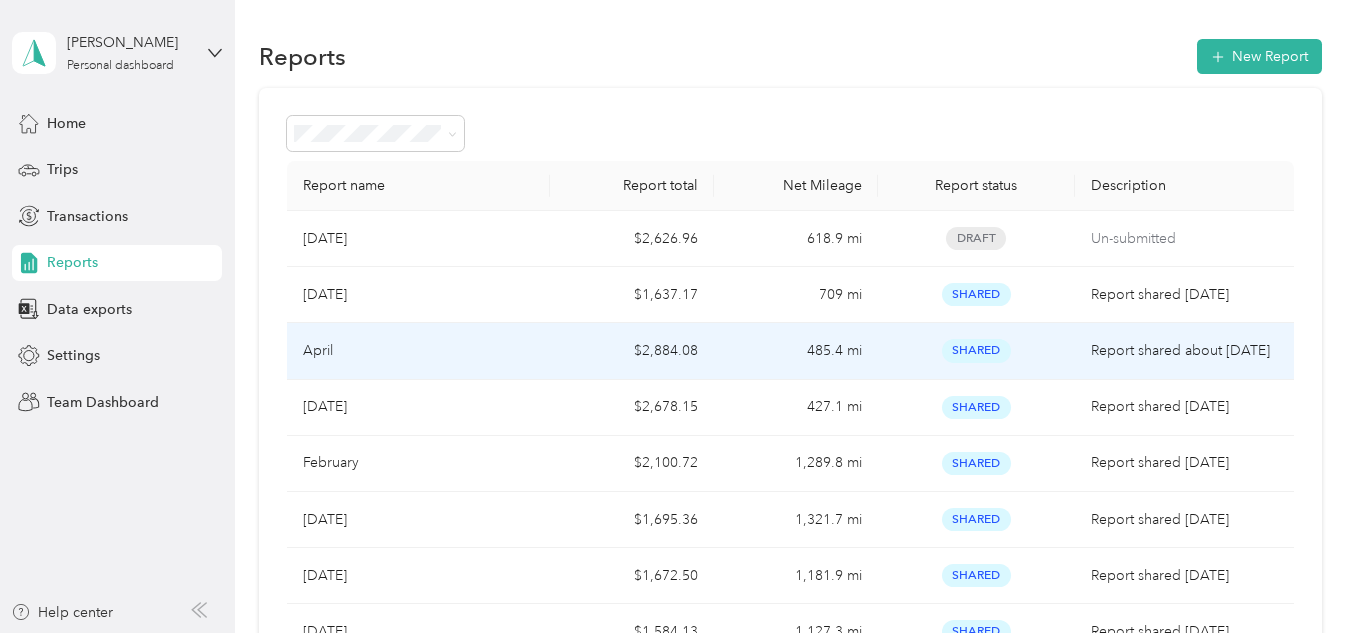 click on "April" at bounding box center (418, 351) 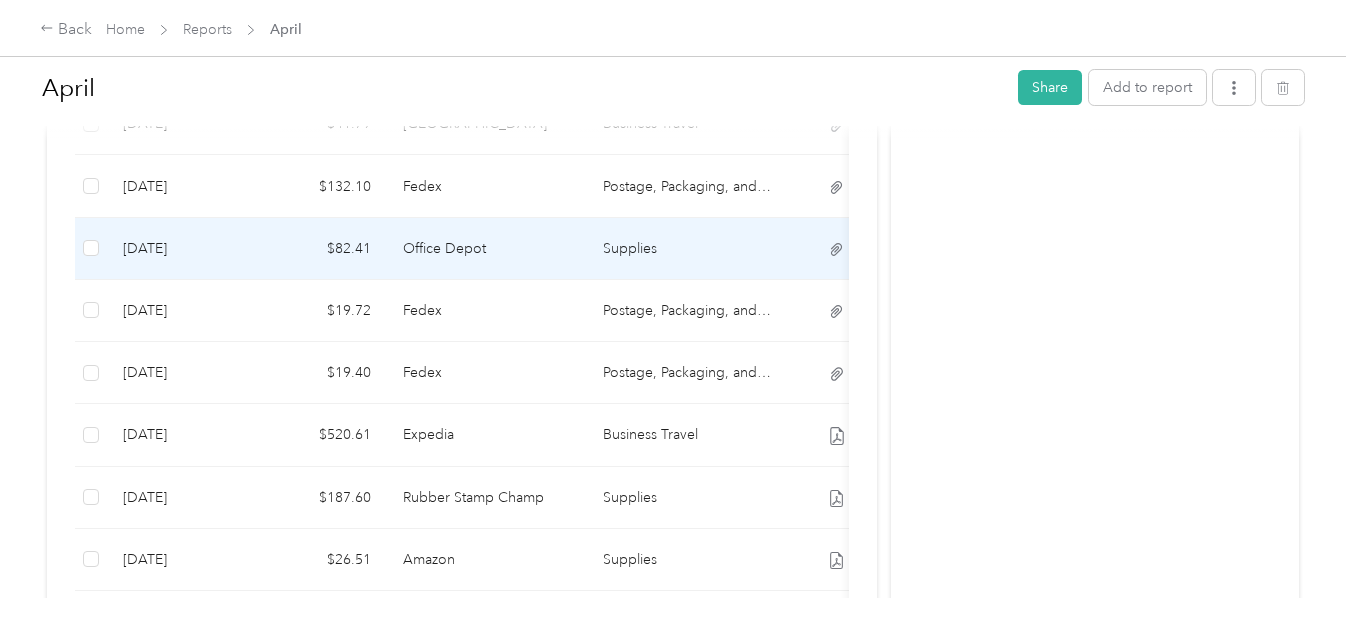 scroll, scrollTop: 1100, scrollLeft: 0, axis: vertical 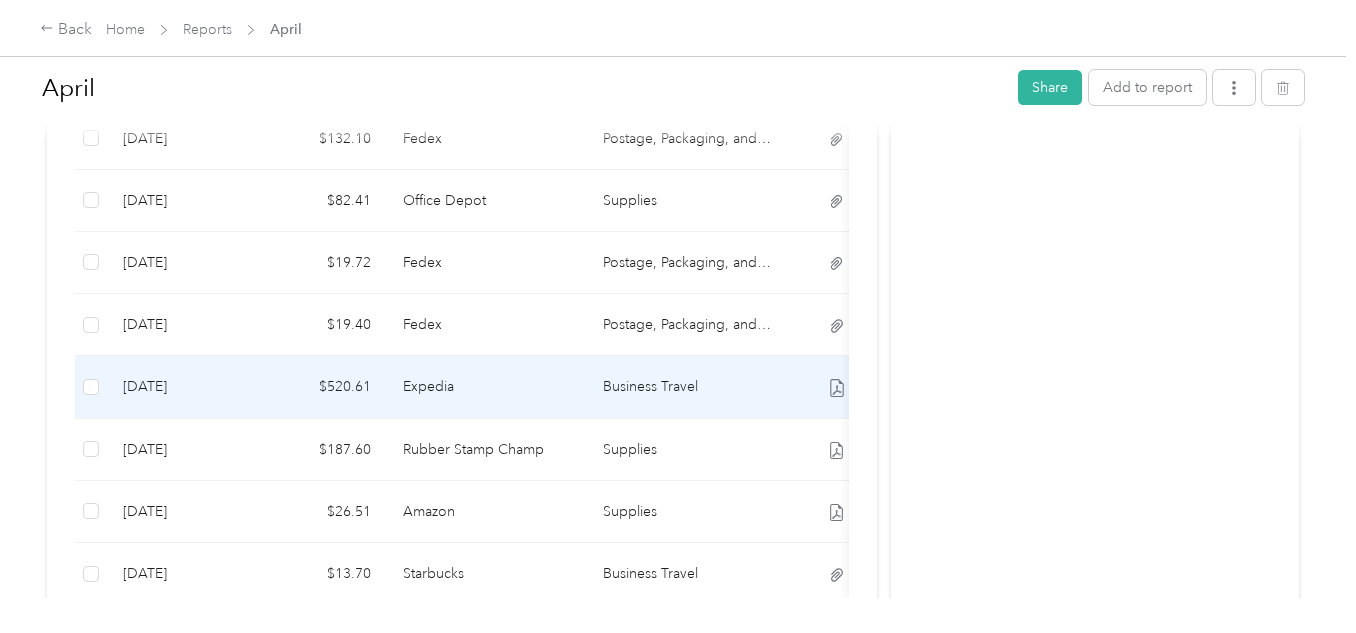 click on "Expedia" at bounding box center [487, 387] 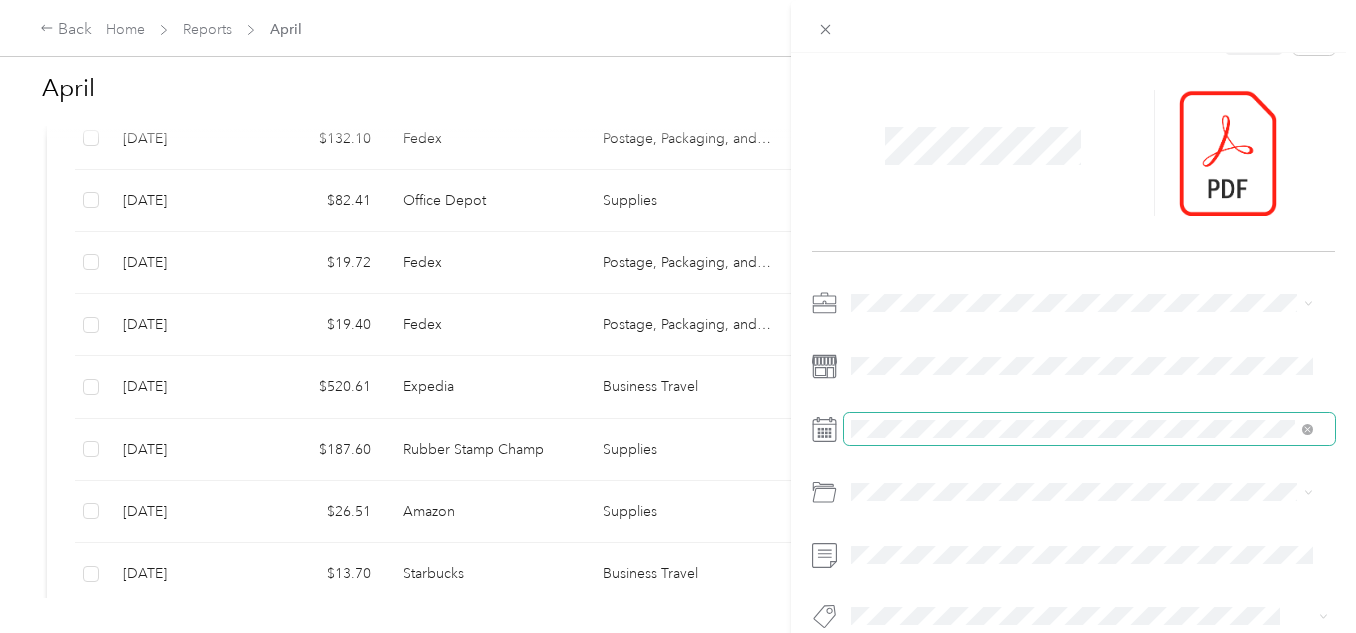 scroll, scrollTop: 90, scrollLeft: 0, axis: vertical 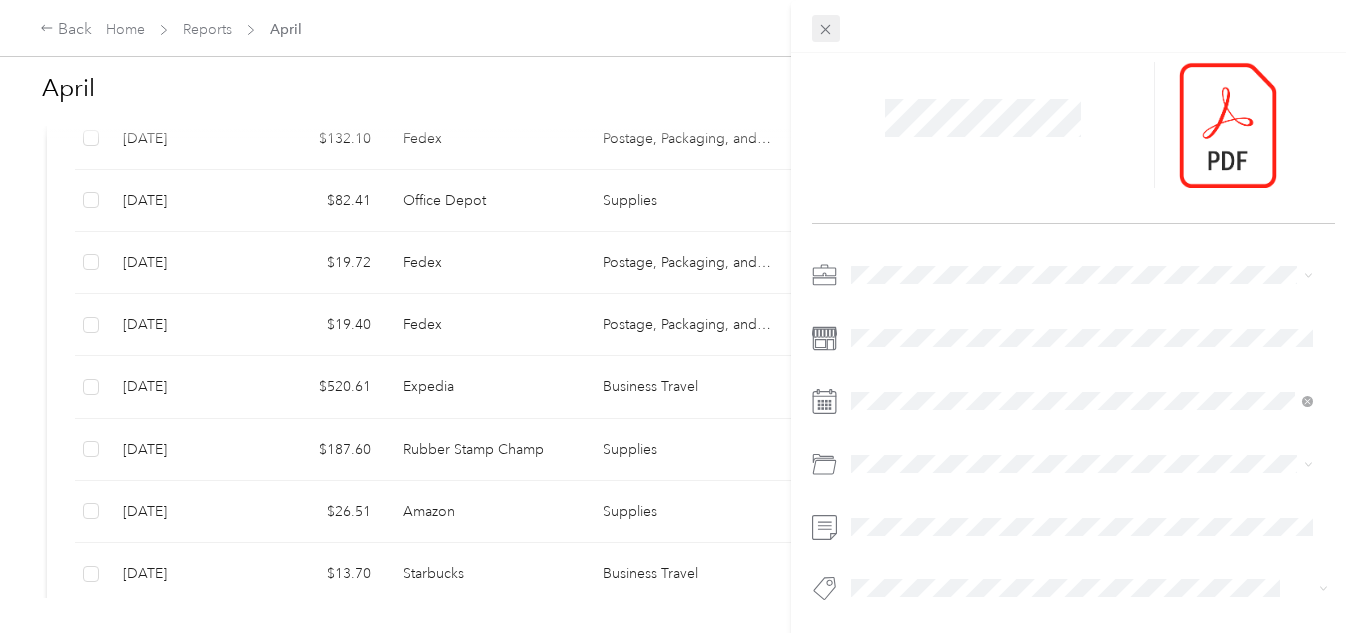 click 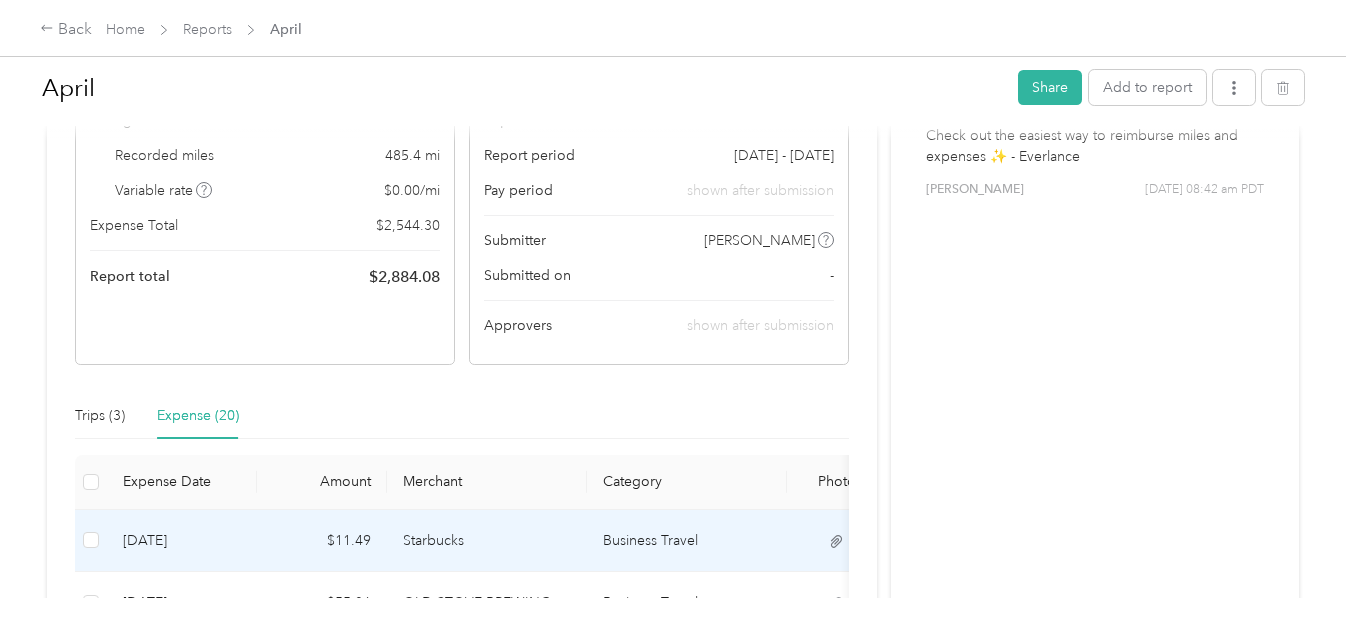 scroll, scrollTop: 0, scrollLeft: 0, axis: both 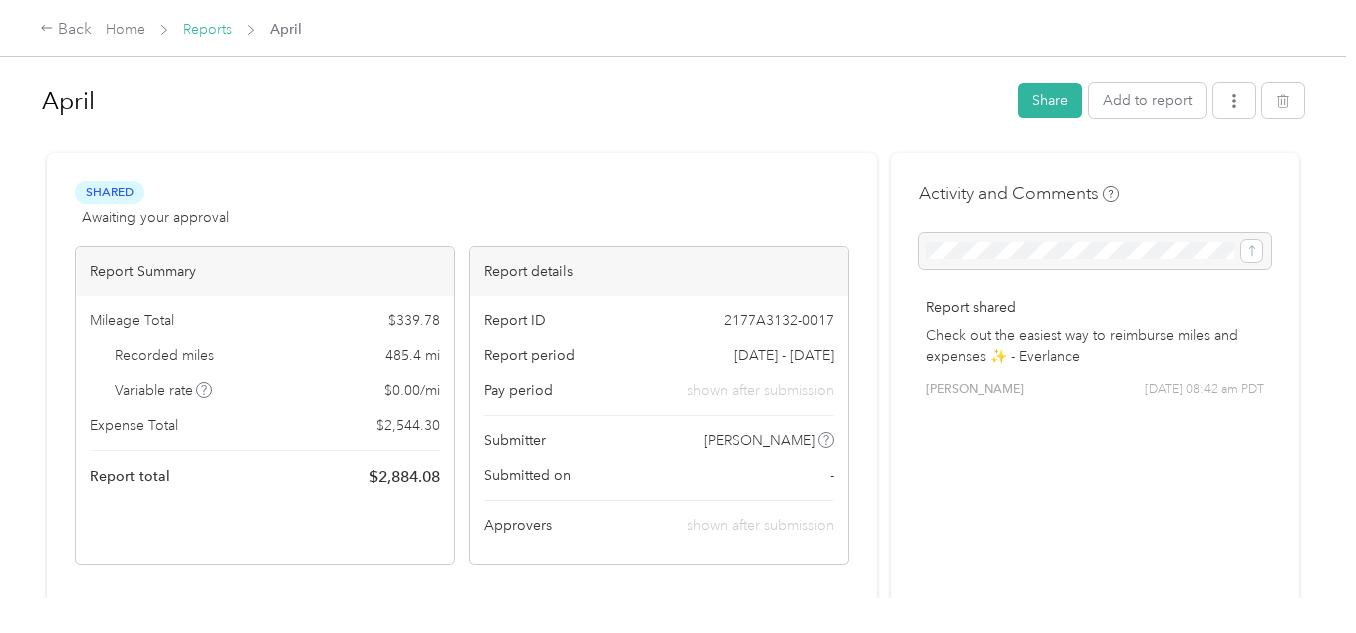 click on "Reports" at bounding box center [207, 29] 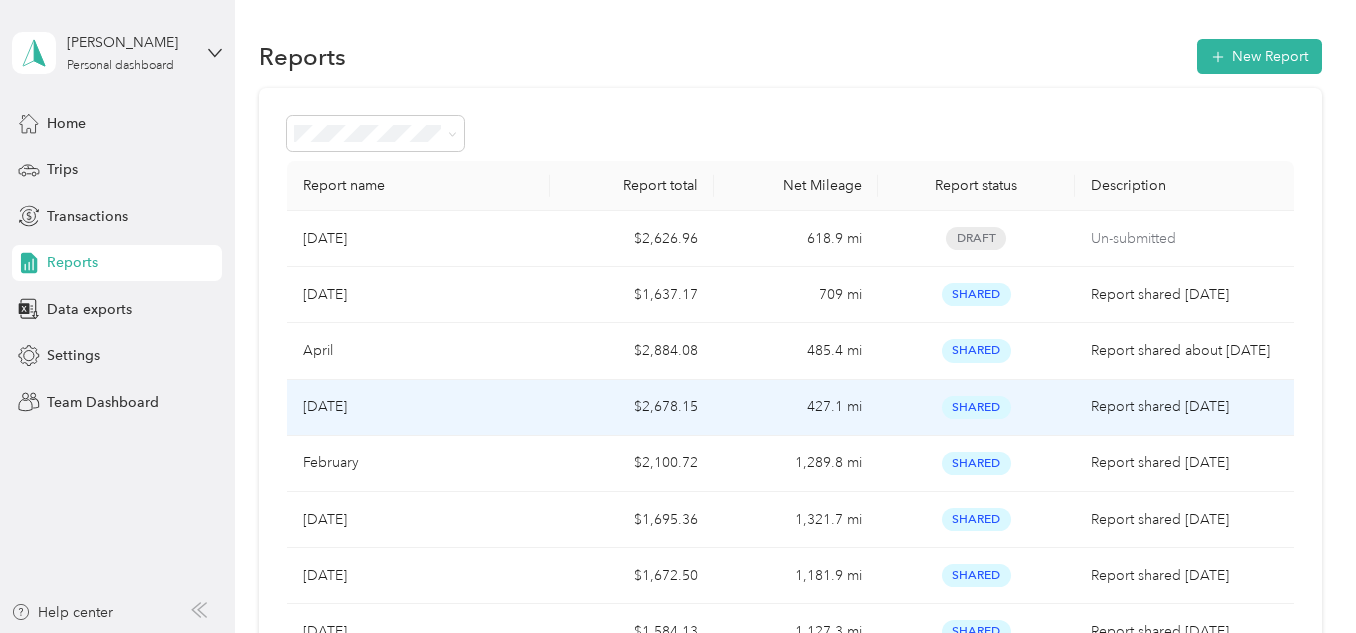 click on "[DATE]" at bounding box center (418, 407) 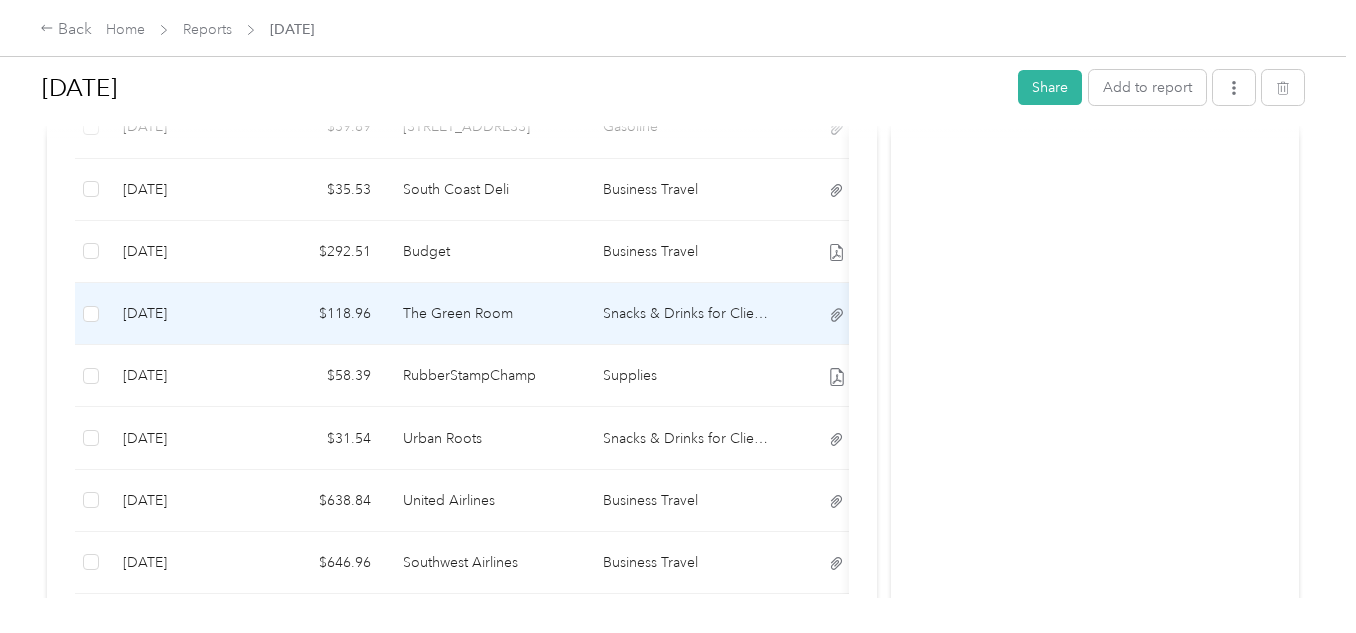scroll, scrollTop: 900, scrollLeft: 0, axis: vertical 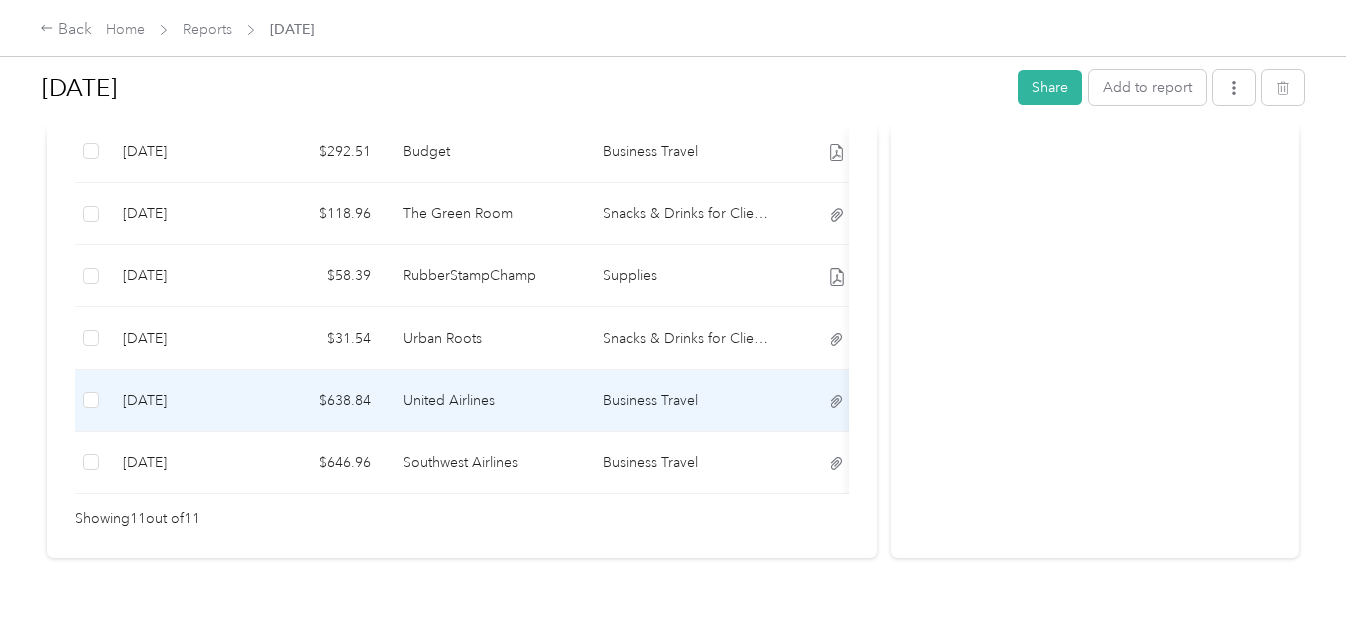 click on "United Airlines" at bounding box center [487, 401] 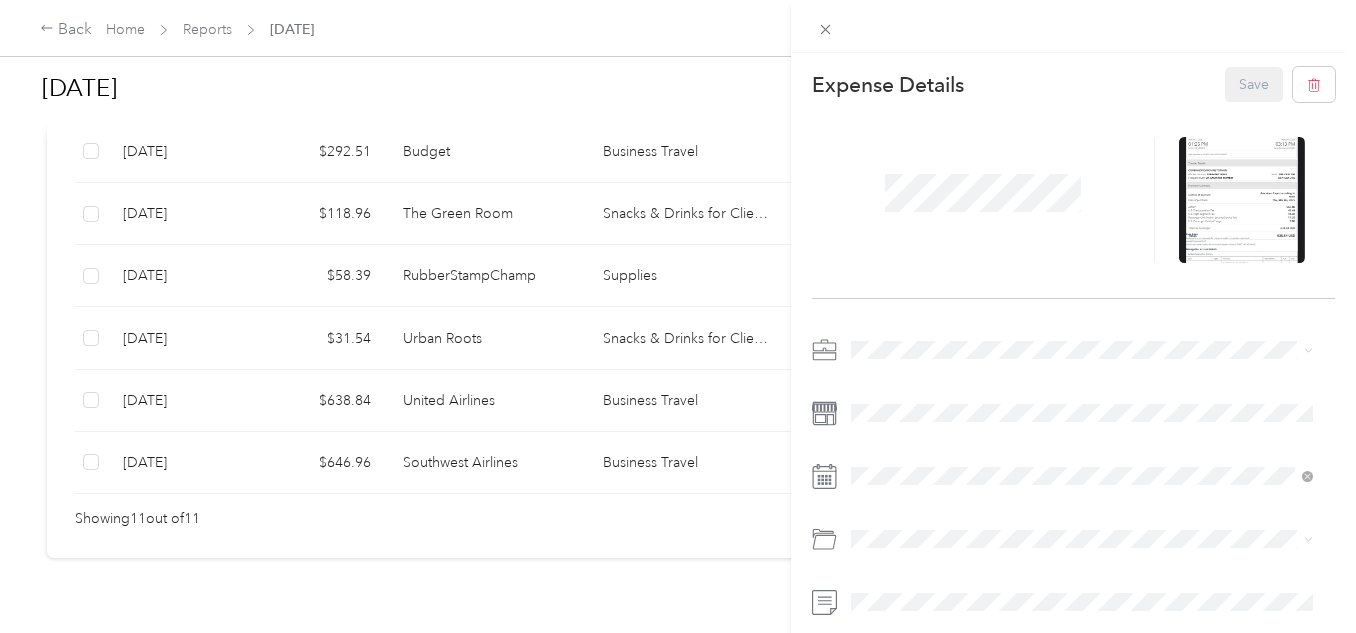 scroll, scrollTop: 90, scrollLeft: 0, axis: vertical 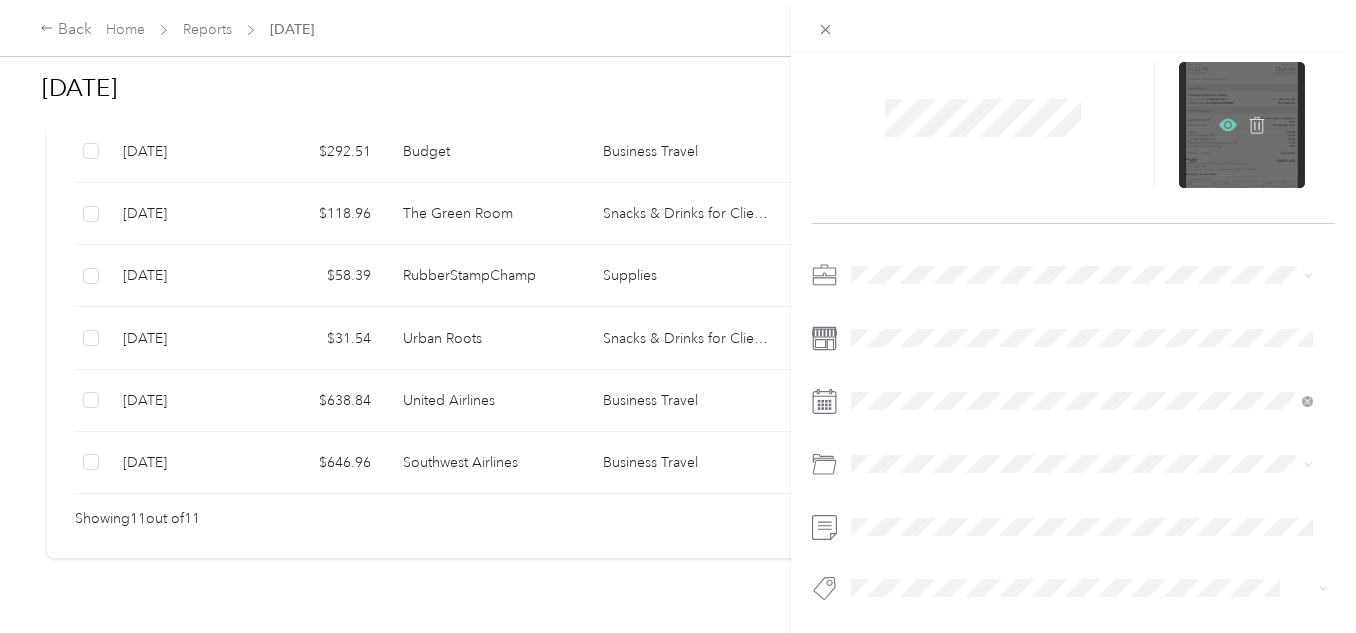 click 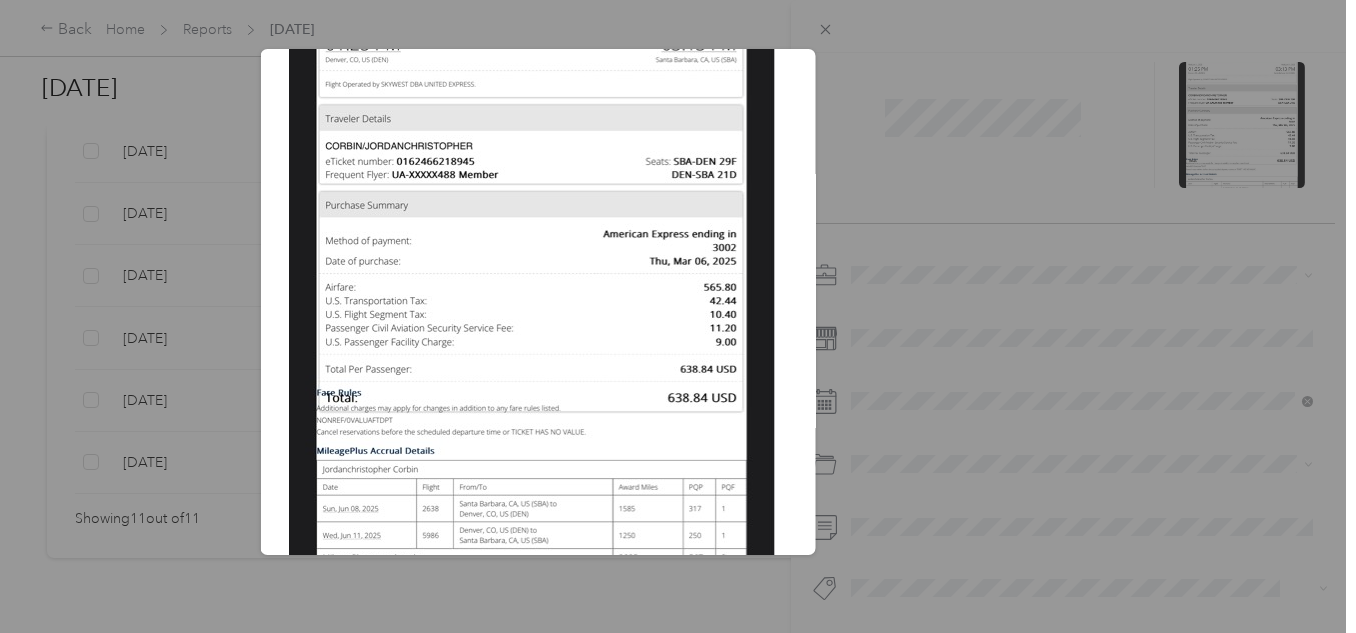 scroll, scrollTop: 400, scrollLeft: 0, axis: vertical 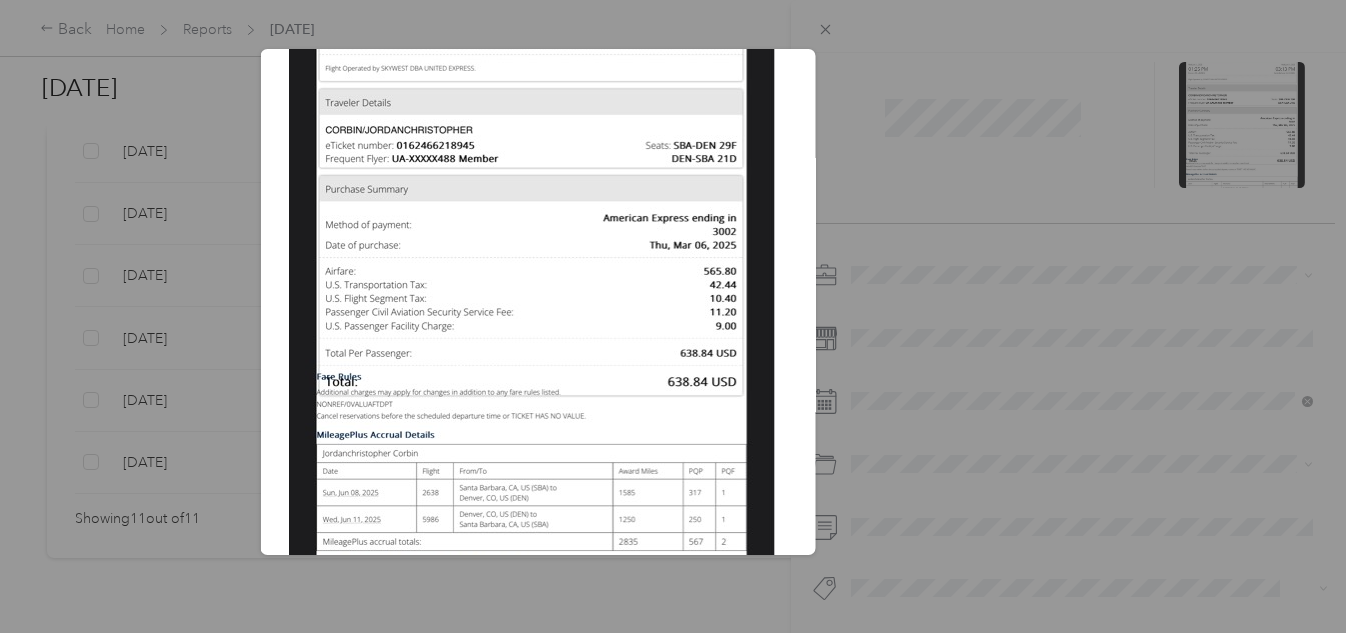 click at bounding box center (678, 316) 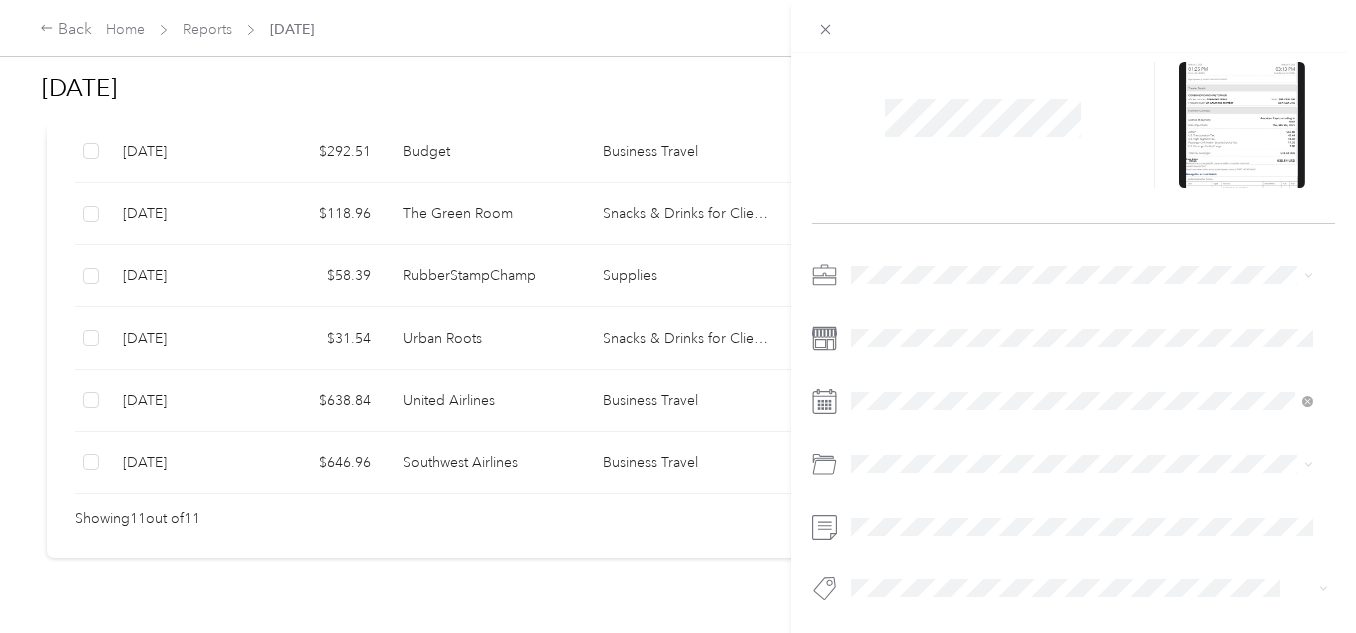 click on "This  expense  cannot be edited because it is either under review, approved, or paid. Contact your Team Manager to edit it.  Expense Details Save" at bounding box center (678, 316) 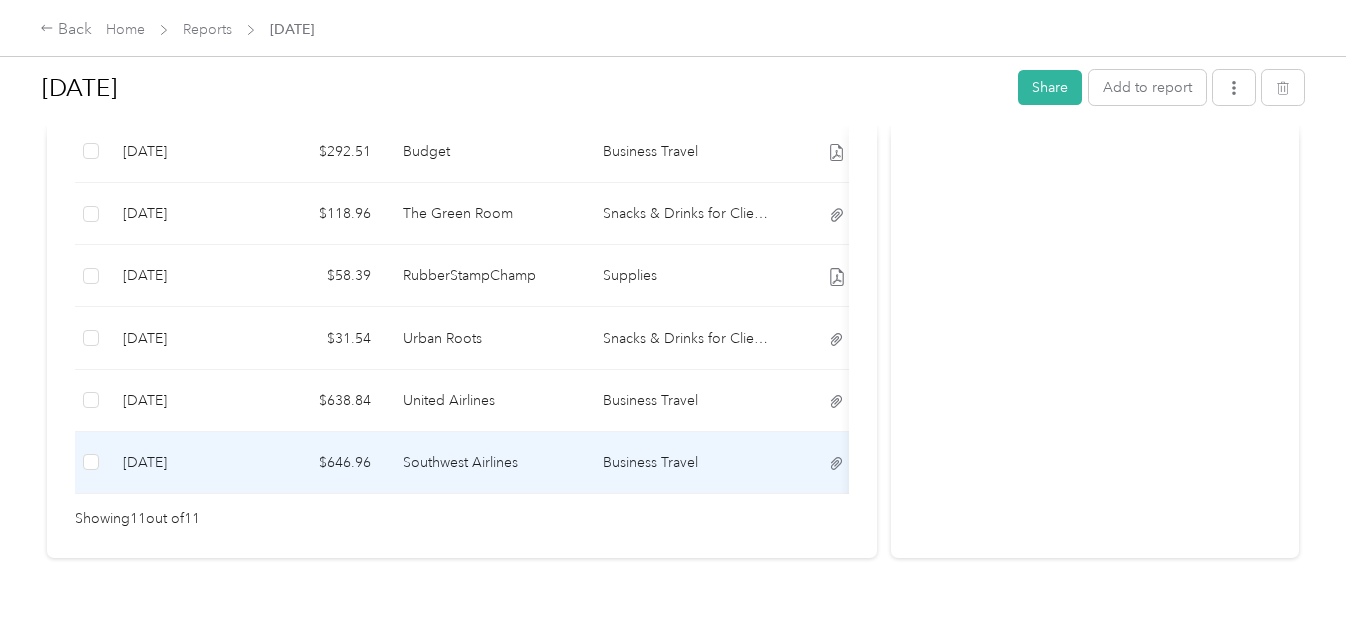 click on "Southwest Airlines" at bounding box center [487, 463] 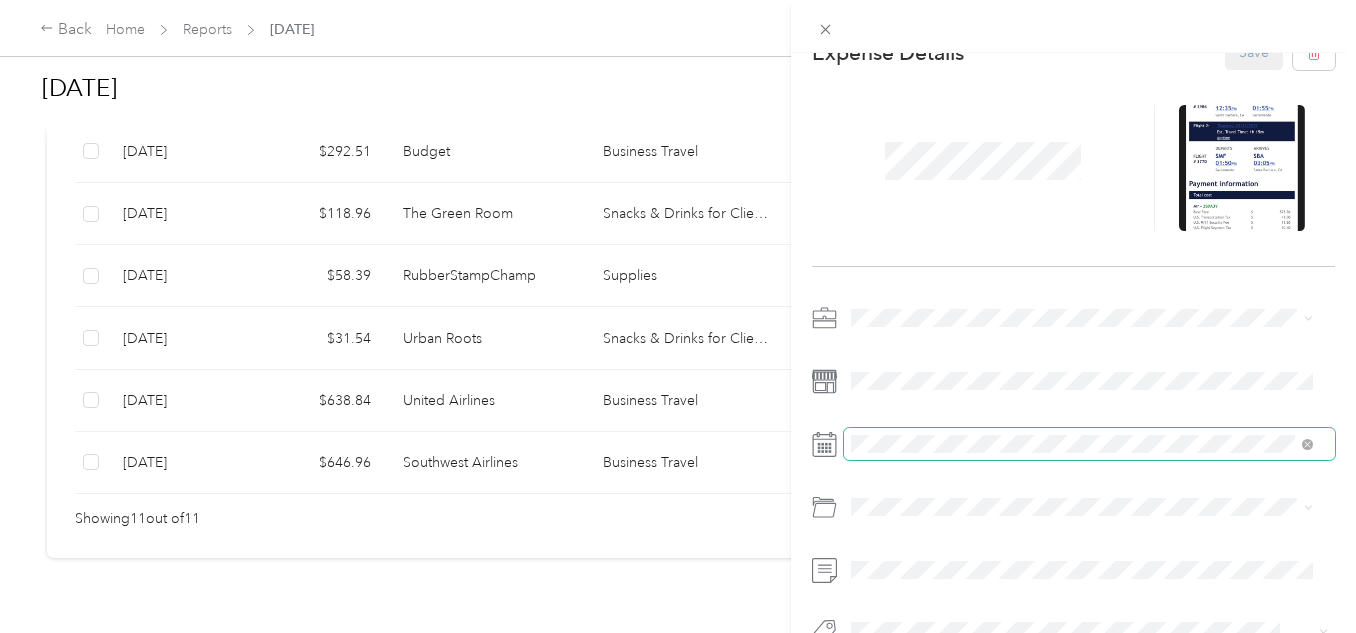 scroll, scrollTop: 0, scrollLeft: 0, axis: both 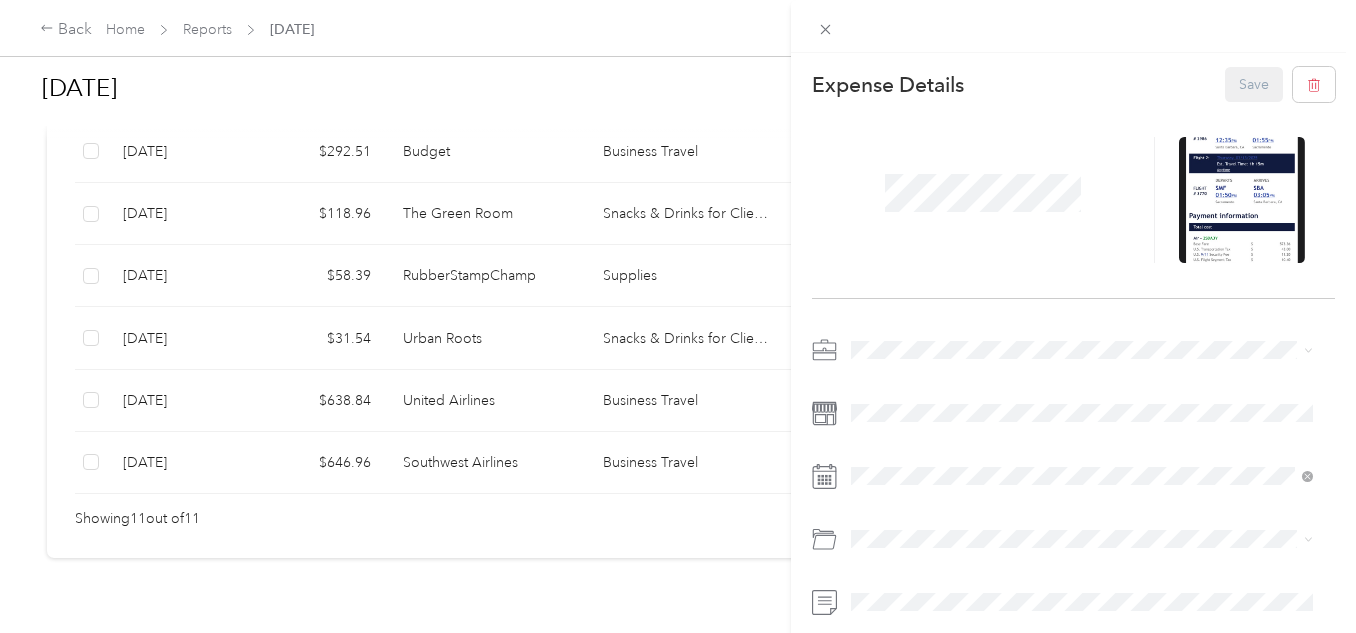 click on "This  expense  cannot be edited because it is either under review, approved, or paid. Contact your Team Manager to edit it.  Expense Details Save" at bounding box center [678, 316] 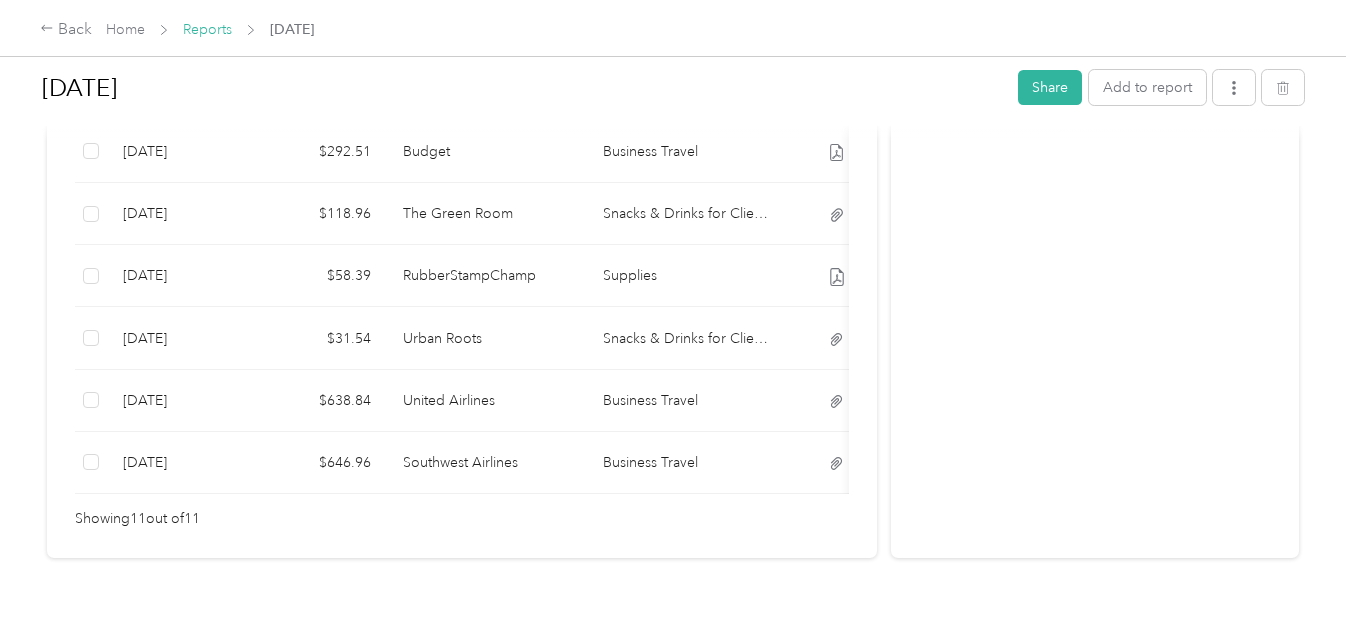 click on "Reports" at bounding box center (207, 29) 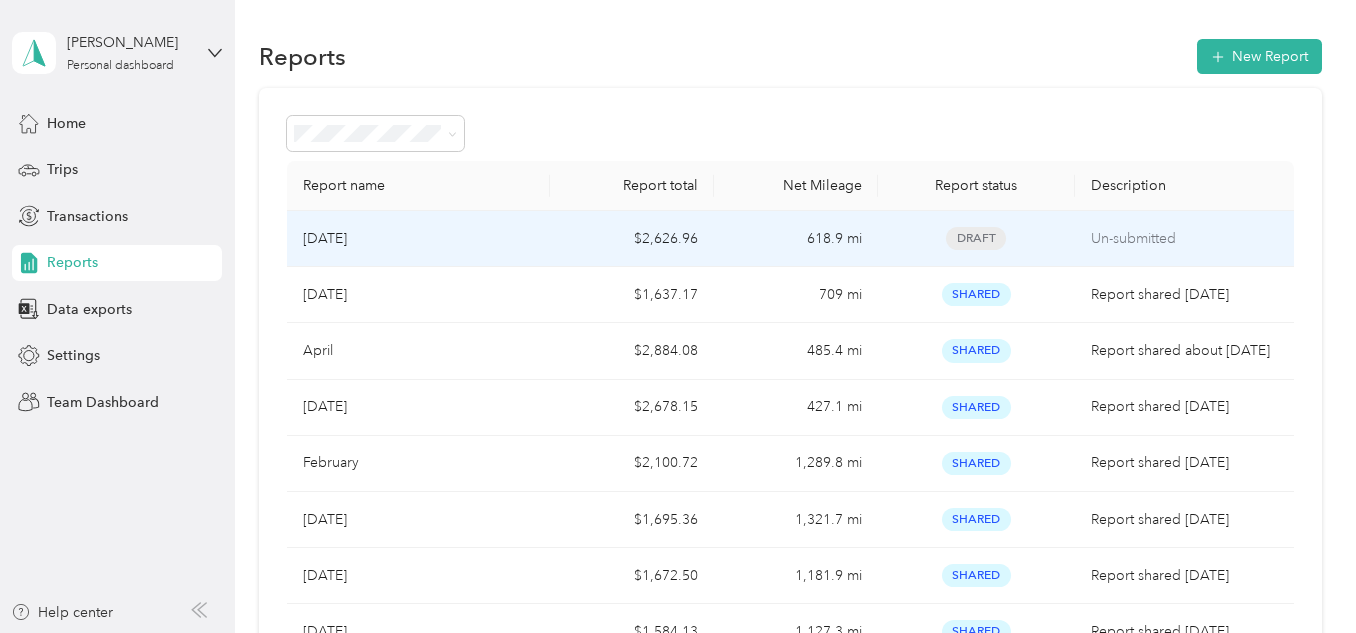 click on "[DATE]" at bounding box center [418, 239] 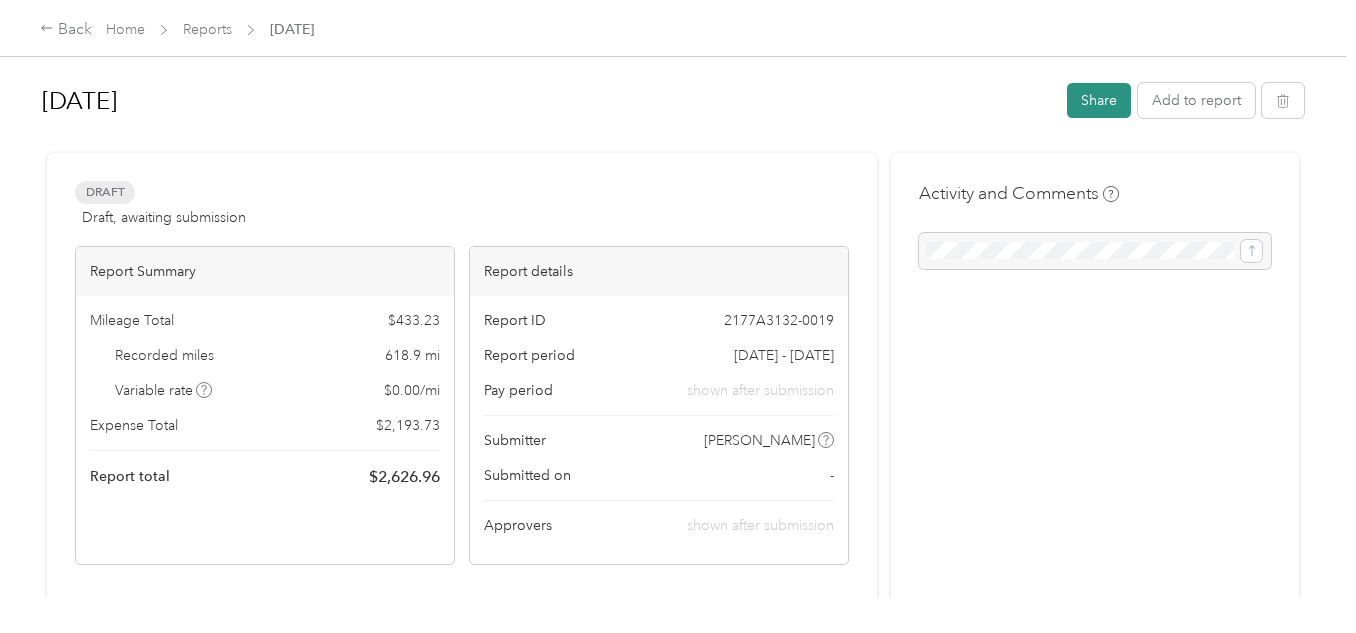 click on "Share" at bounding box center (1099, 100) 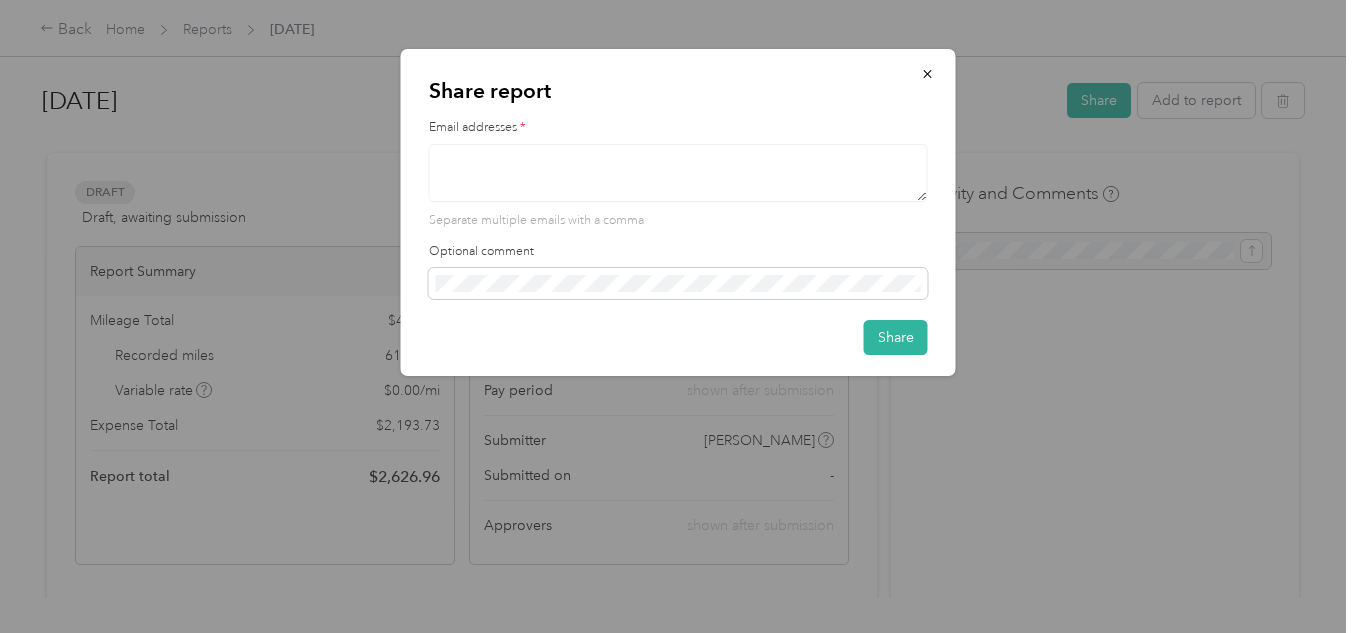 click at bounding box center [678, 173] 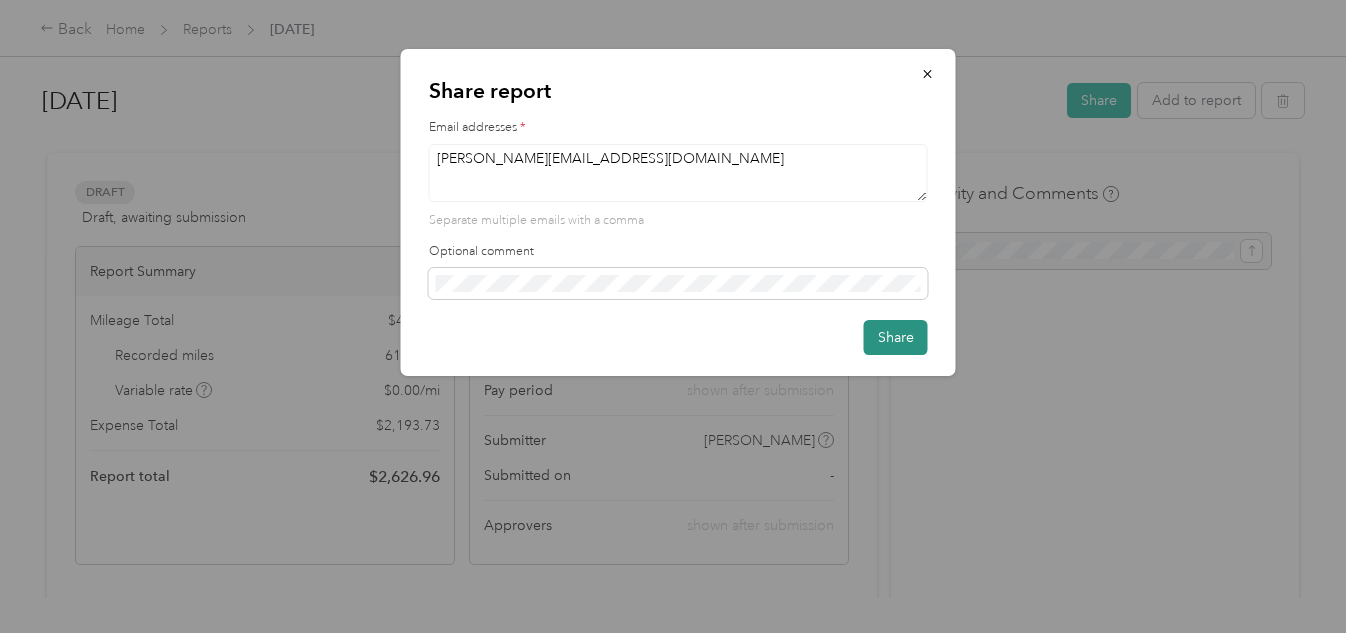 type on "[PERSON_NAME][EMAIL_ADDRESS][DOMAIN_NAME]" 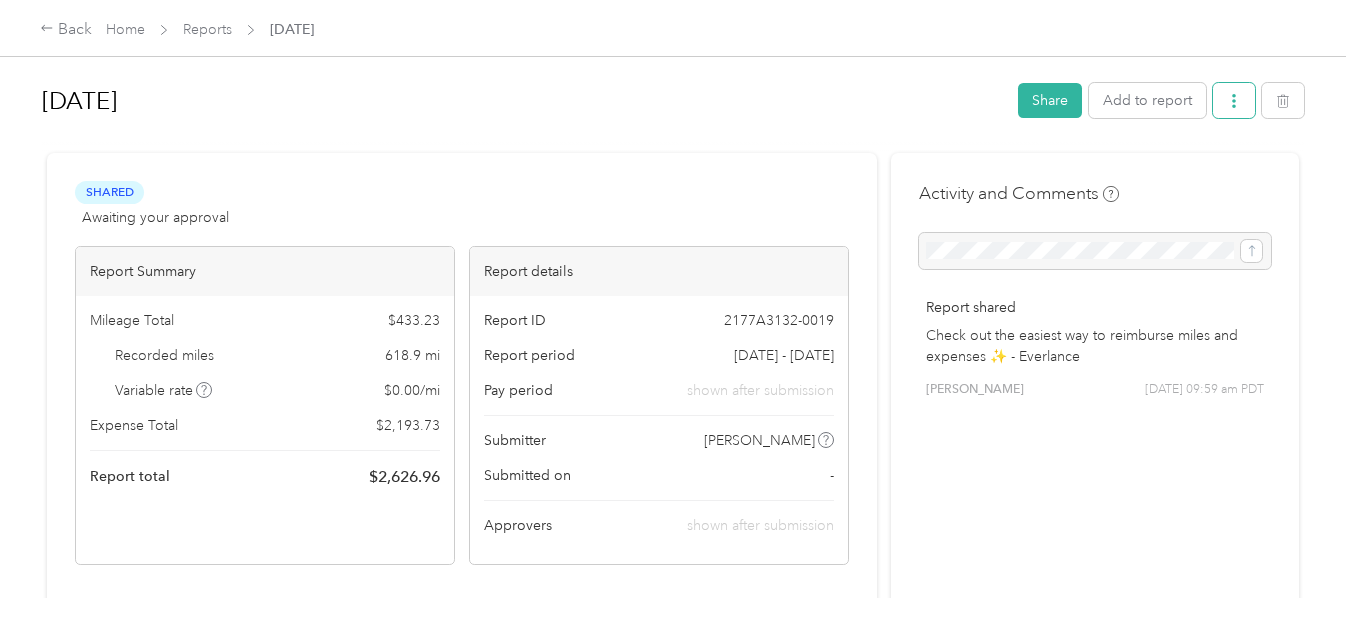 click at bounding box center (1234, 100) 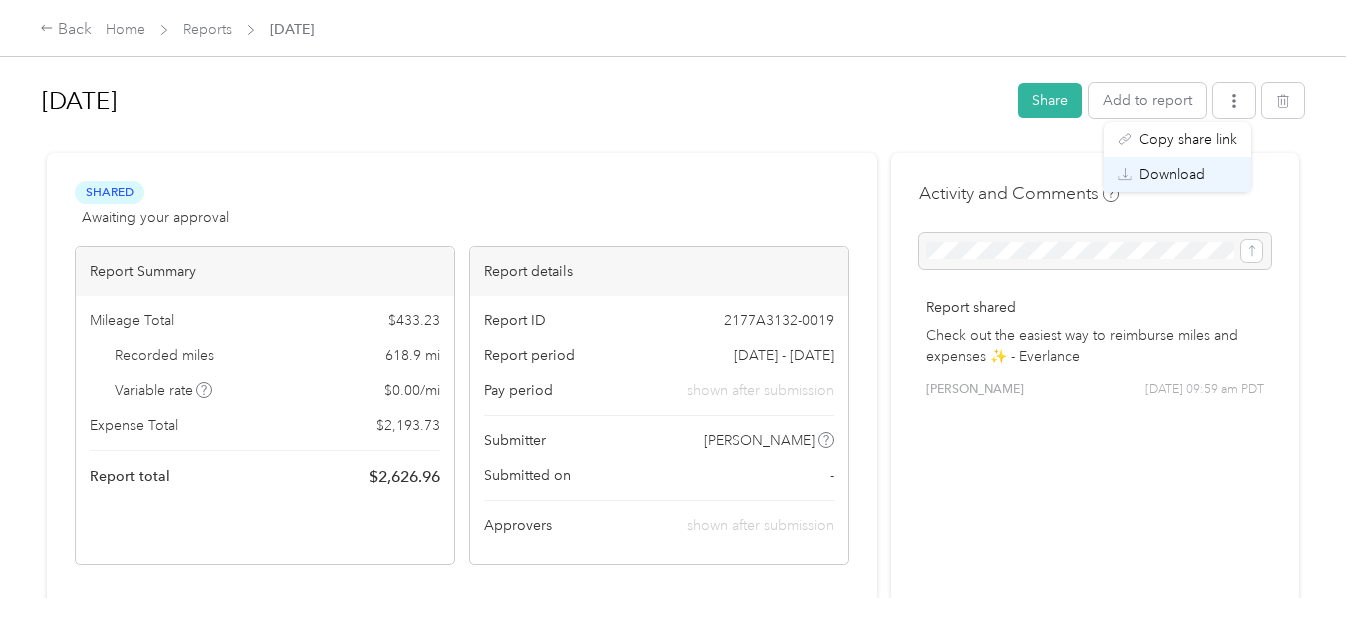 click on "Download" at bounding box center (1172, 174) 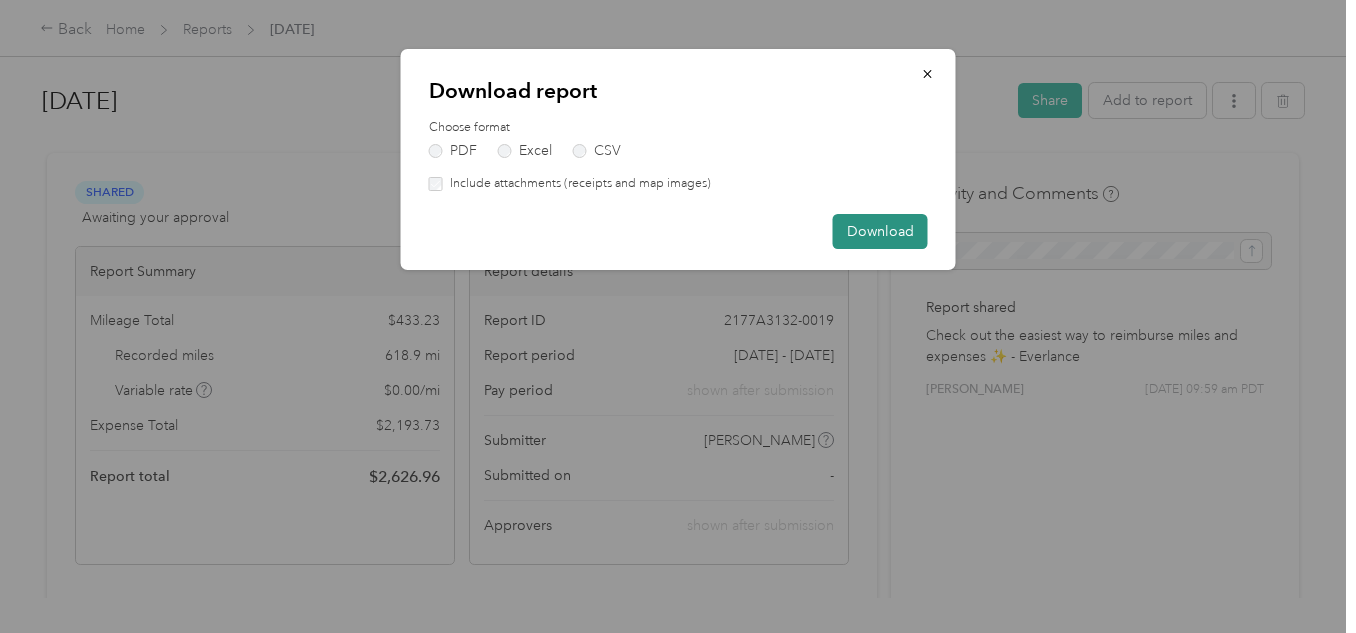 click on "Download" at bounding box center (880, 231) 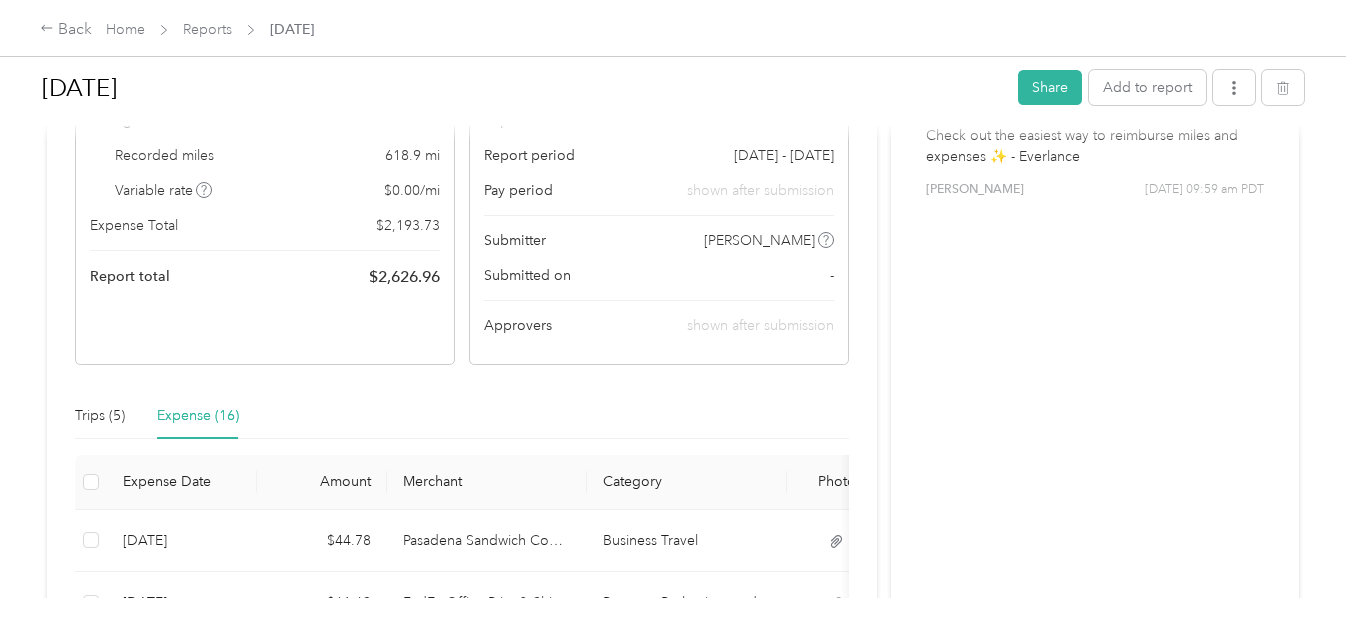 scroll, scrollTop: 500, scrollLeft: 0, axis: vertical 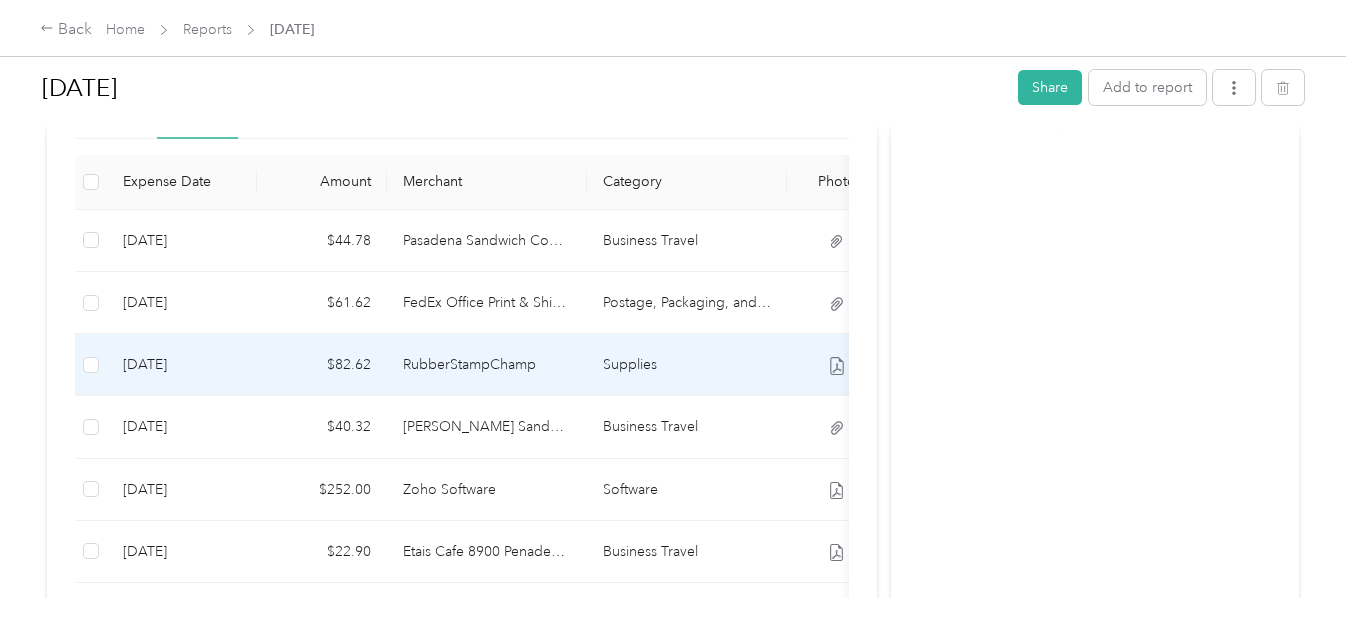 click on "RubberStampChamp" at bounding box center [487, 365] 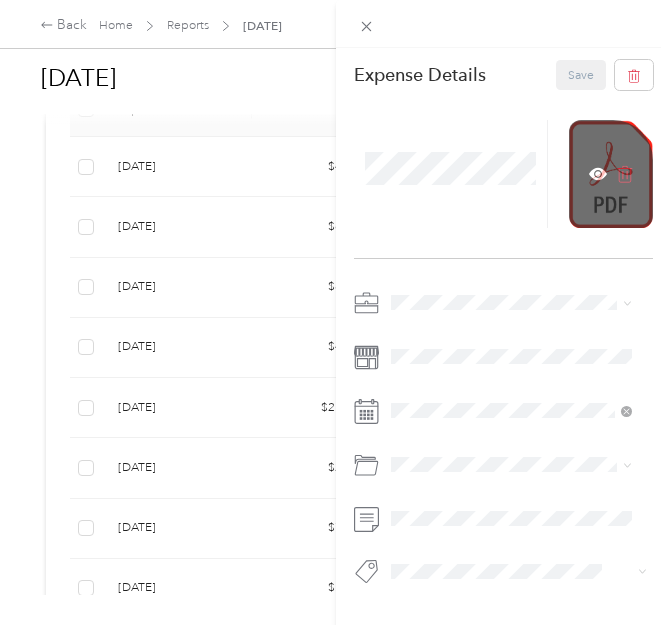 click 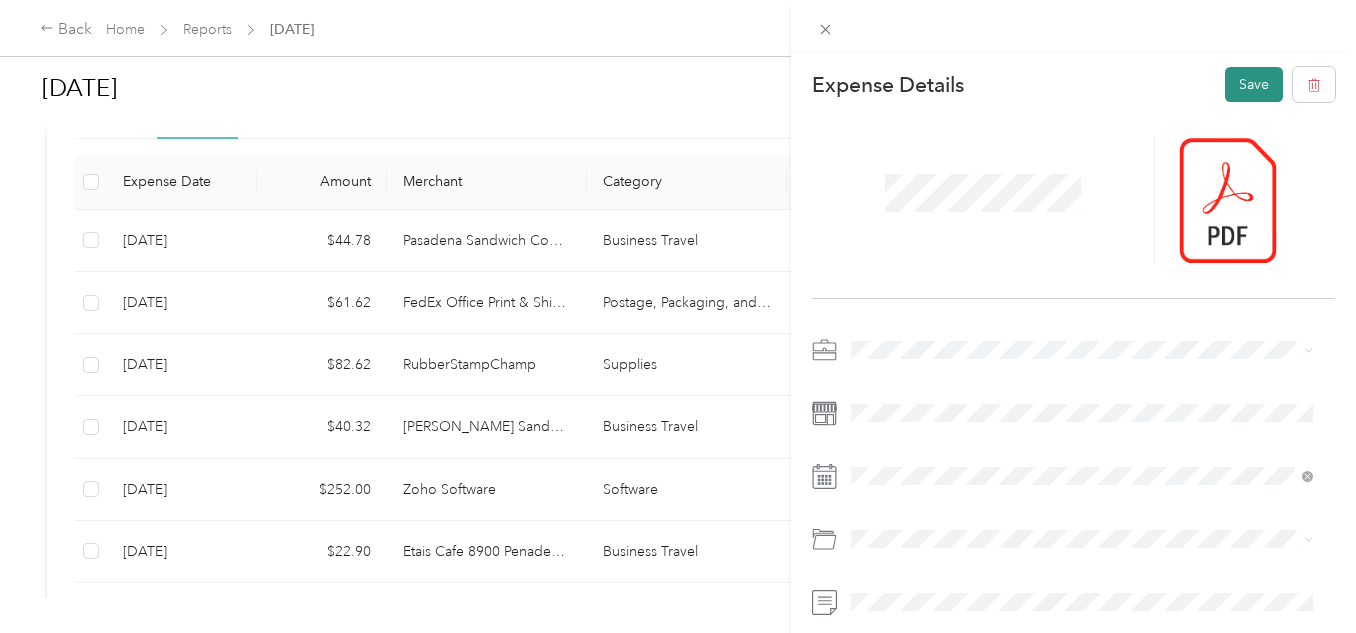 click on "Save" at bounding box center [1254, 84] 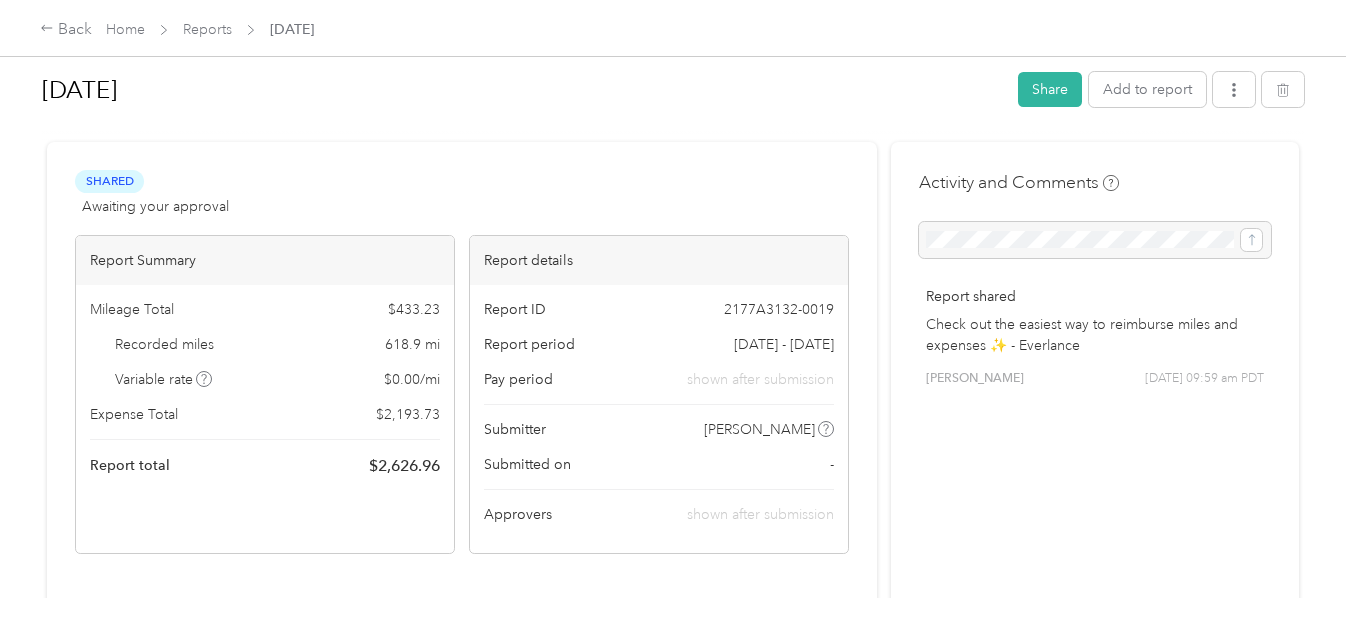 scroll, scrollTop: 0, scrollLeft: 0, axis: both 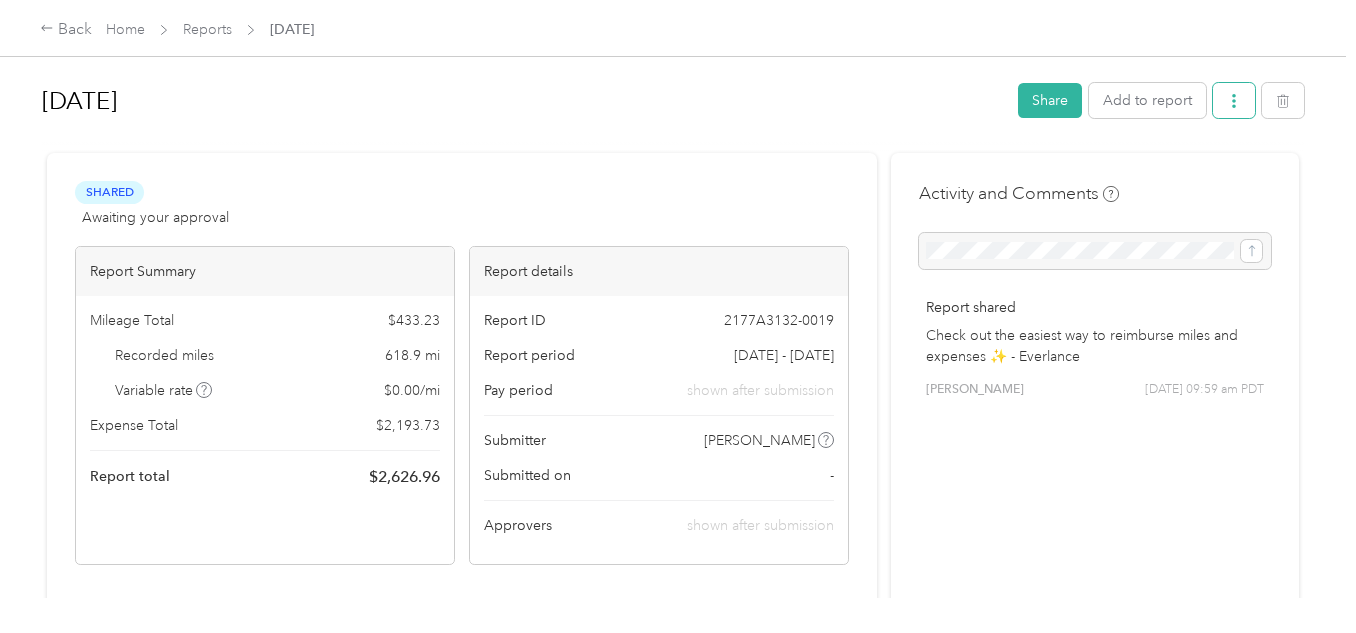 click 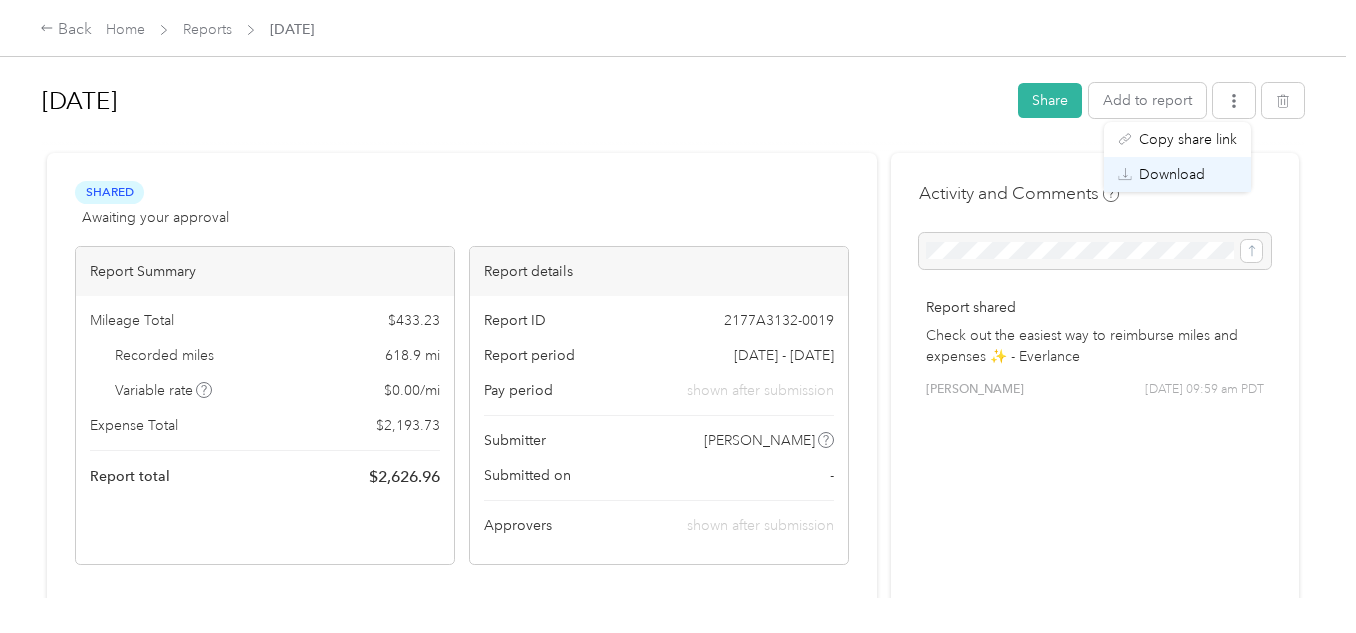 click on "Download" at bounding box center (1177, 174) 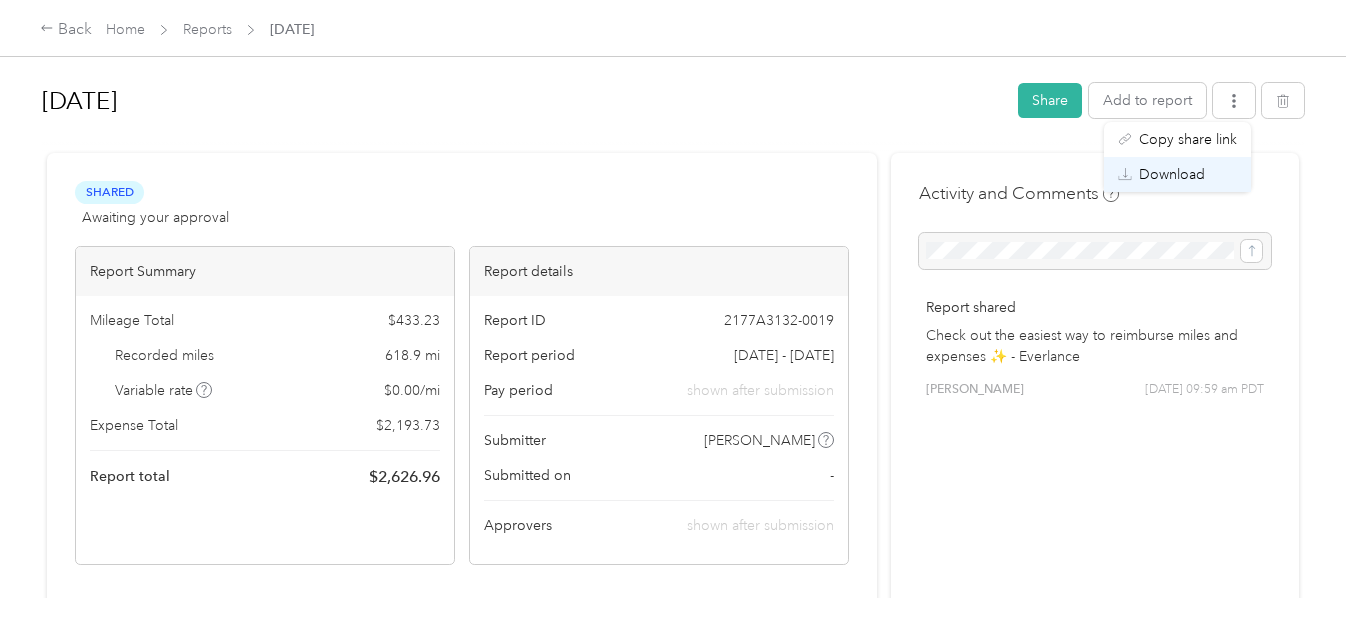 click on "Download" at bounding box center [1172, 174] 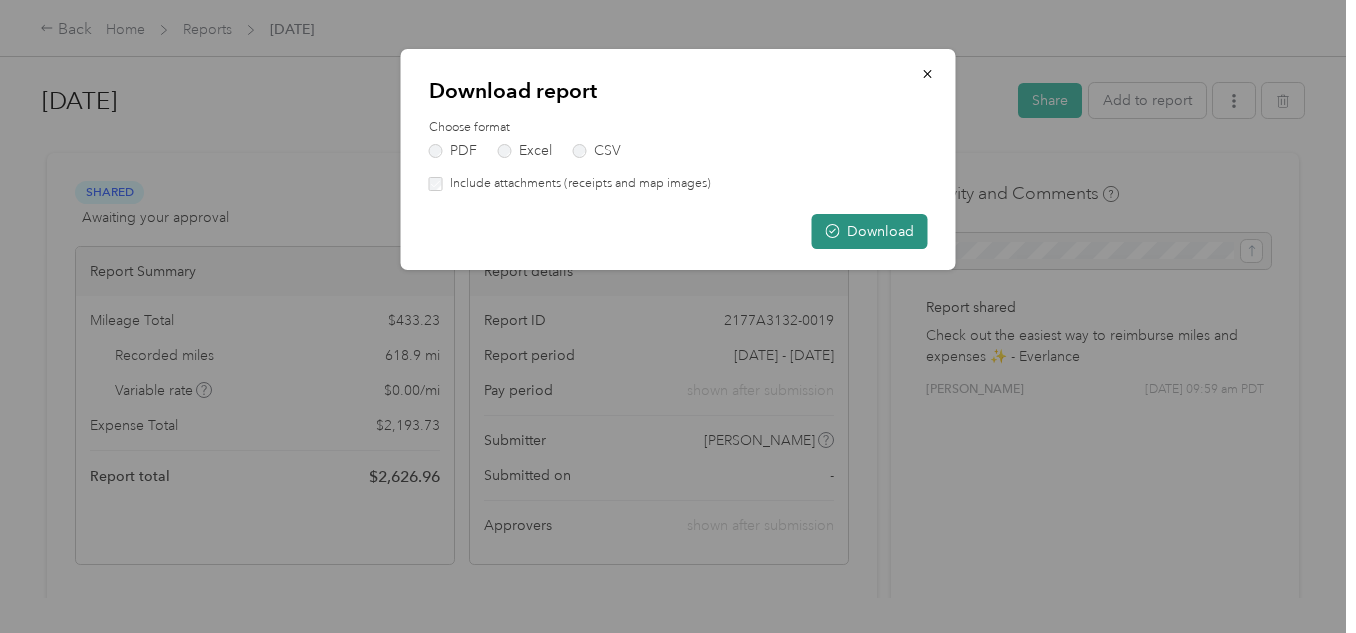 click on "Download" at bounding box center [870, 231] 